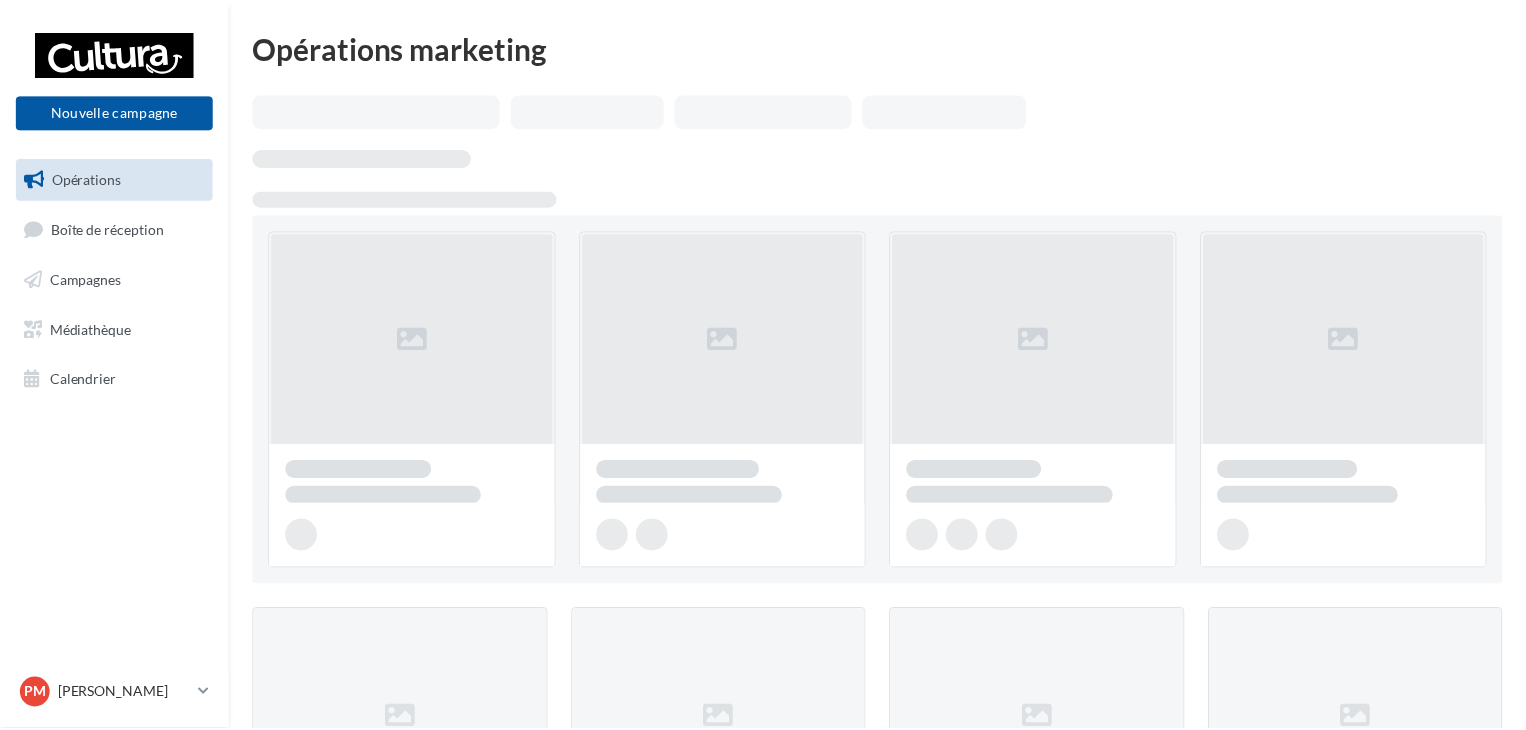 scroll, scrollTop: 0, scrollLeft: 0, axis: both 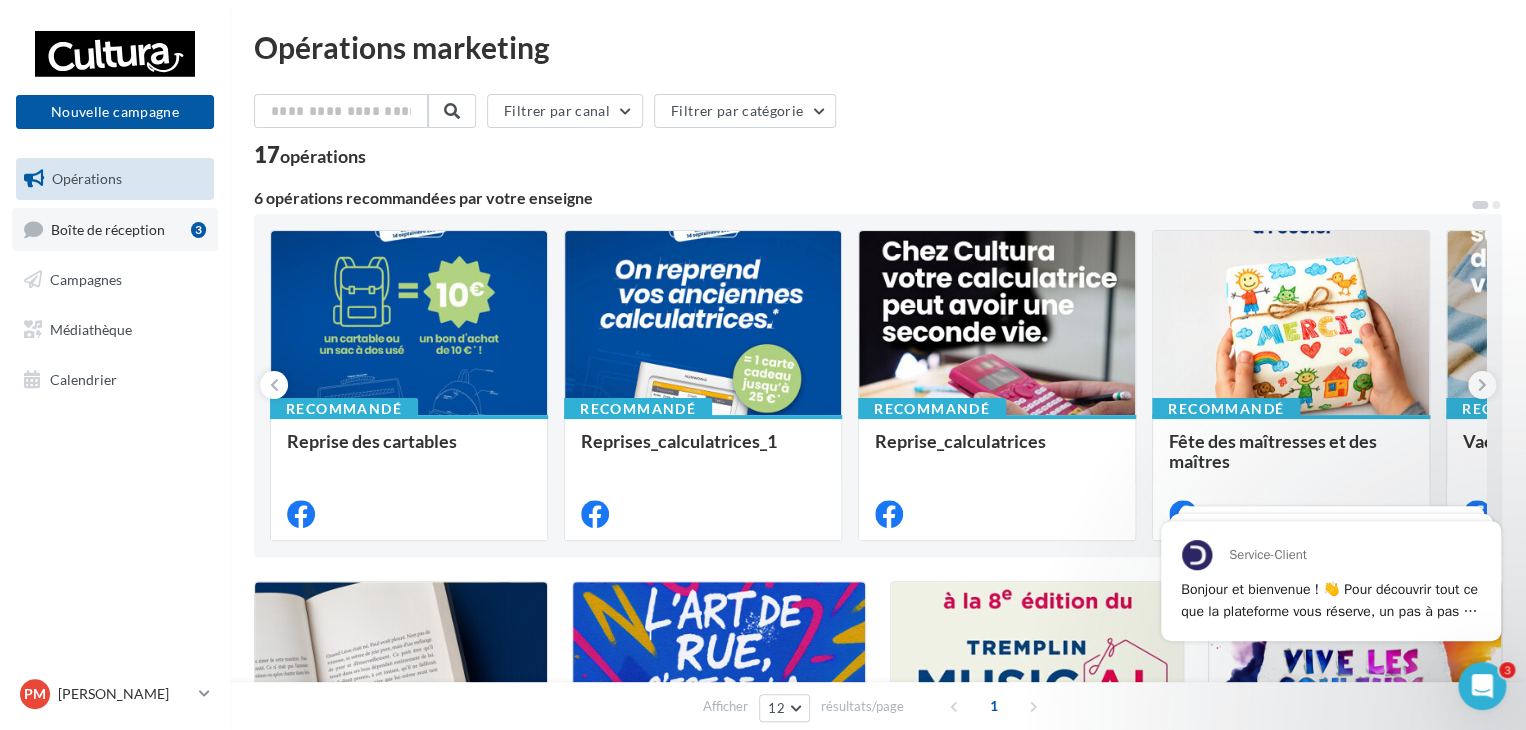 click on "Boîte de réception" at bounding box center [108, 228] 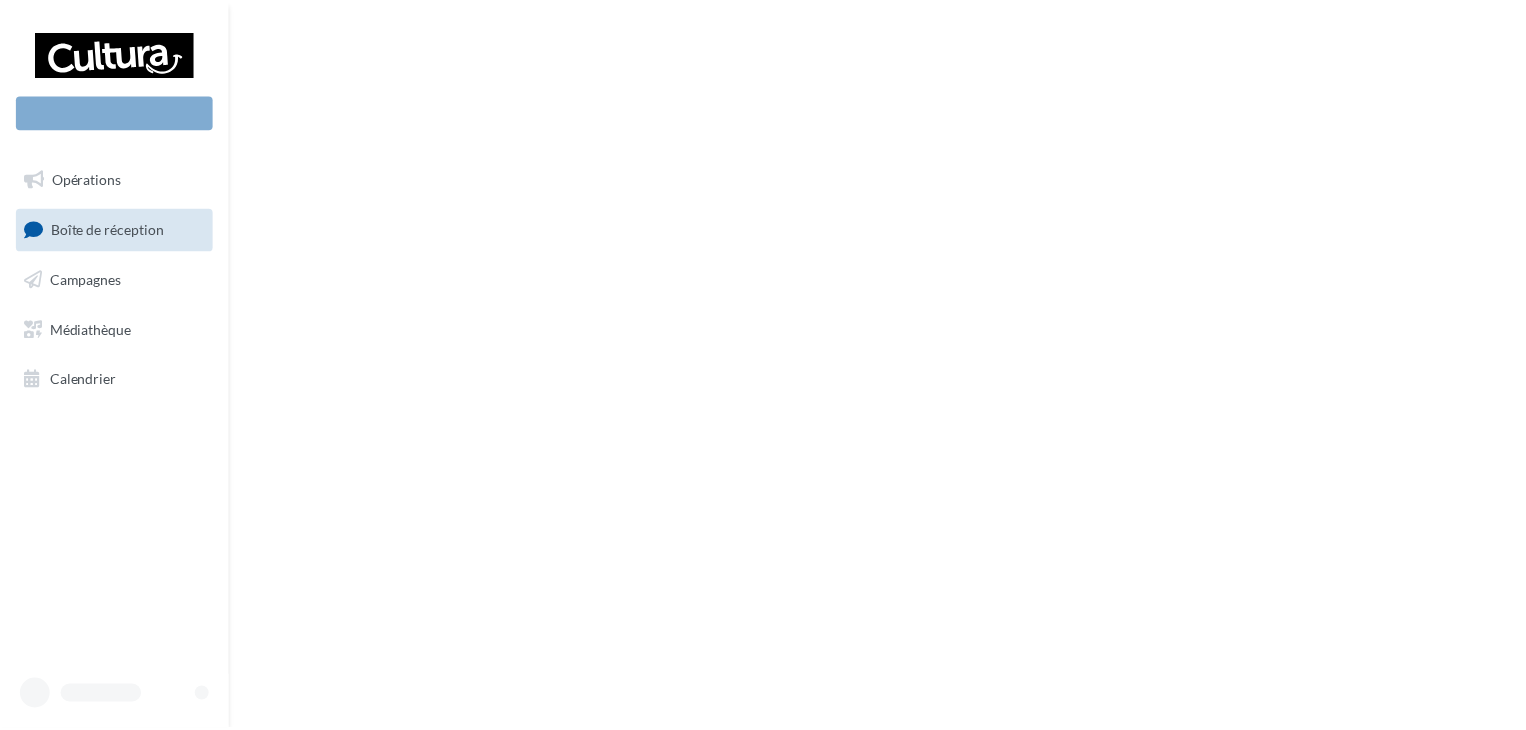 scroll, scrollTop: 0, scrollLeft: 0, axis: both 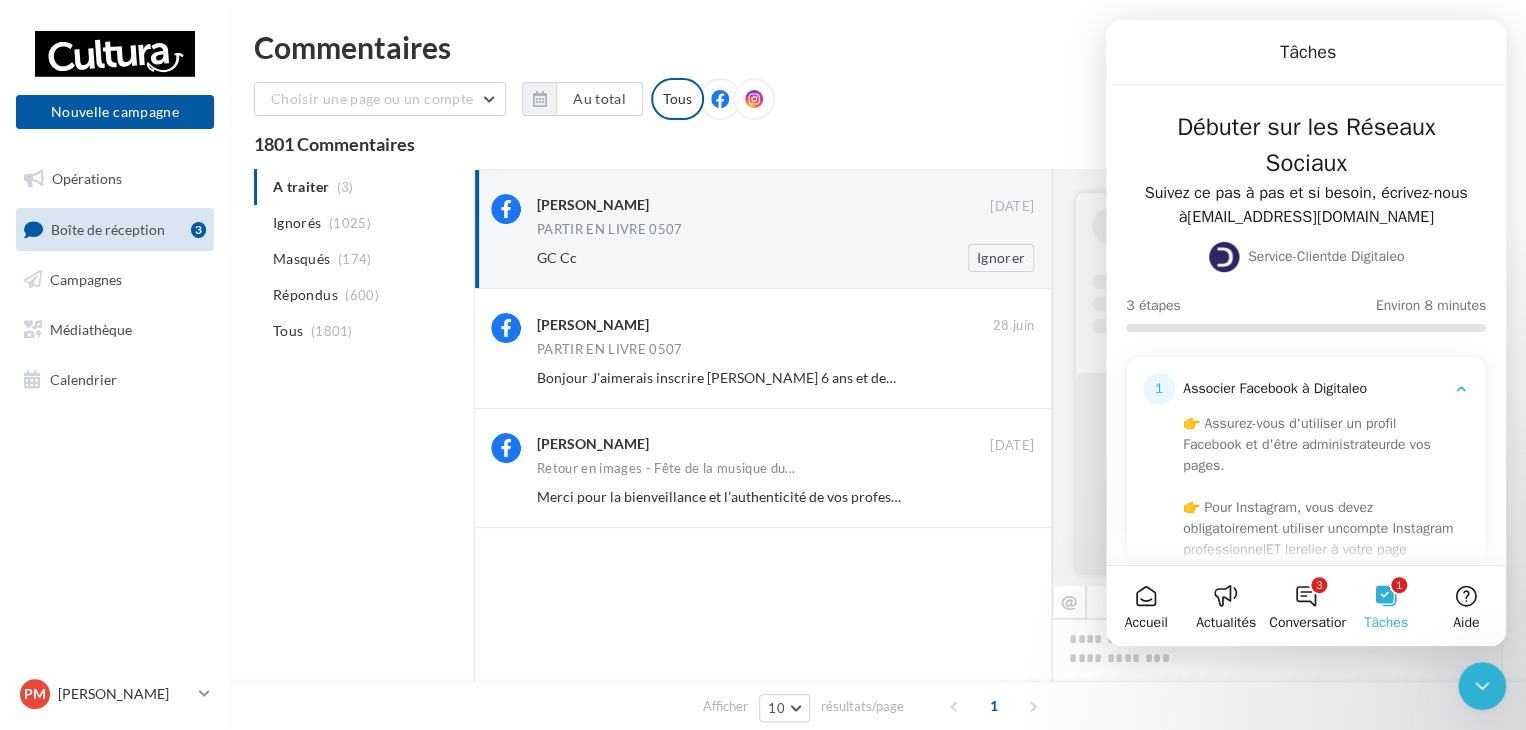 click on "Sarah Lambert" at bounding box center [593, 205] 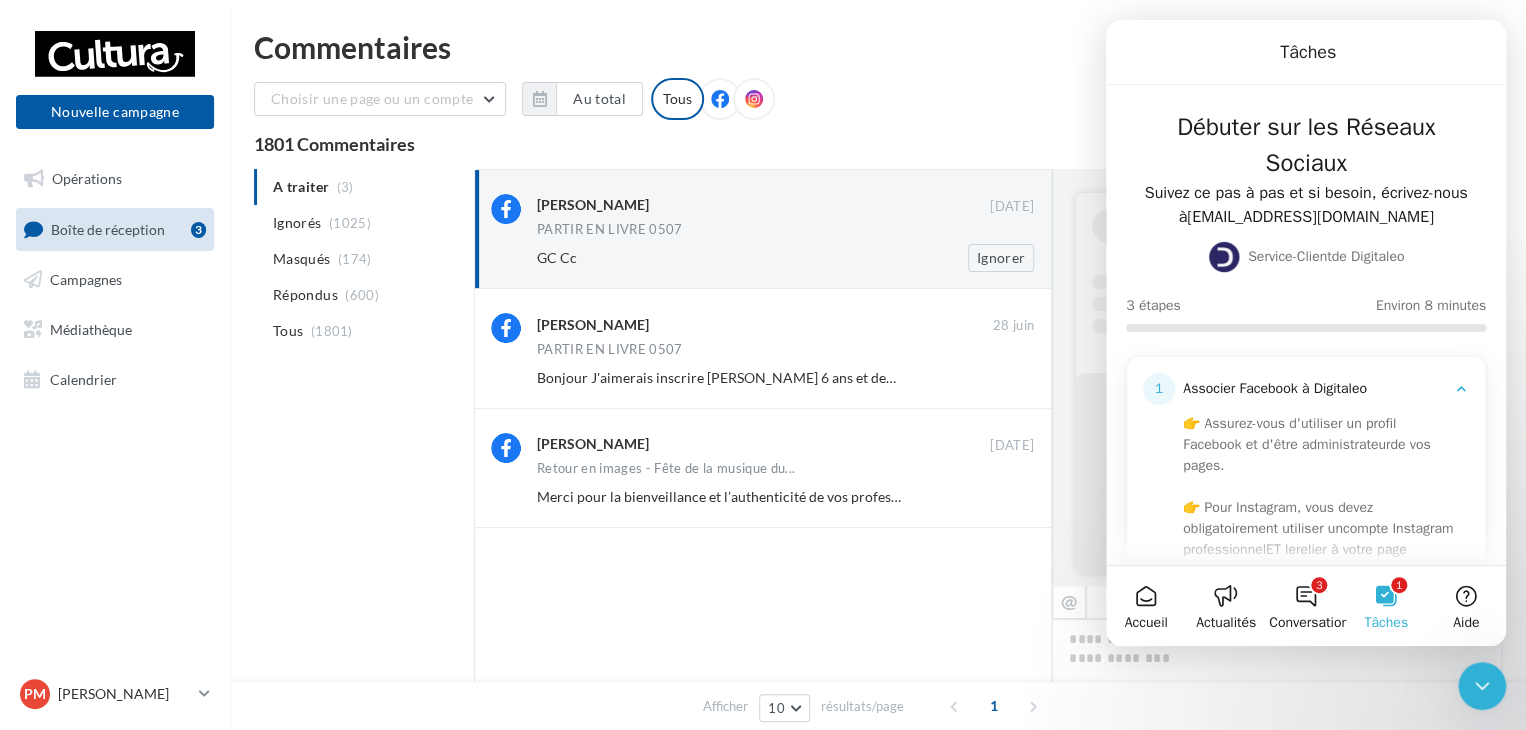 click on "GC Cc" at bounding box center [720, 258] 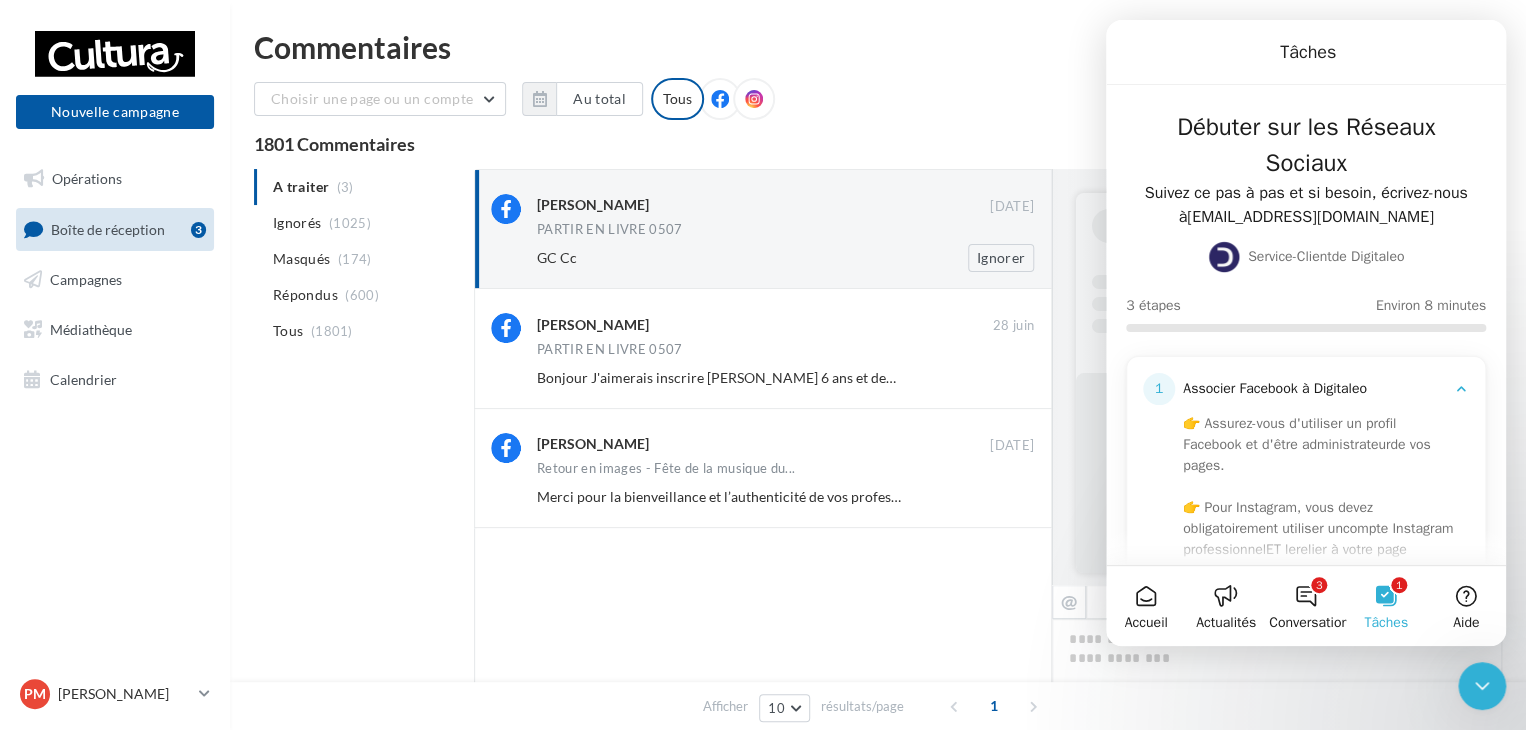 click on "PARTIR EN LIVRE 0507" at bounding box center (785, 231) 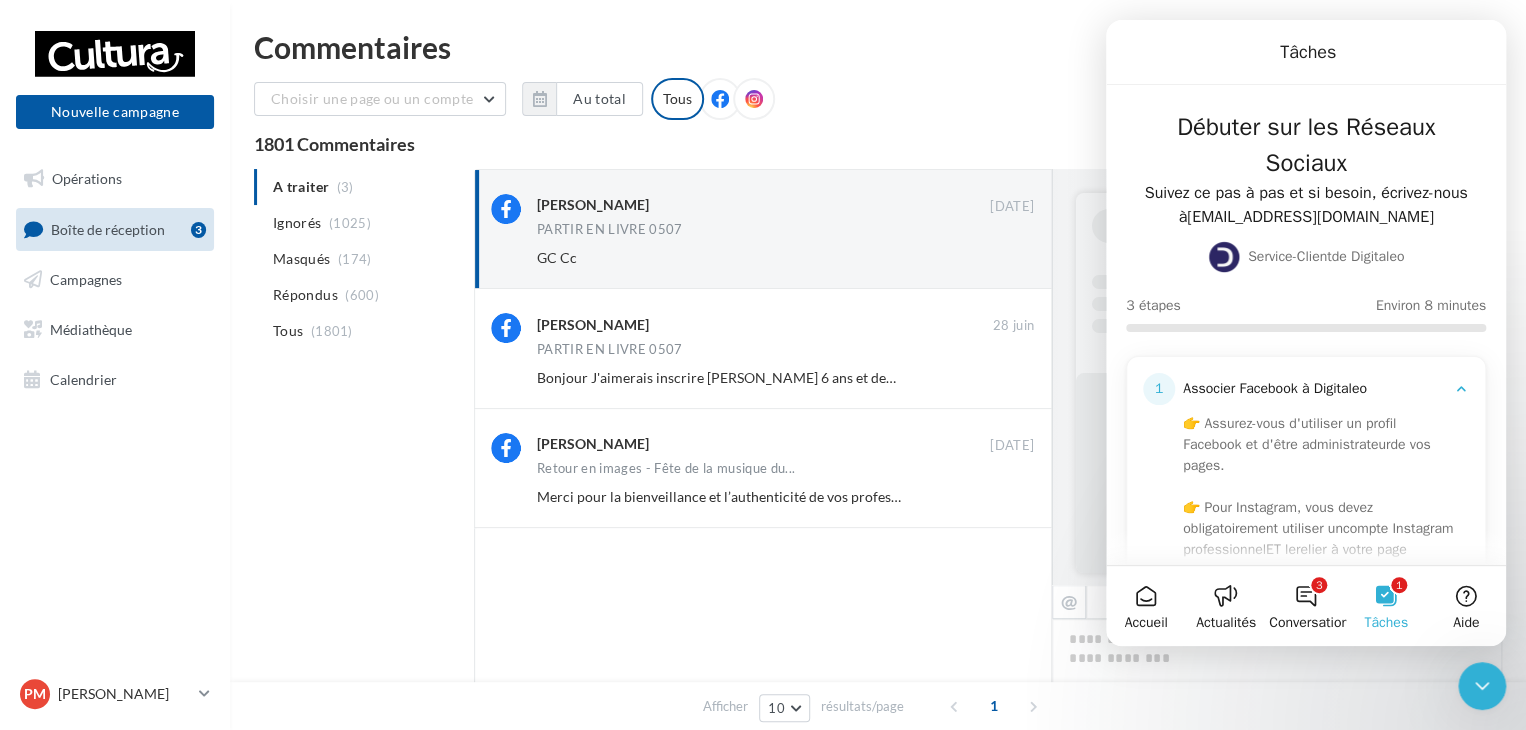 click at bounding box center (763, 661) 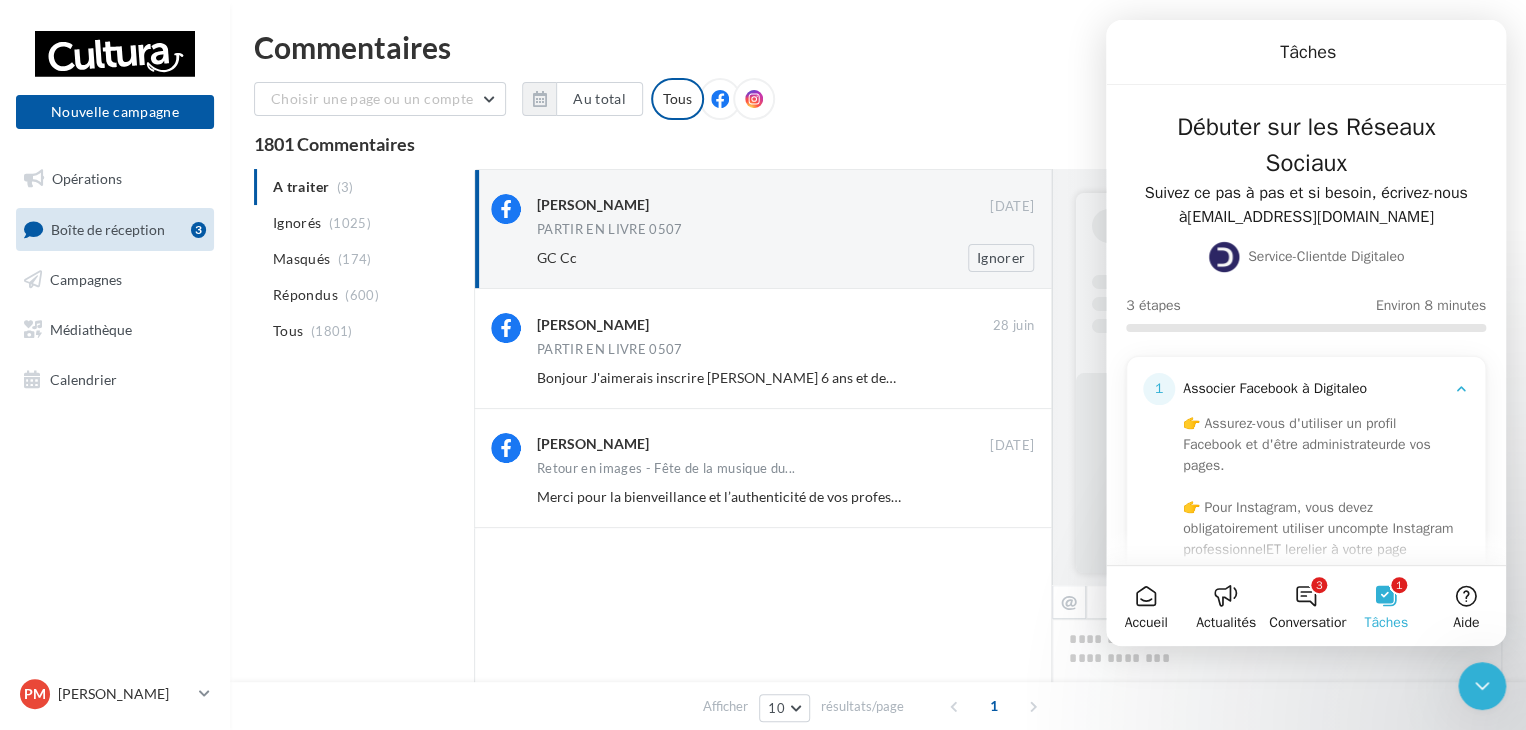 click on "GC Cc
Ignorer" at bounding box center (793, 258) 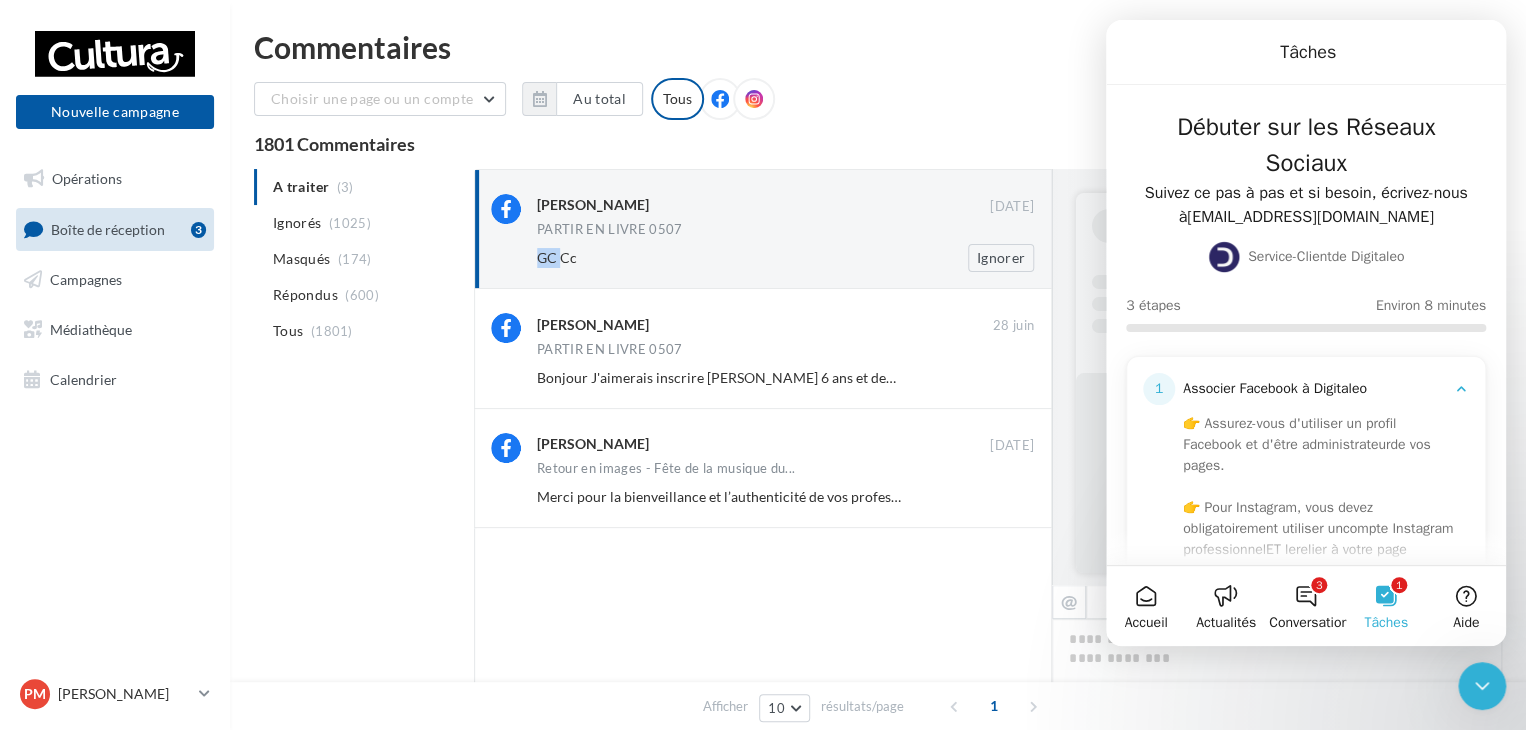 click on "GC Cc
Ignorer" at bounding box center (793, 258) 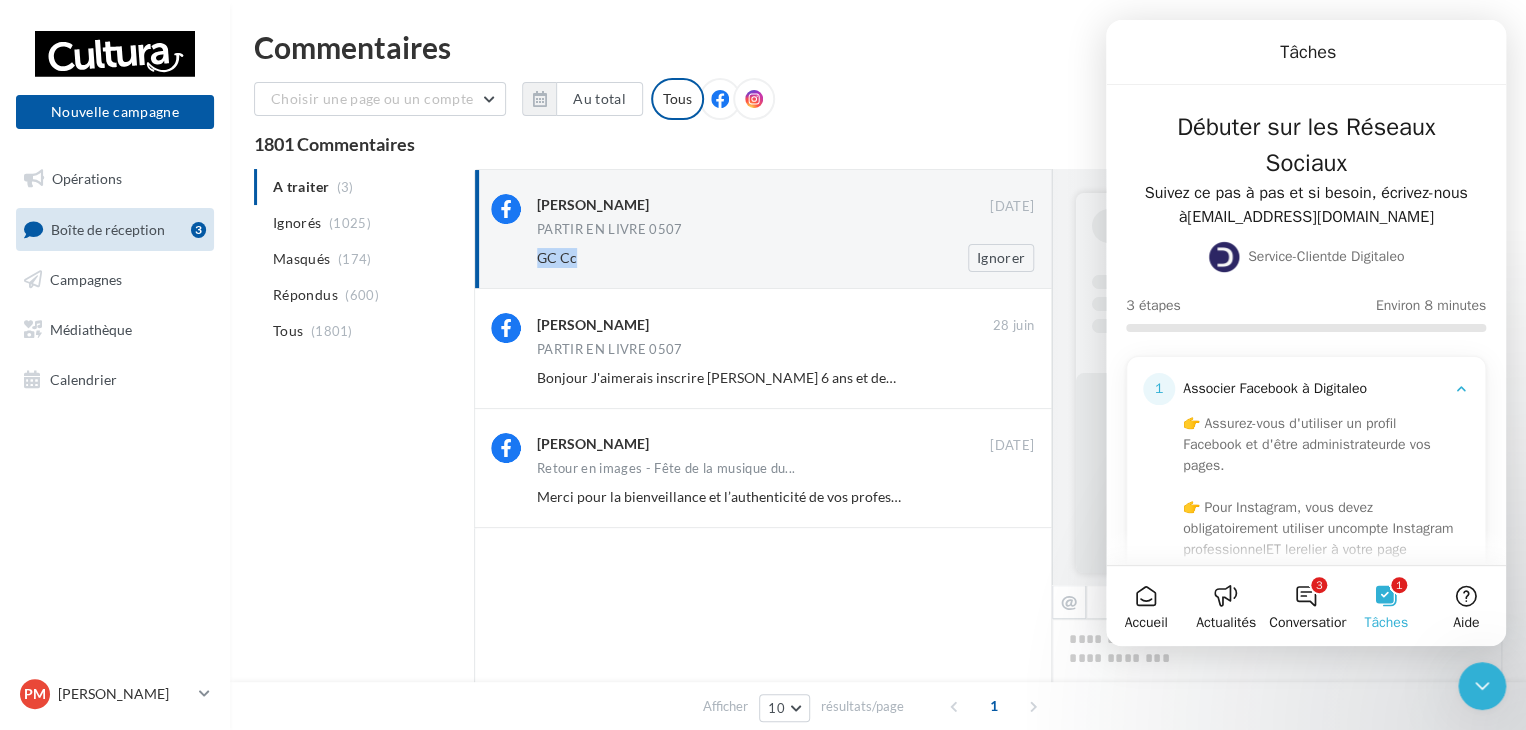 click on "GC Cc
Ignorer" at bounding box center (793, 258) 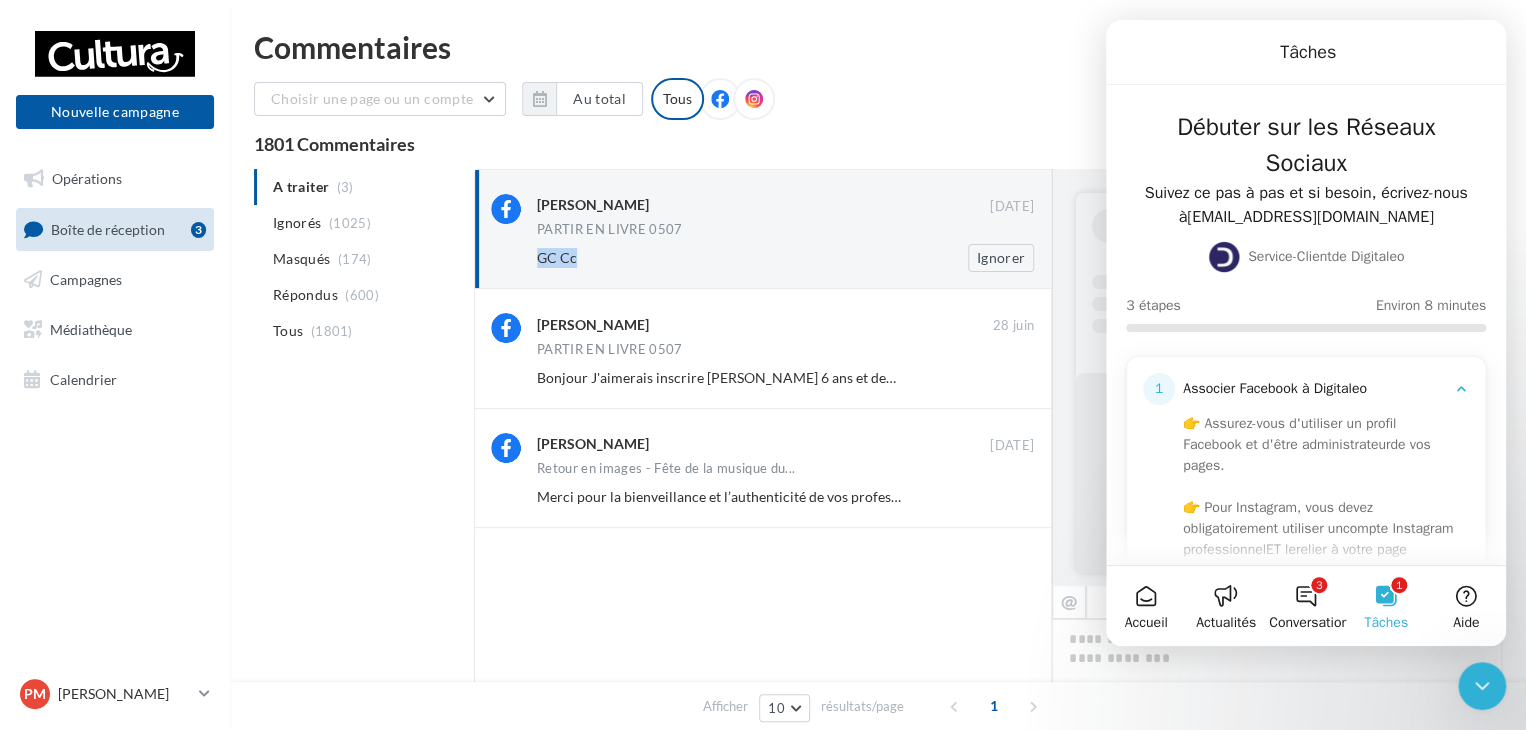 click on "GC Cc" at bounding box center (720, 258) 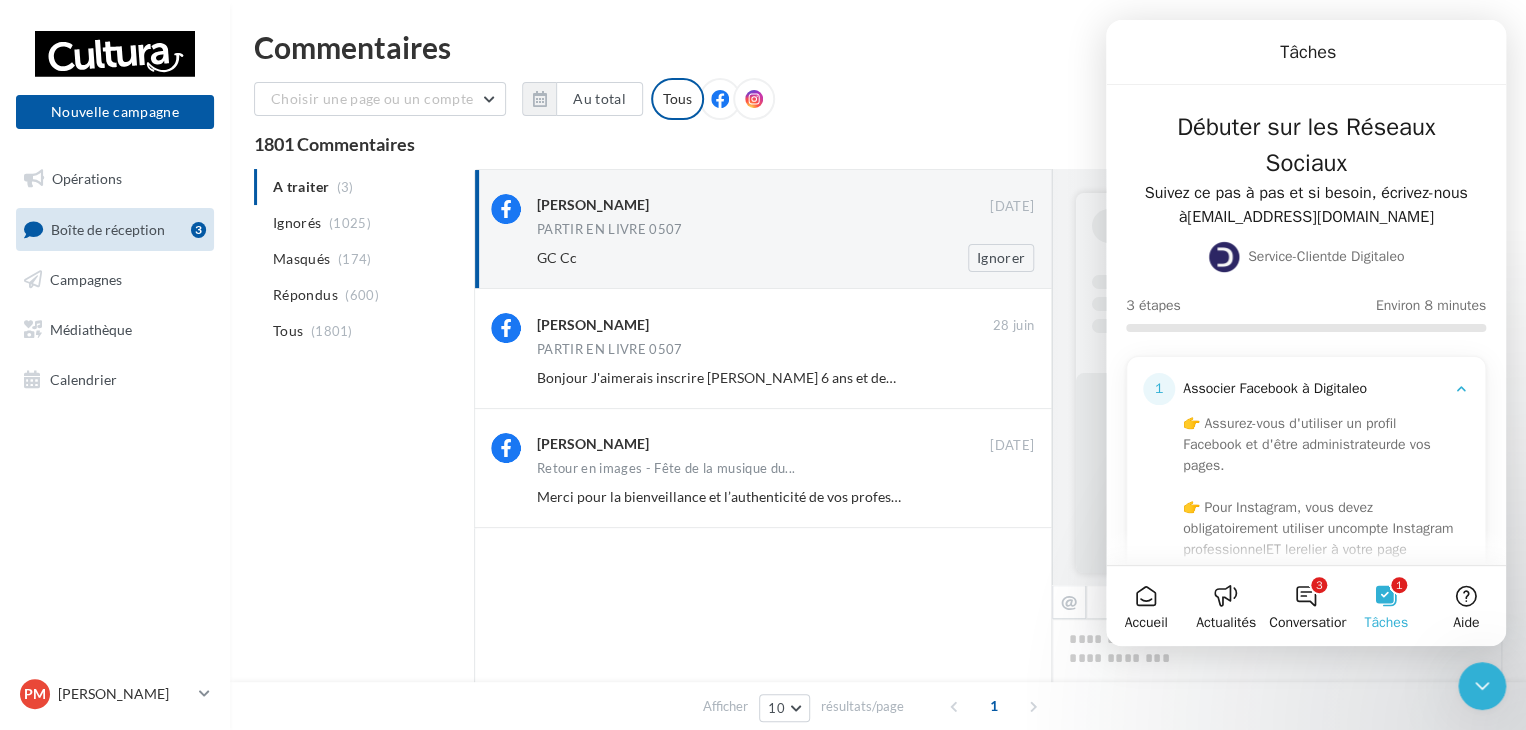click at bounding box center (506, 209) 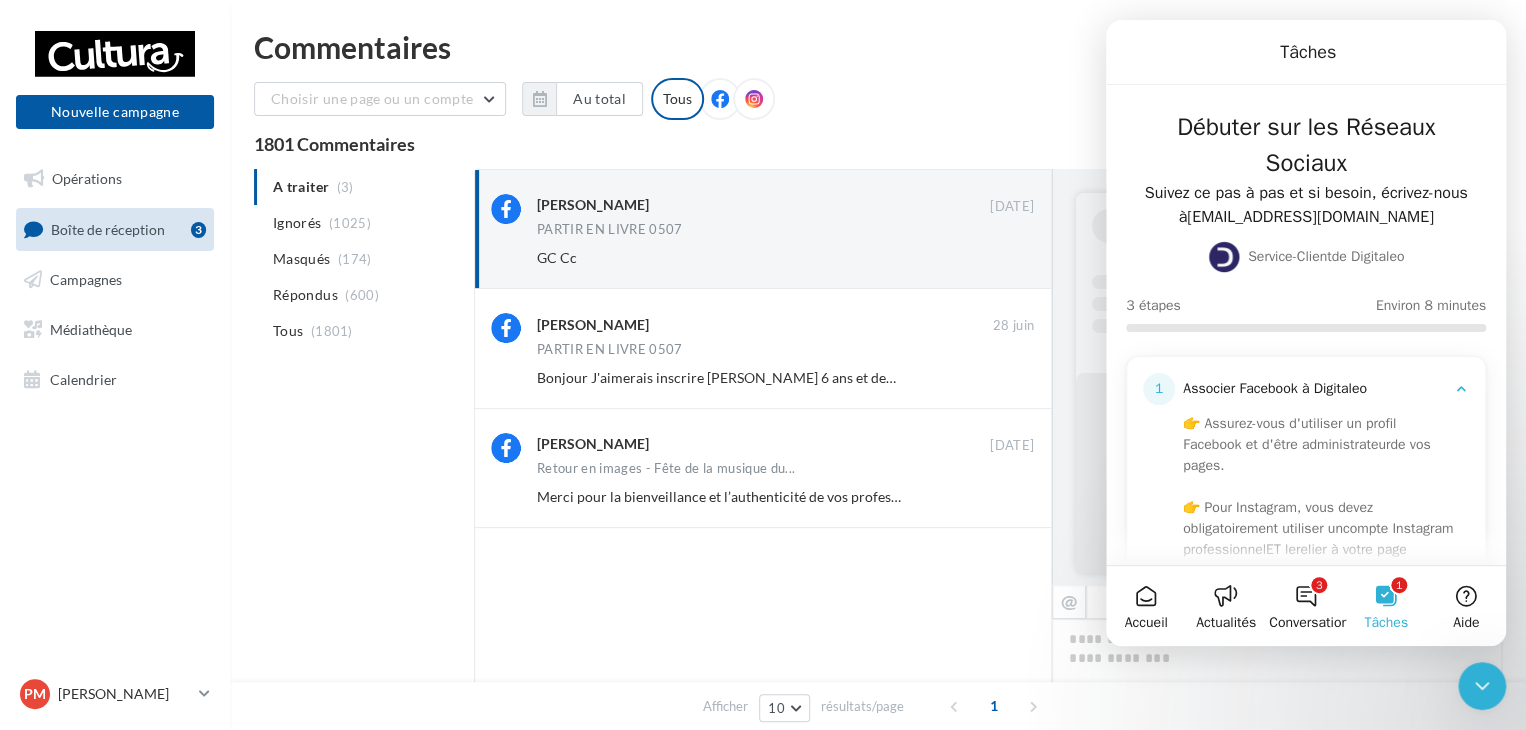 click on "A traiter
(3)
Ignorés
(1025)
Masqués
(174)
Répondus
(600)
Tous
(1801)" at bounding box center [360, 259] 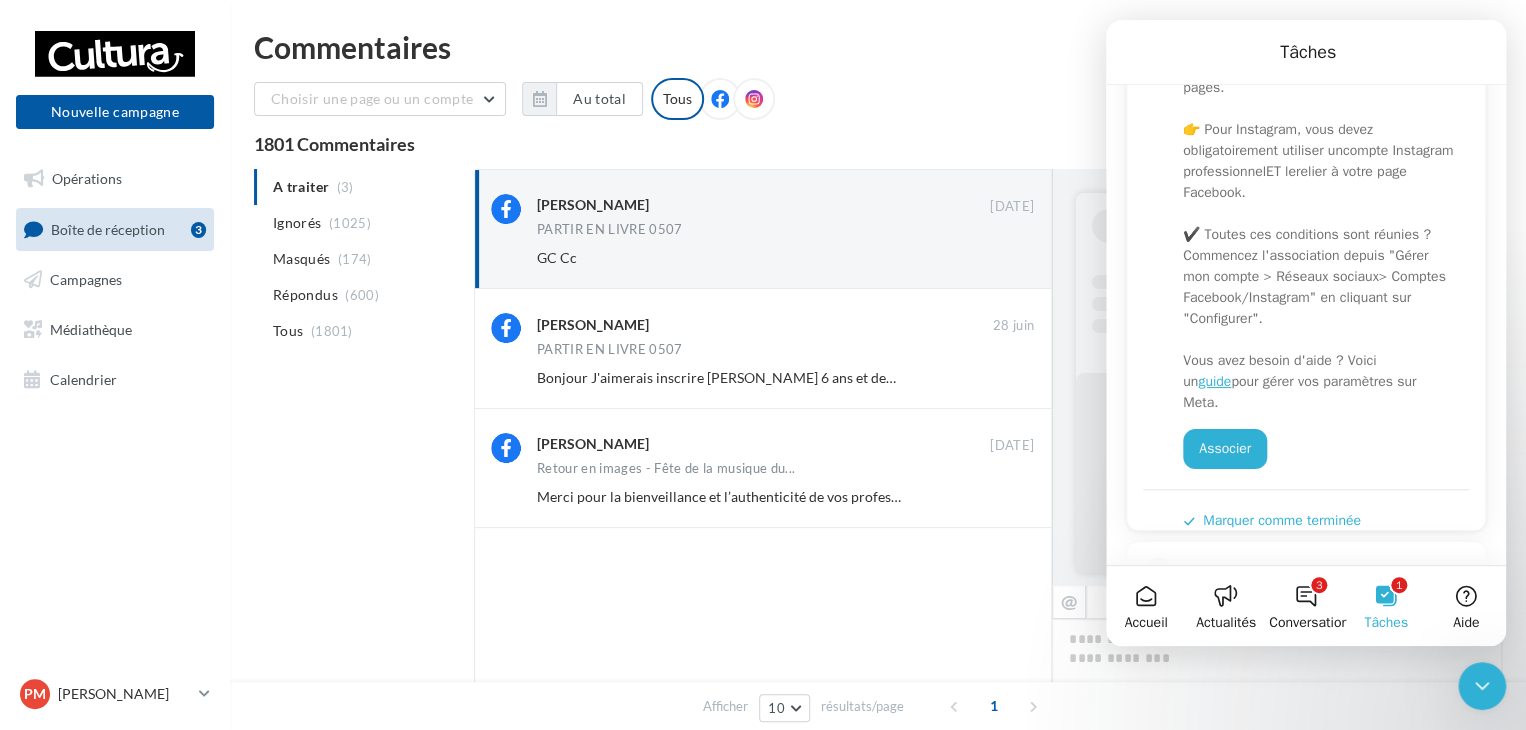scroll, scrollTop: 400, scrollLeft: 0, axis: vertical 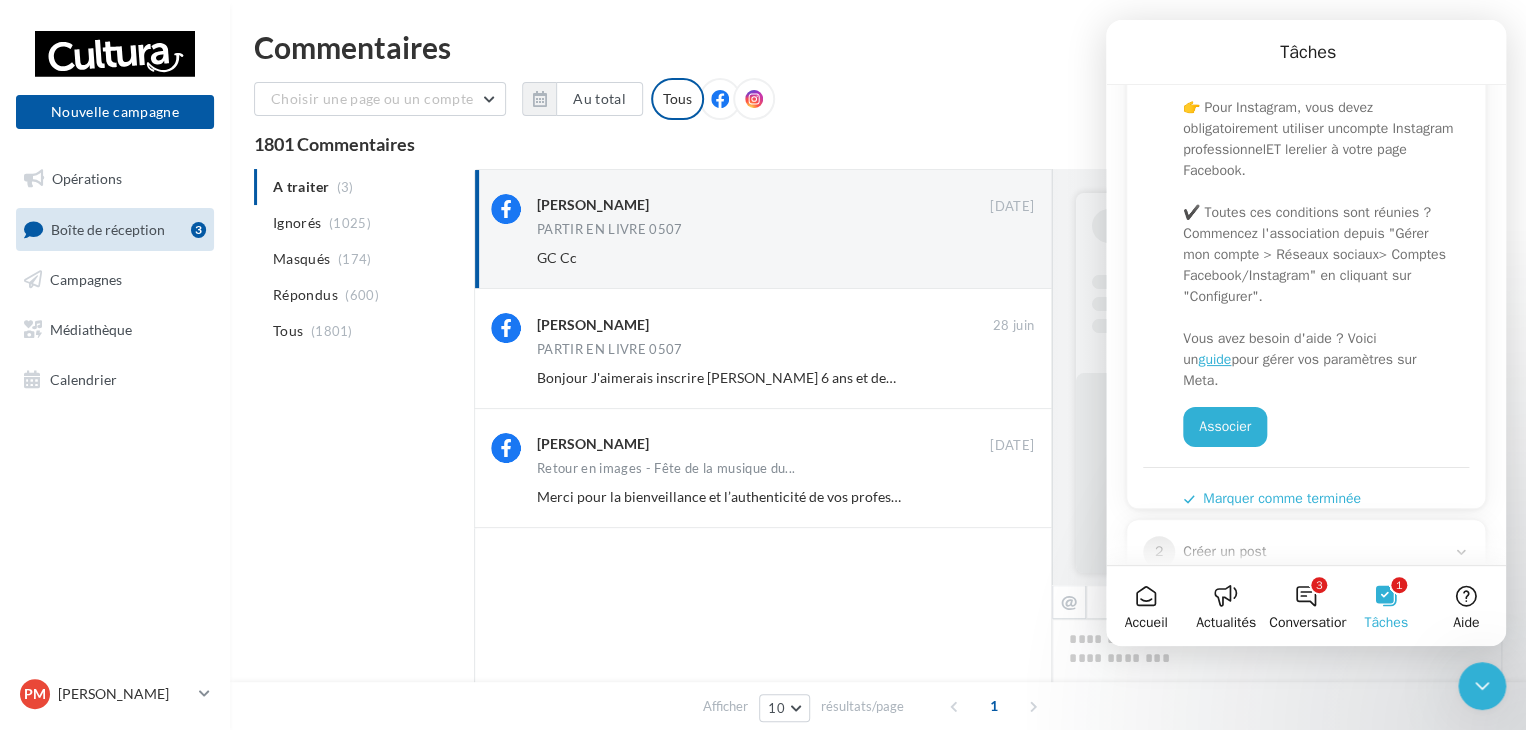 click 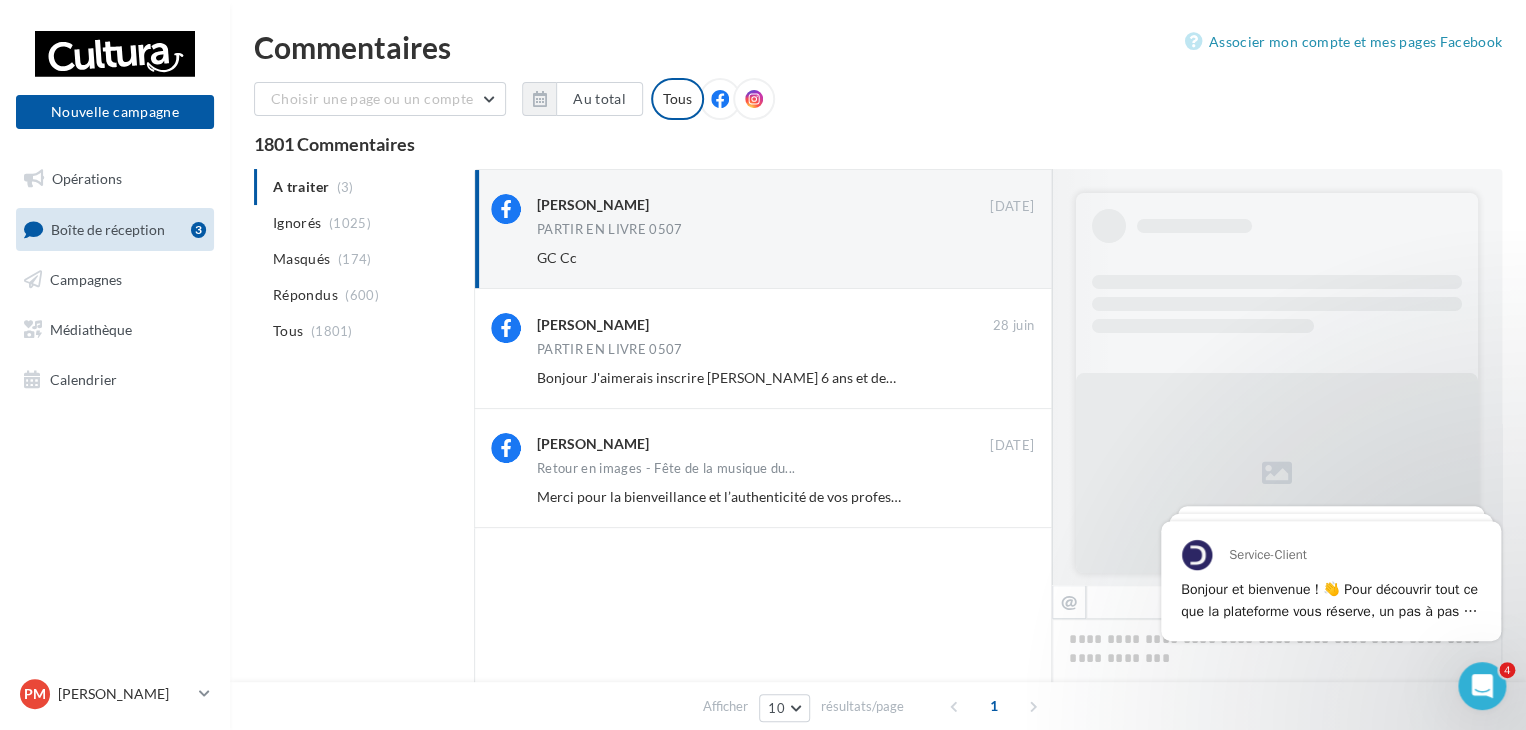 scroll, scrollTop: 0, scrollLeft: 0, axis: both 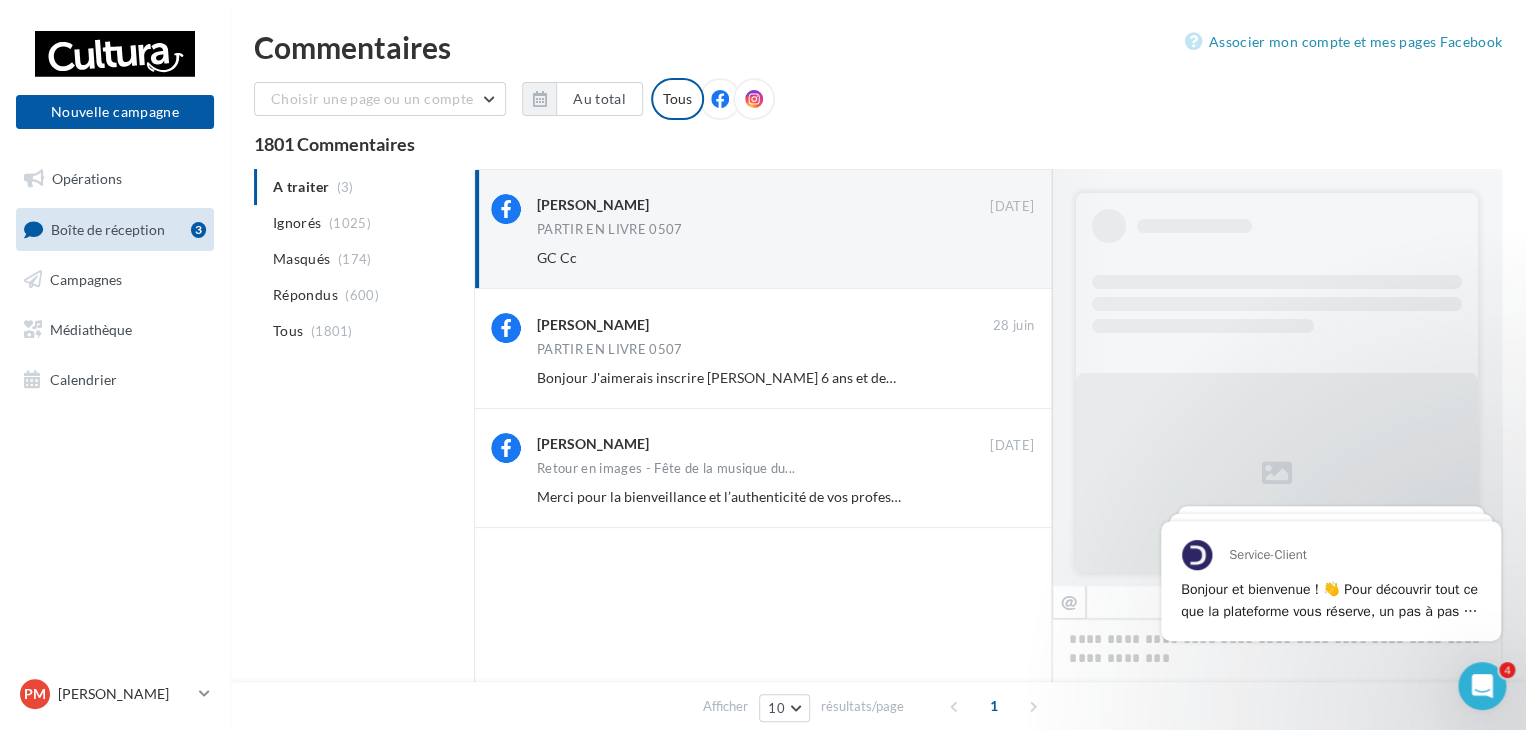 click at bounding box center [763, 661] 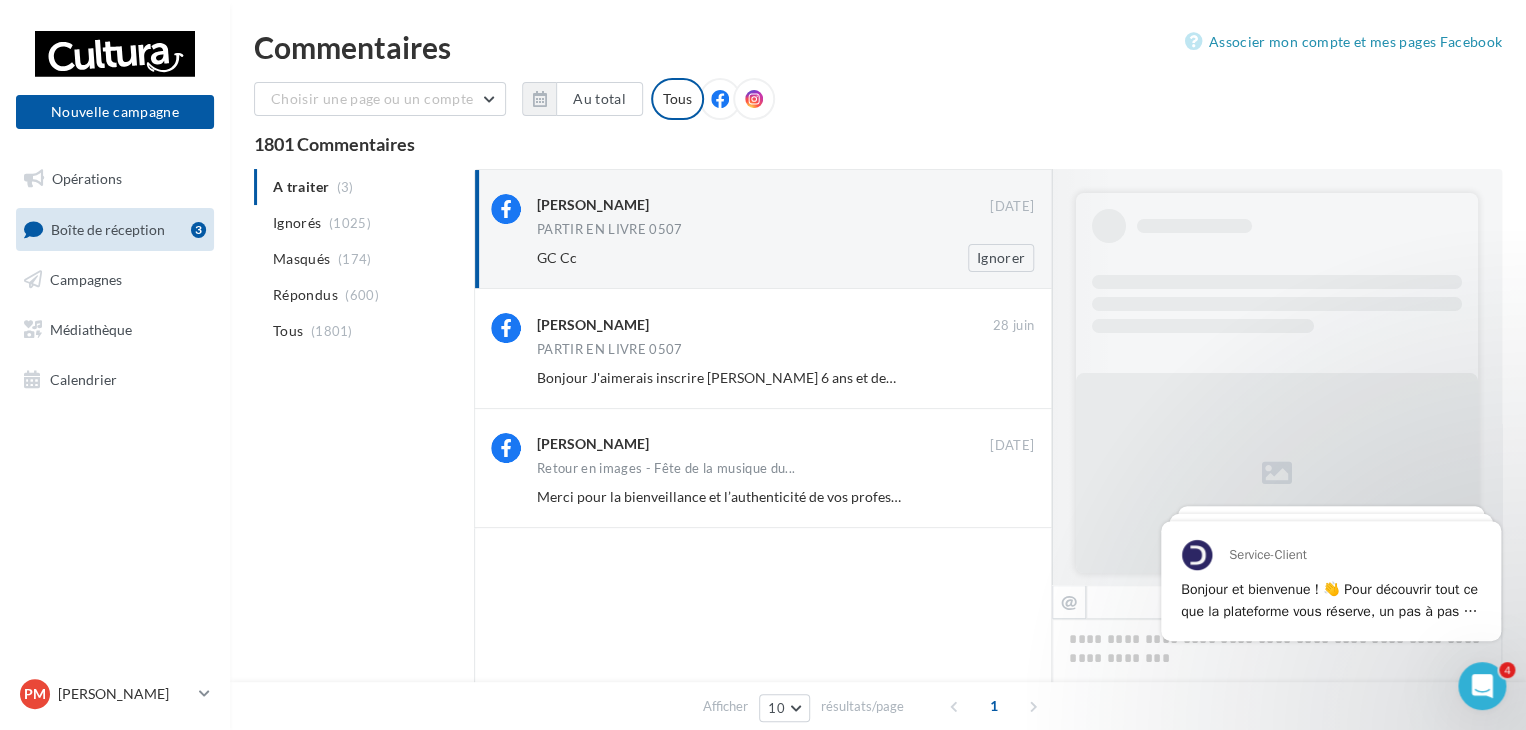 click on "Sarah Lambert
29 juin
PARTIR EN LIVRE 0507
GC Cc
Ignorer" at bounding box center (785, 233) 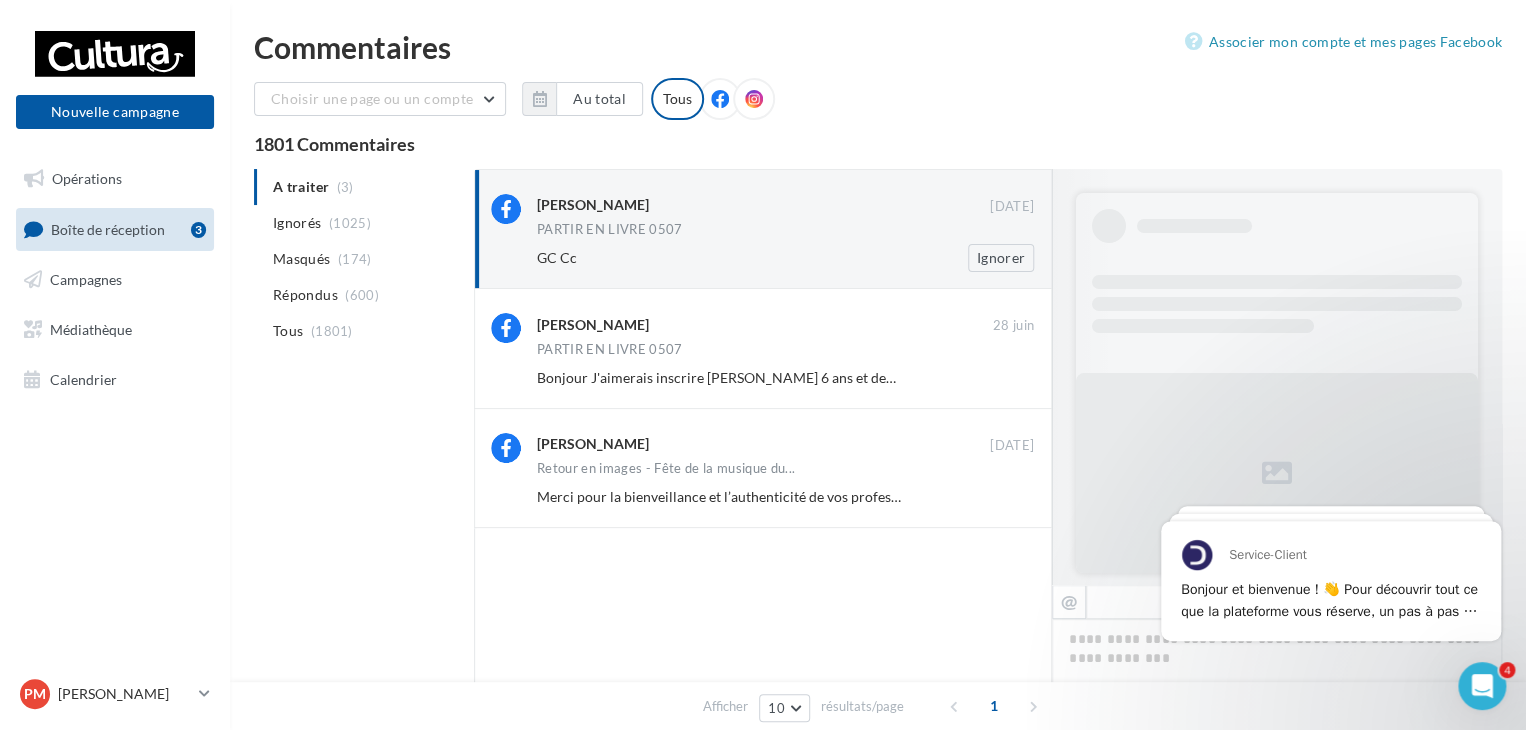 click on "GC Cc" at bounding box center (720, 258) 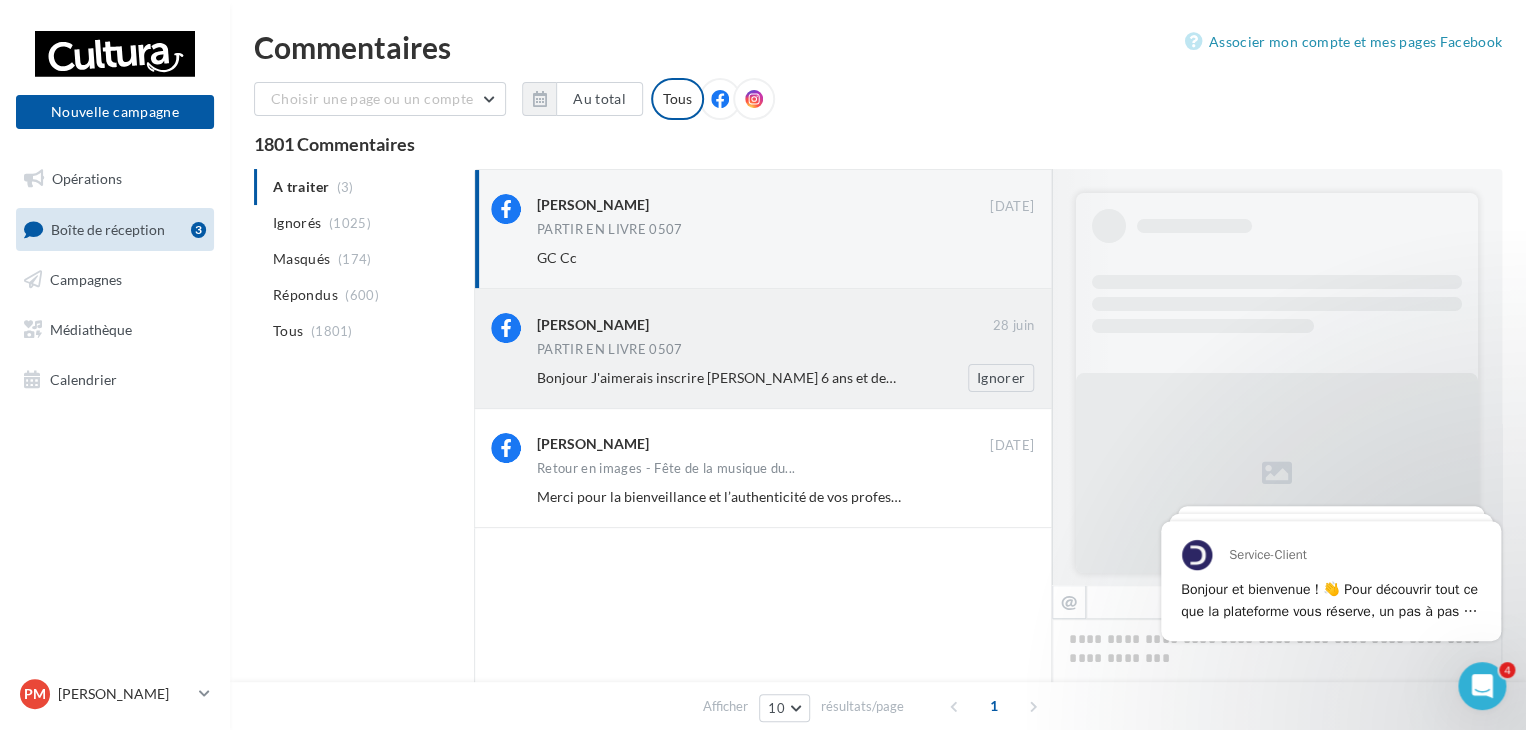 click on "Michel Carminati" at bounding box center [765, 323] 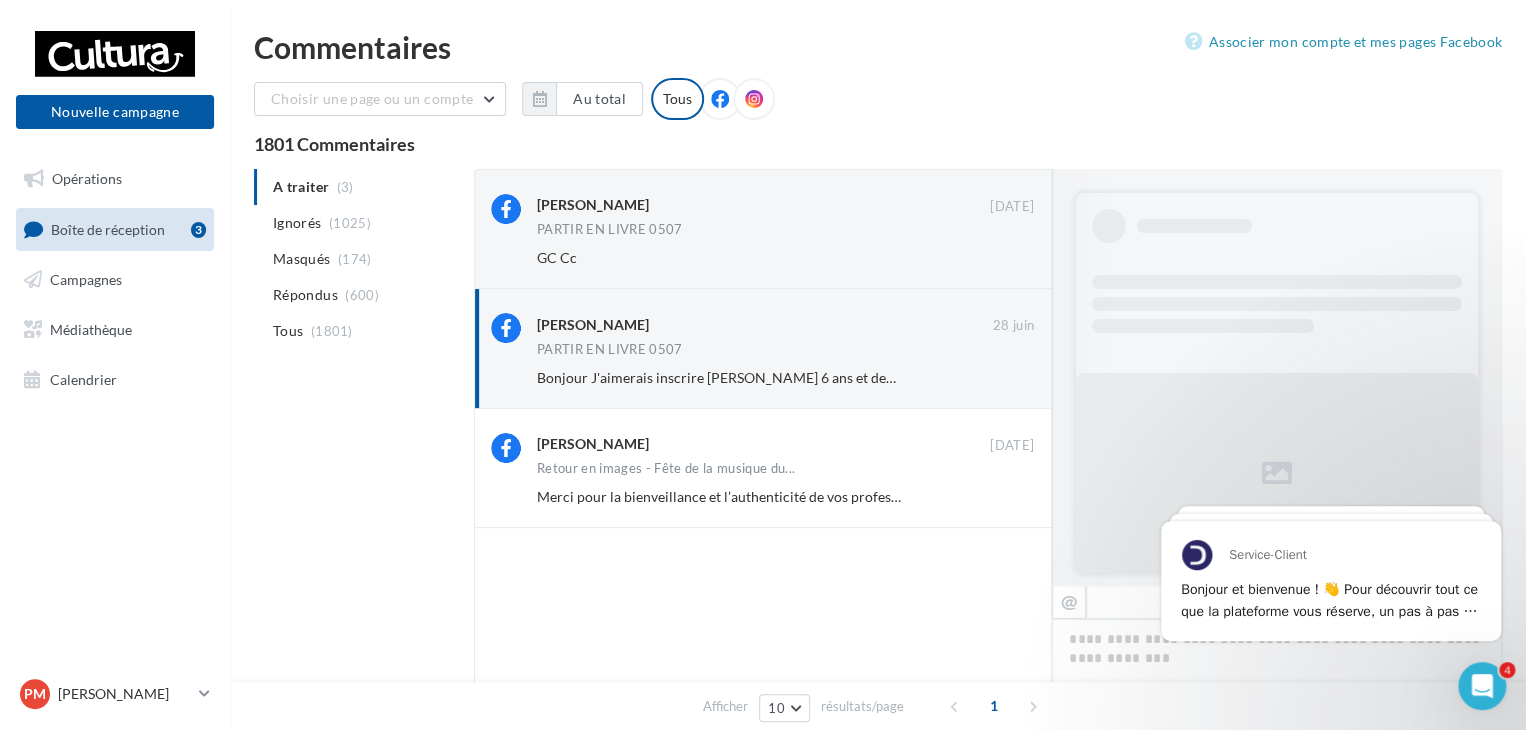 click 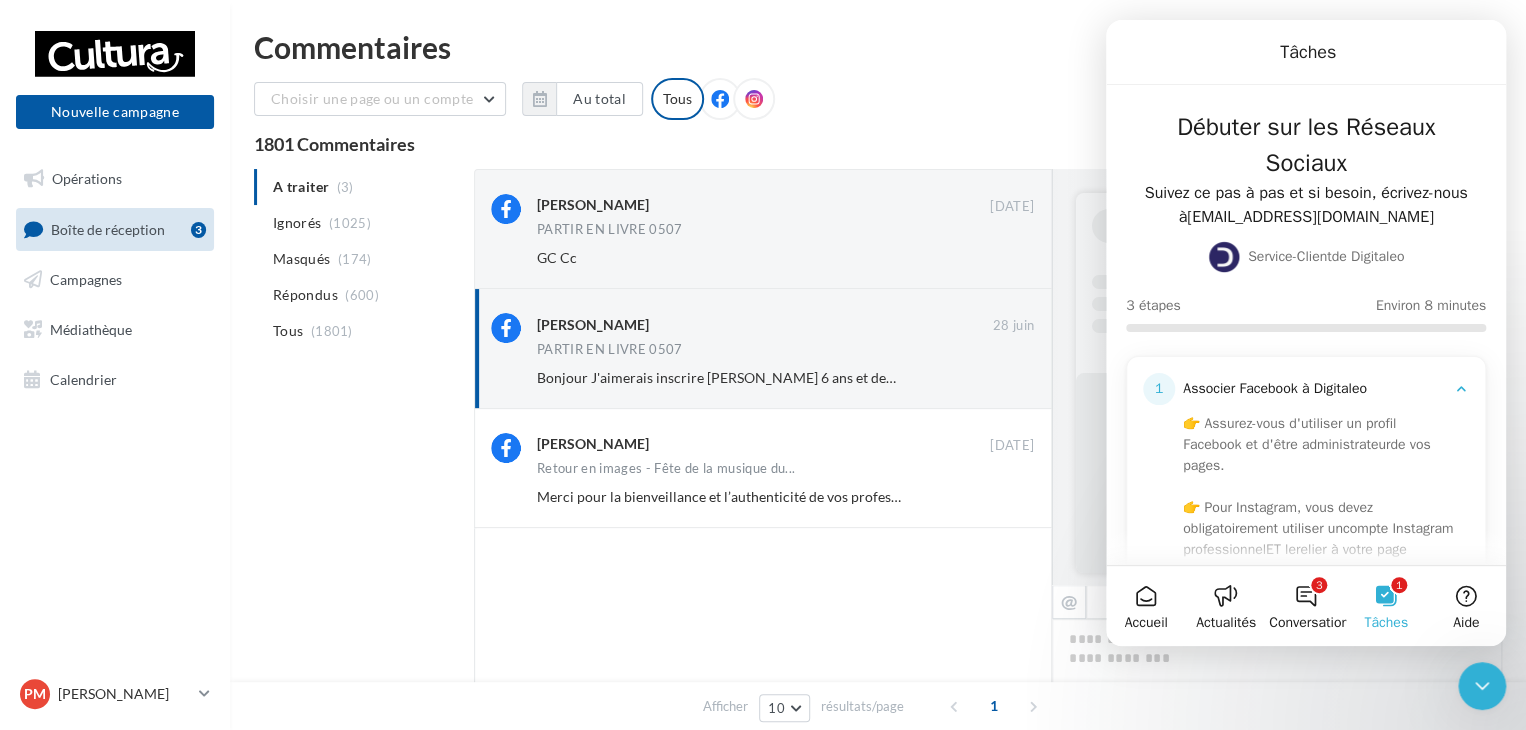 click 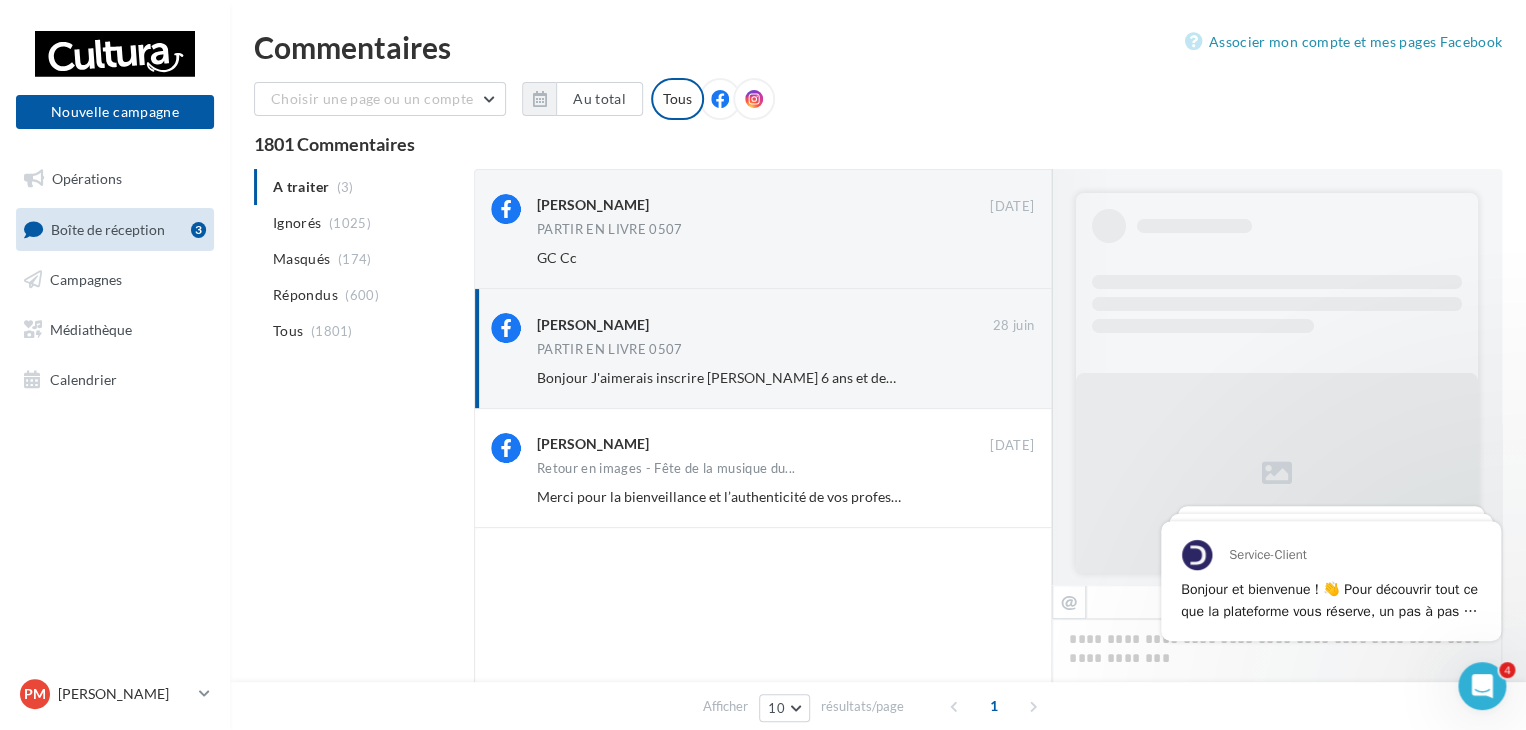 scroll, scrollTop: 0, scrollLeft: 0, axis: both 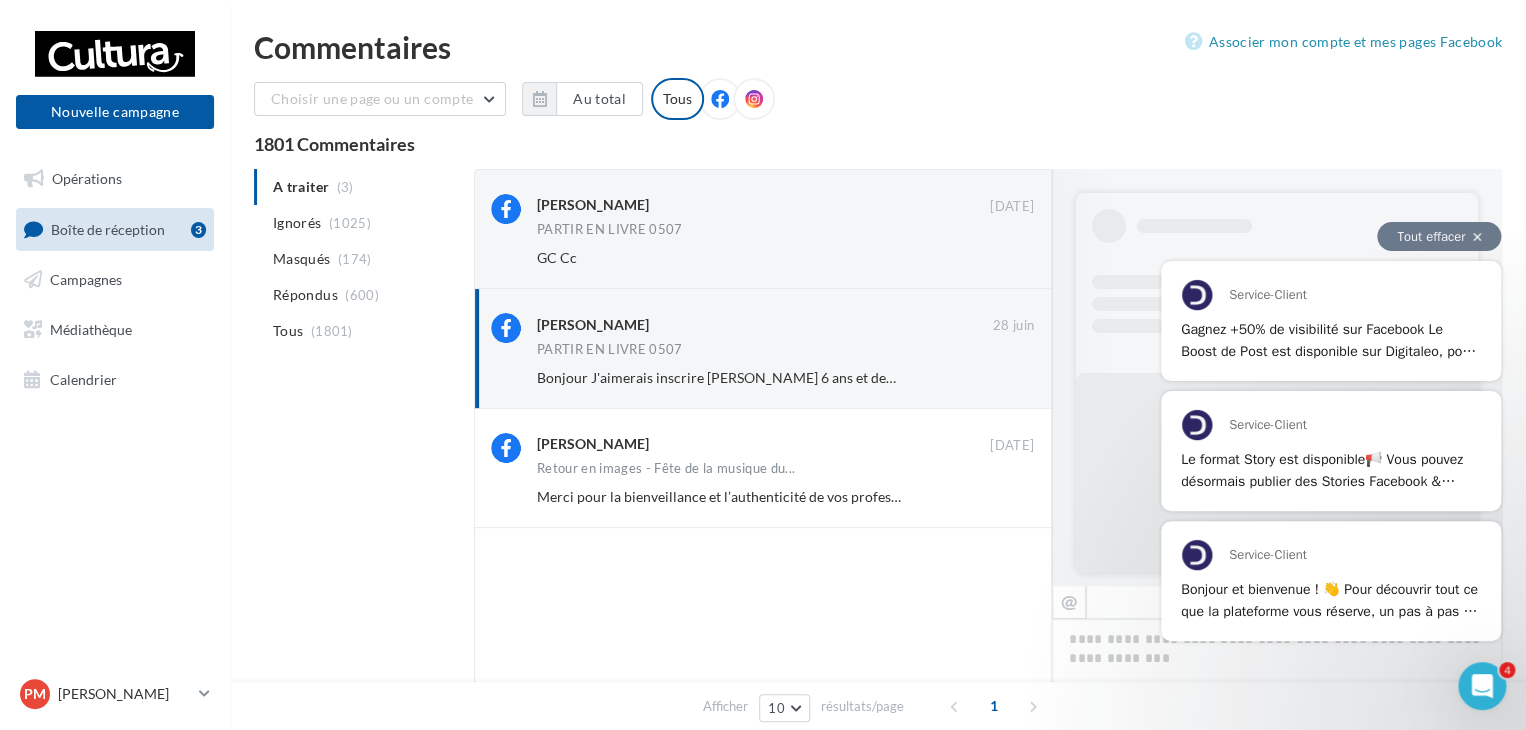 click on "Tout effacer" at bounding box center [1439, 236] 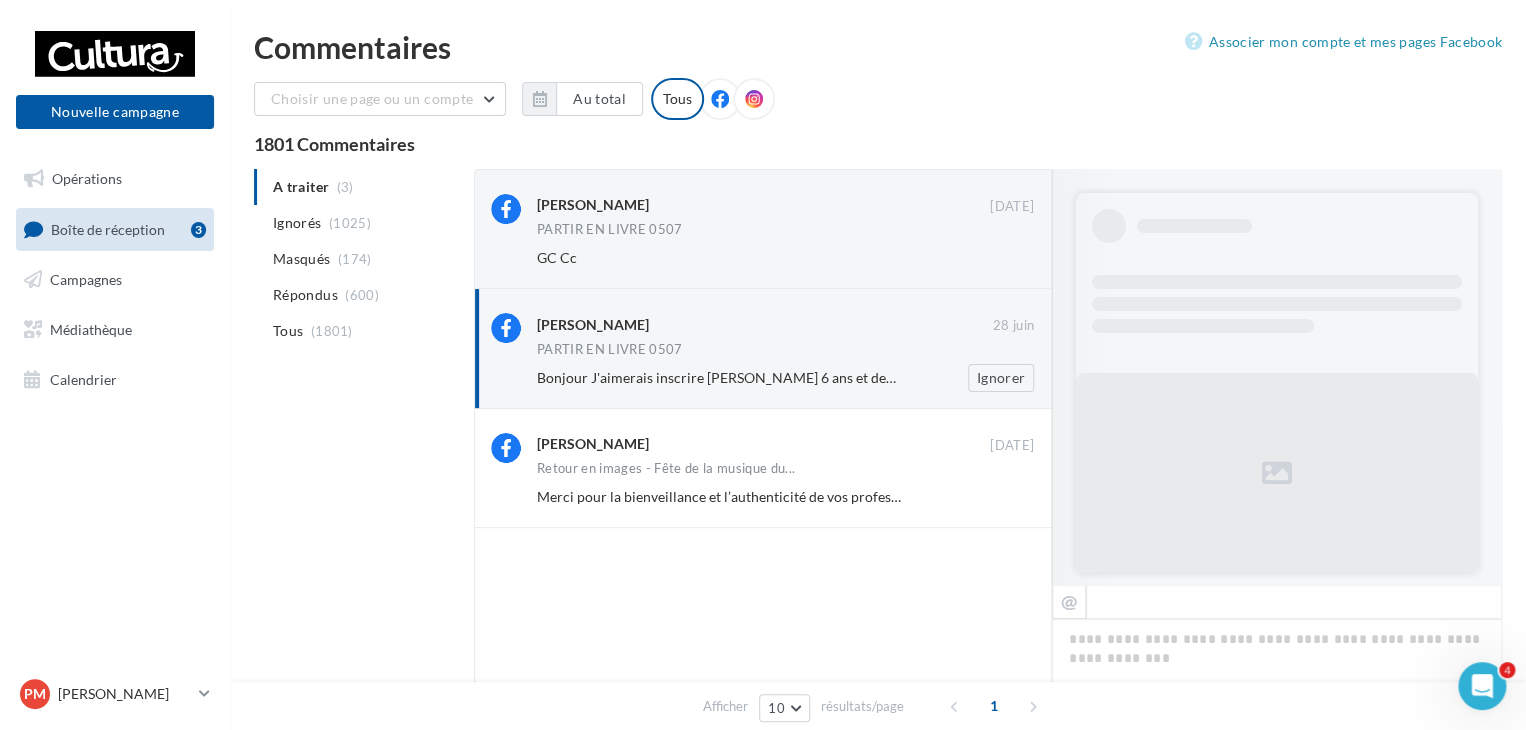 click on "Michel Carminati
28 juin
PARTIR EN LIVRE 0507
Bonjour
J'aimerais inscrire Antoine 6 ans et demi svp
Ignorer" at bounding box center (785, 352) 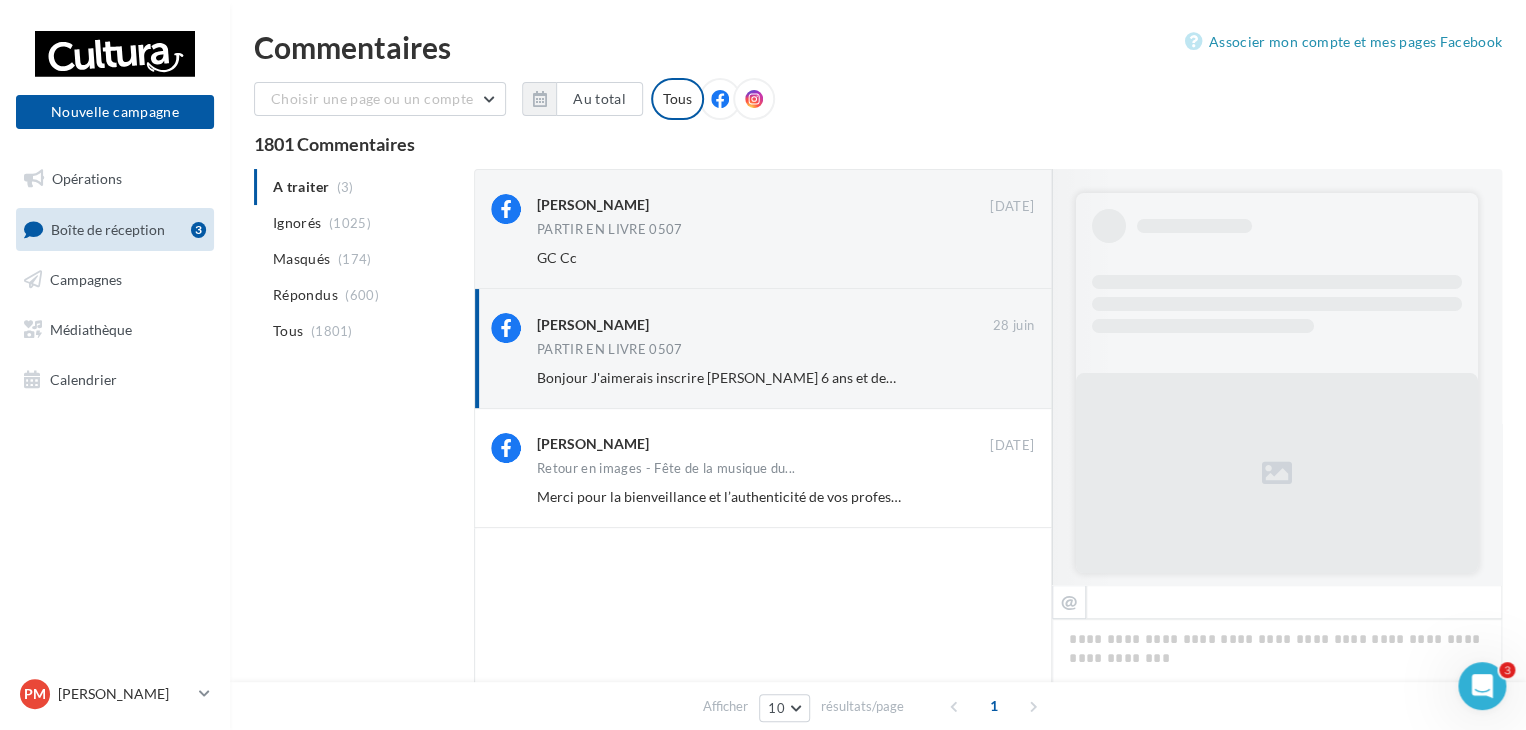 click at bounding box center (1294, 602) 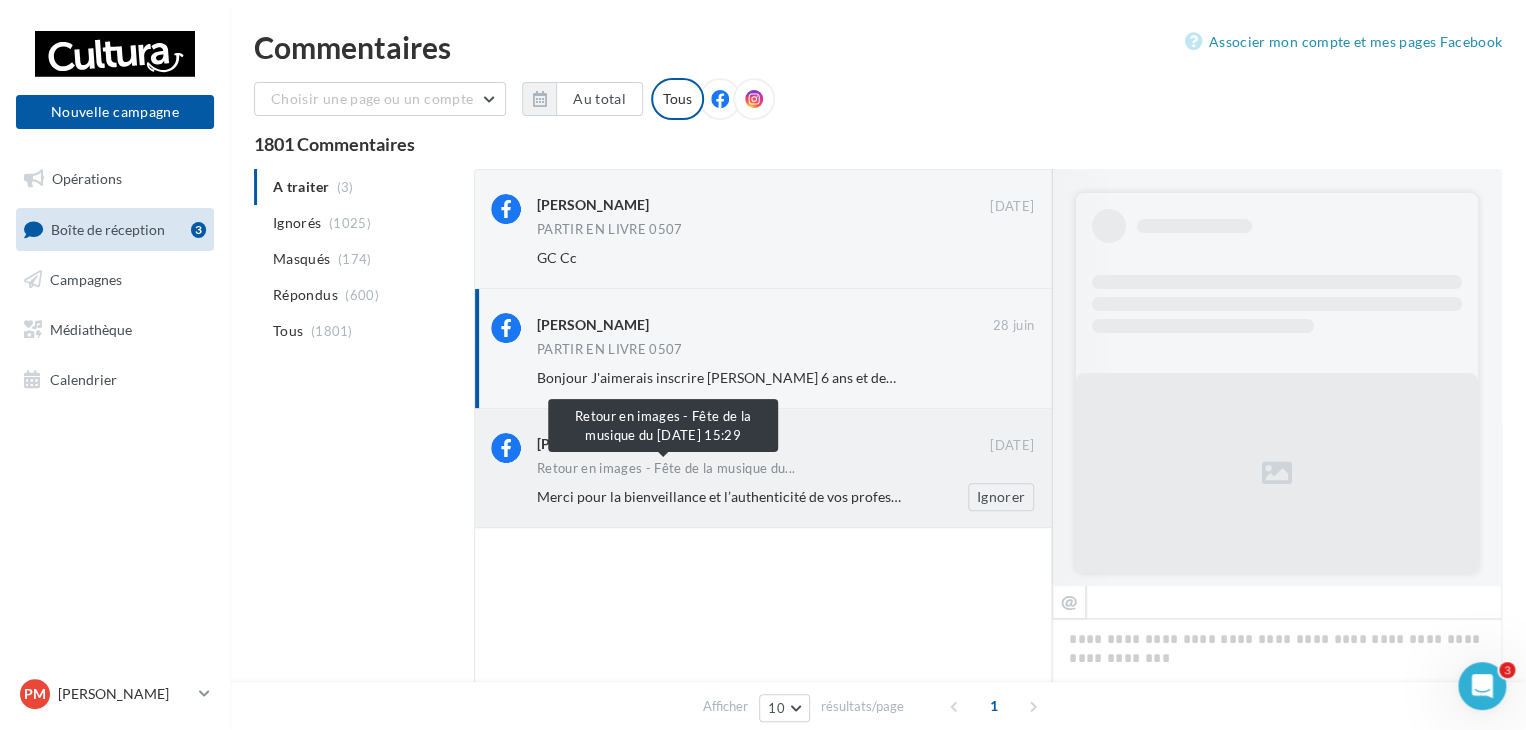 click on "Retour en images - Fête de la musique du..." at bounding box center (666, 468) 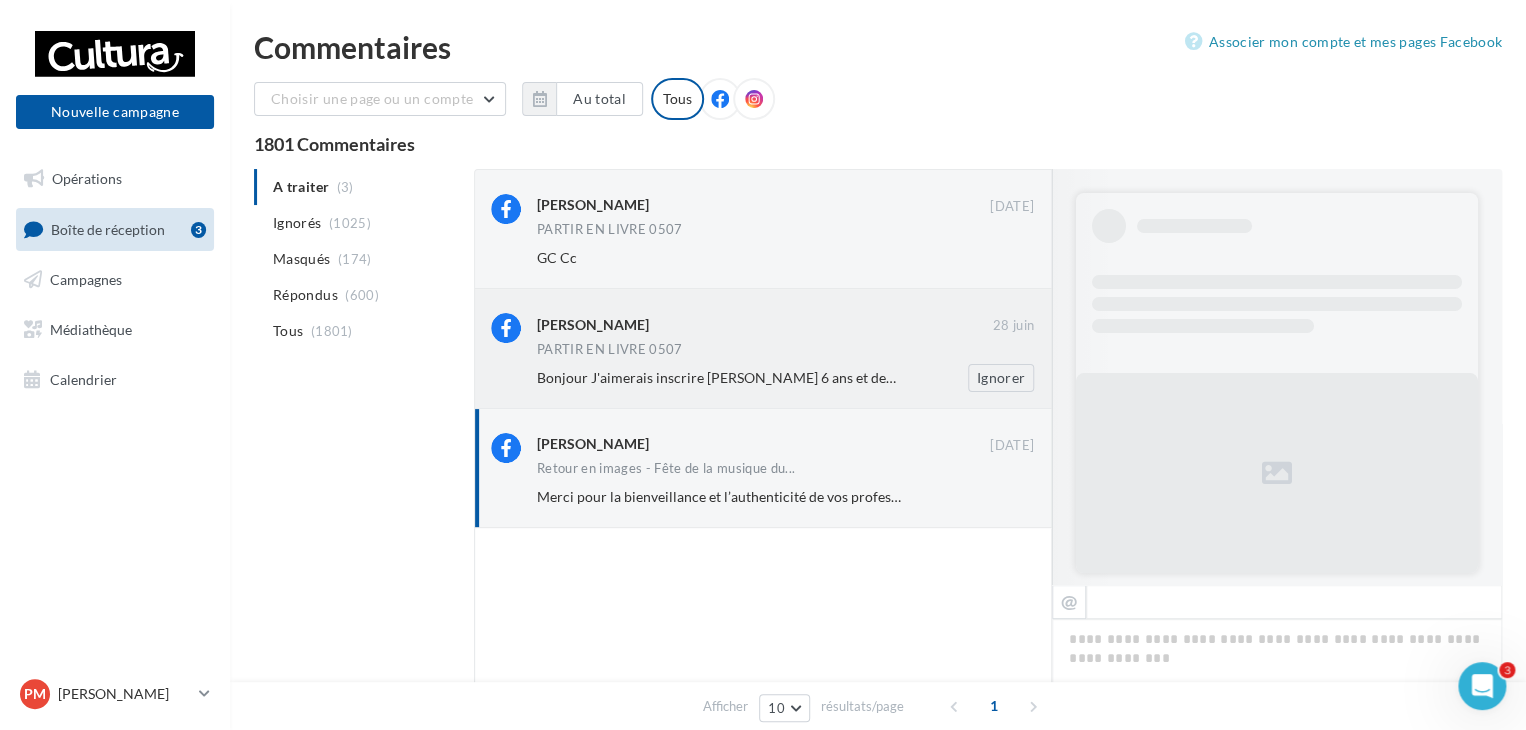 click on "Michel Carminati
28 juin
PARTIR EN LIVRE 0507
Bonjour
J'aimerais inscrire Antoine 6 ans et demi svp
Ignorer" at bounding box center [785, 352] 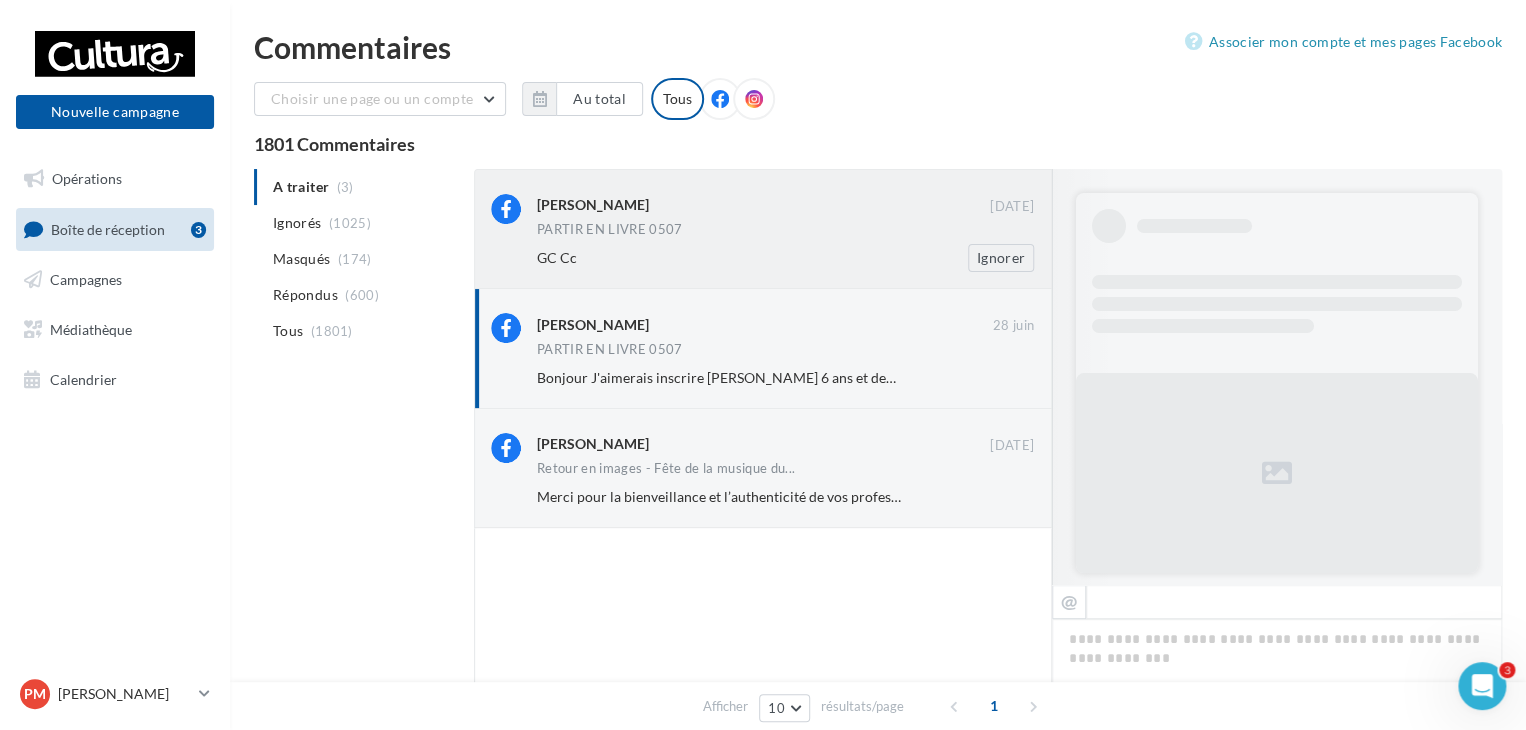 click on "GC Cc" at bounding box center [720, 258] 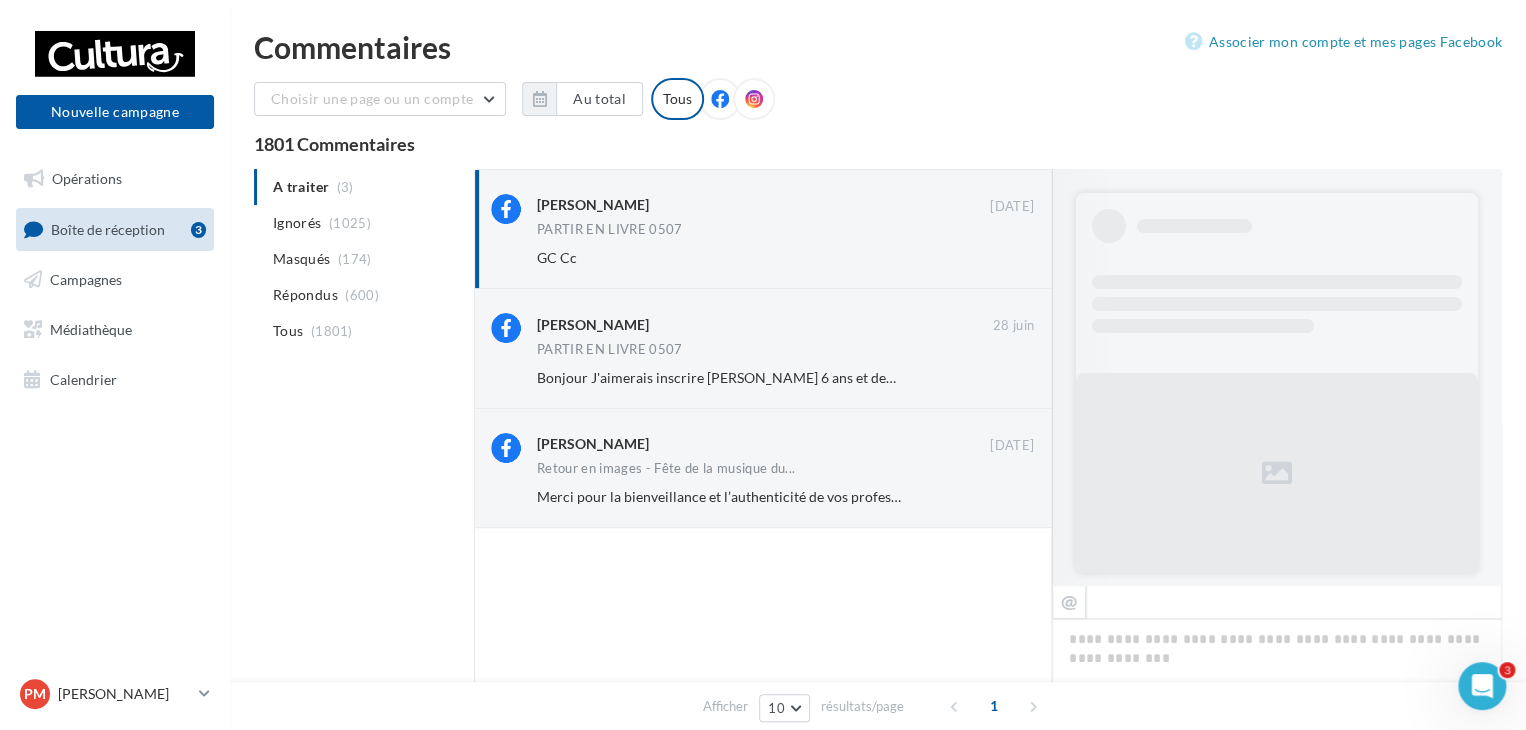 click on "A traiter
(3)
Ignorés
(1025)
Masqués
(174)
Répondus
(600)
Tous
(1801)" at bounding box center [360, 259] 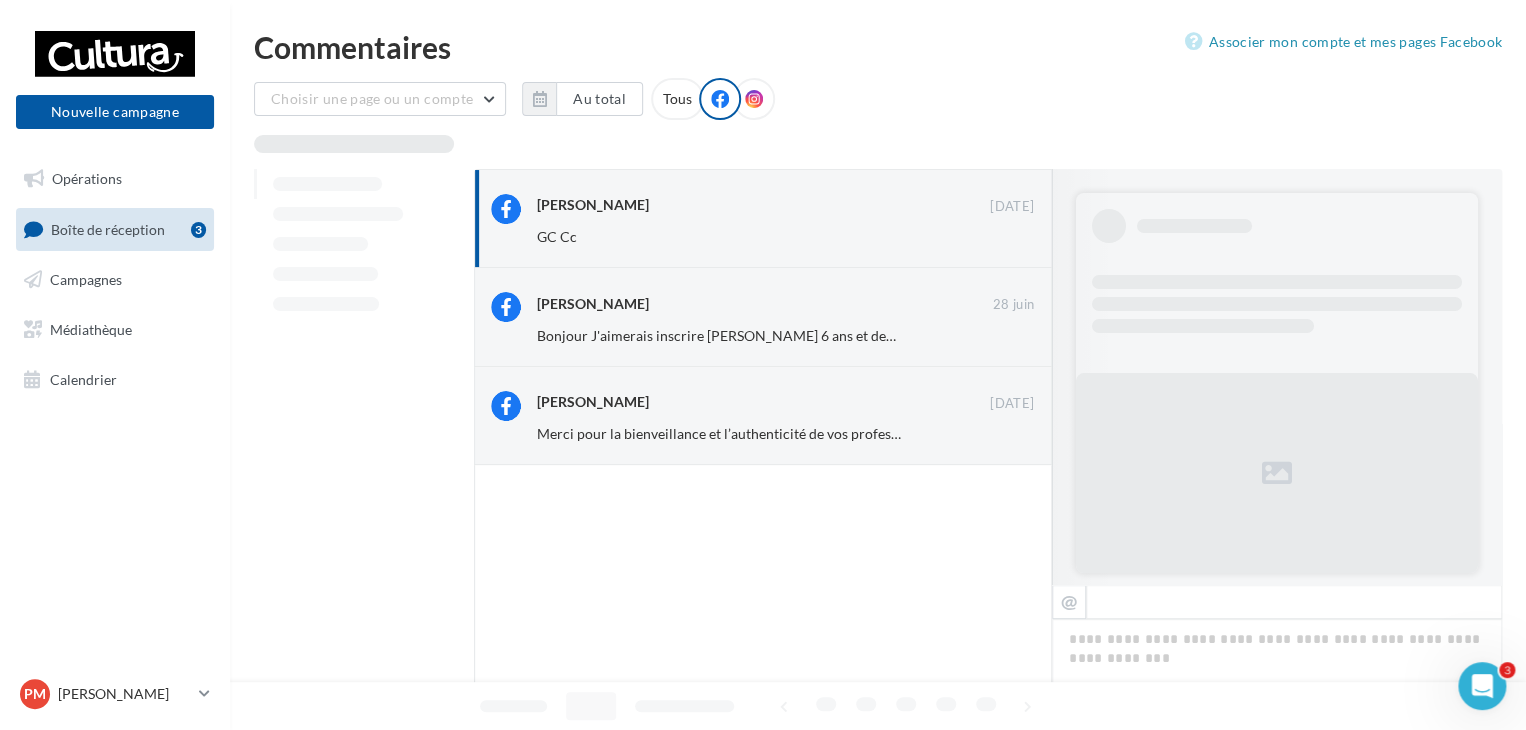 scroll, scrollTop: 1, scrollLeft: 0, axis: vertical 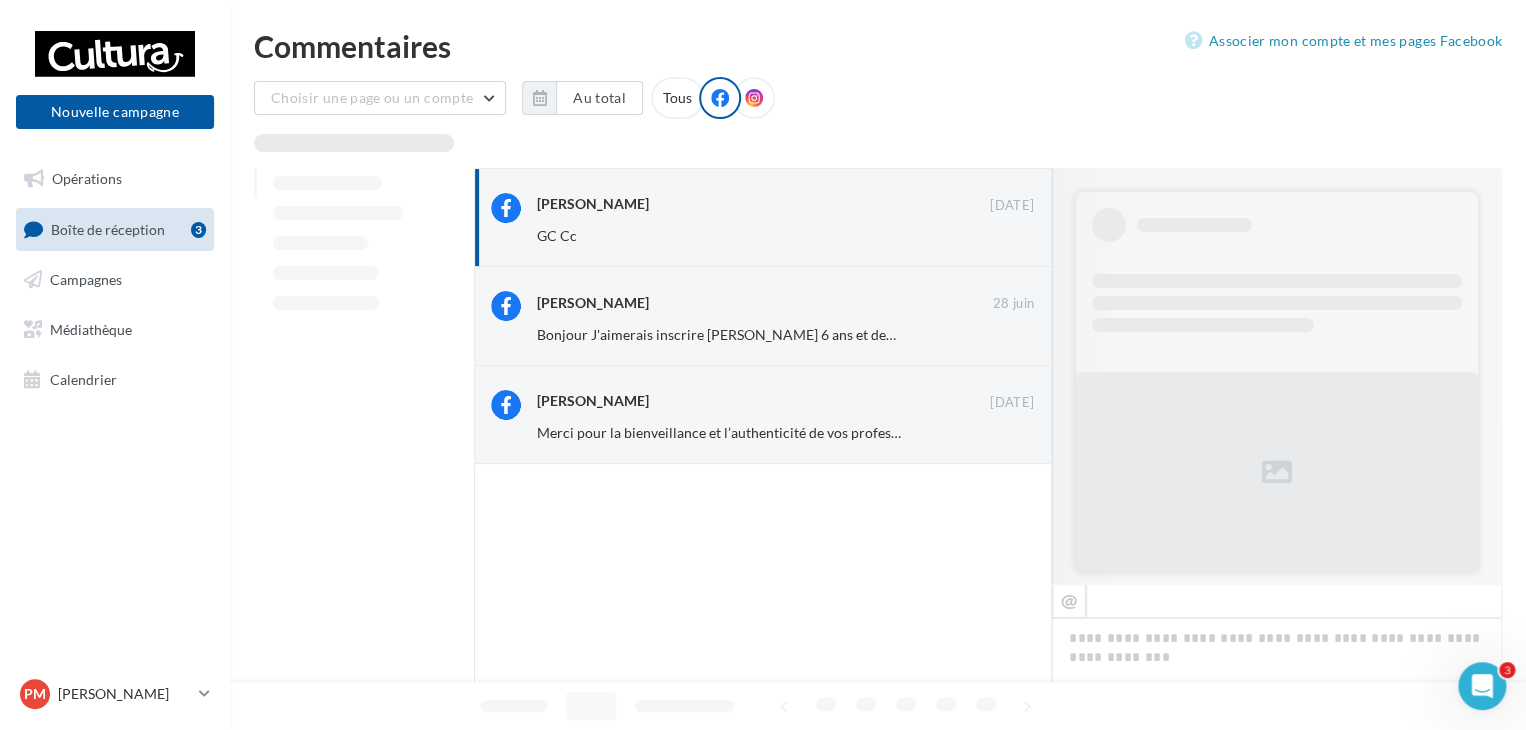 click on "Tous" at bounding box center [677, 98] 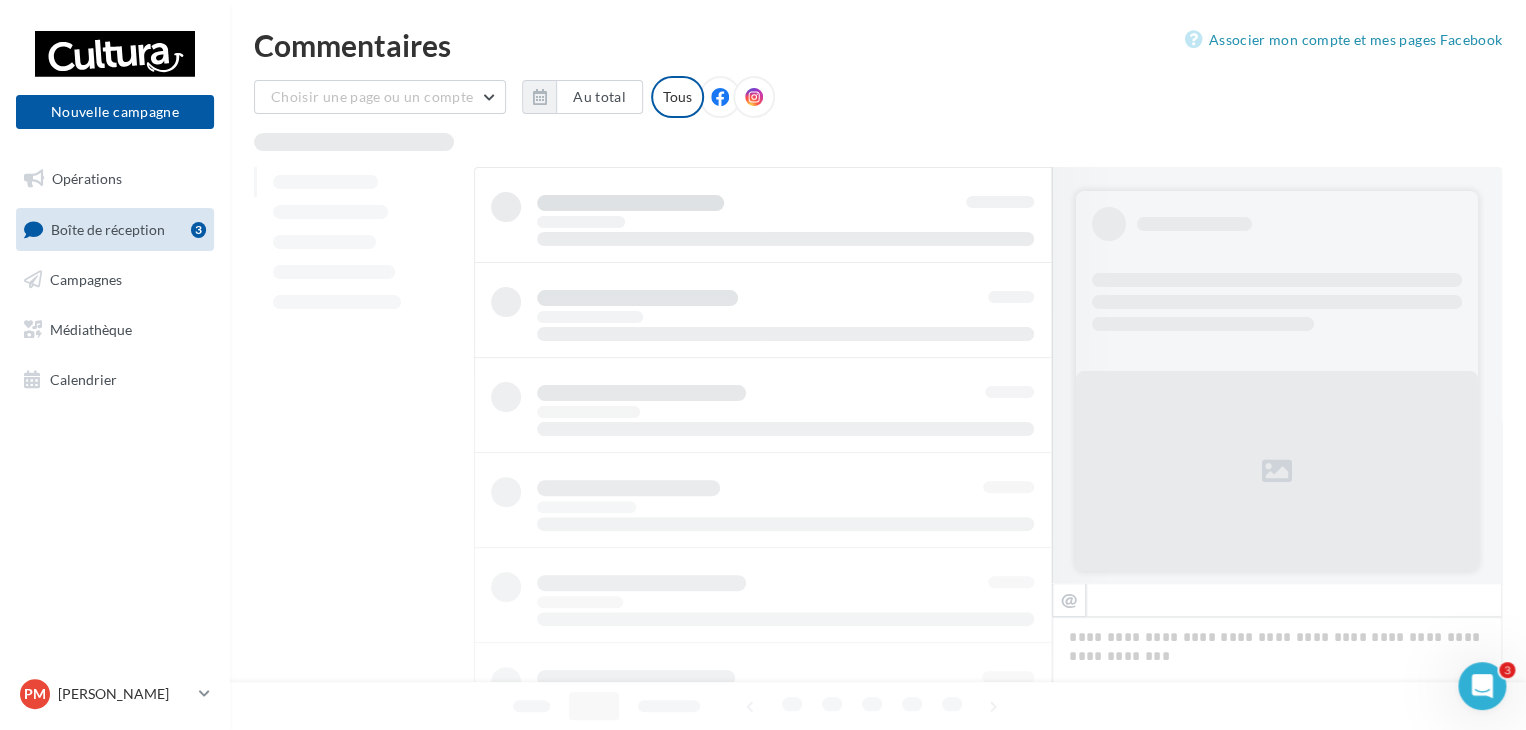 scroll, scrollTop: 3, scrollLeft: 0, axis: vertical 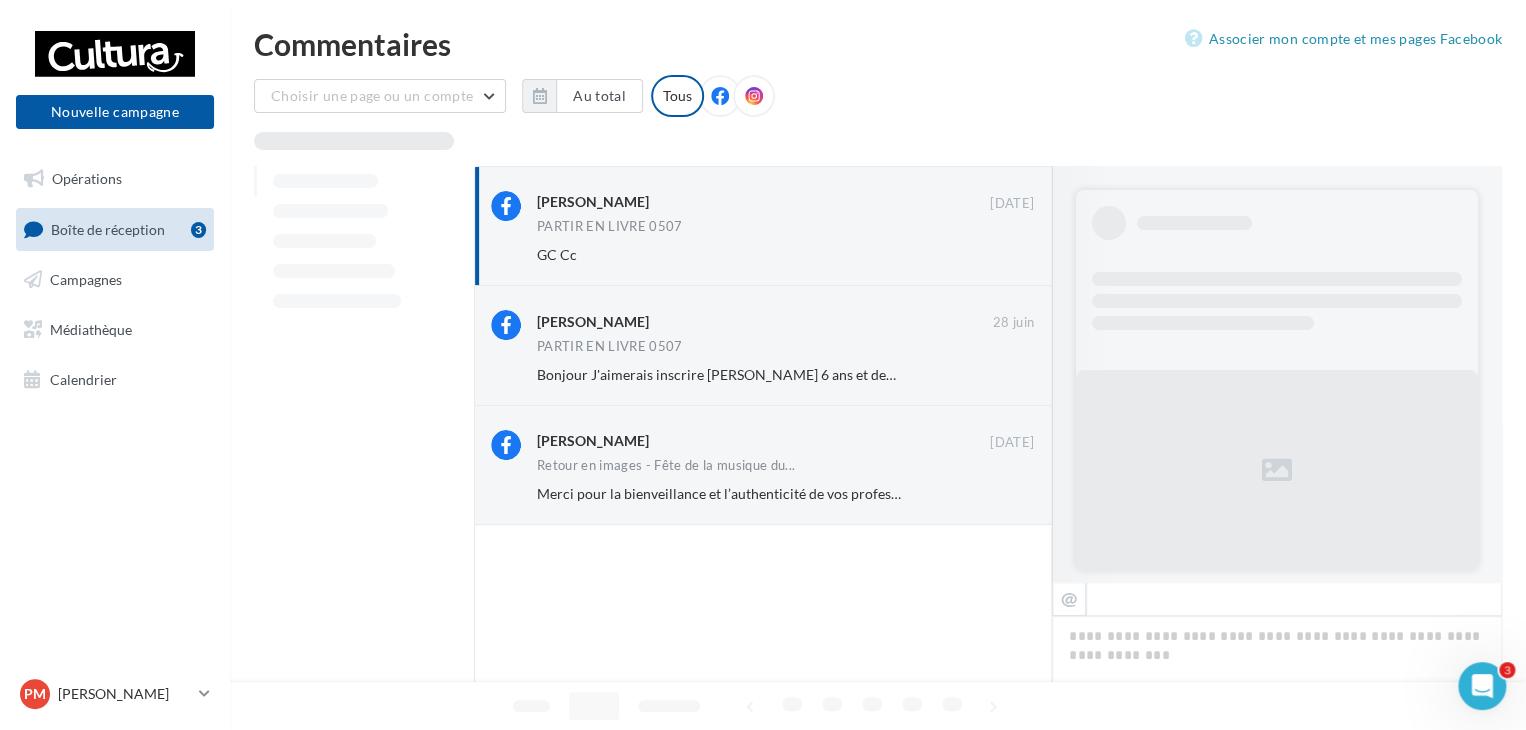 click at bounding box center (720, 96) 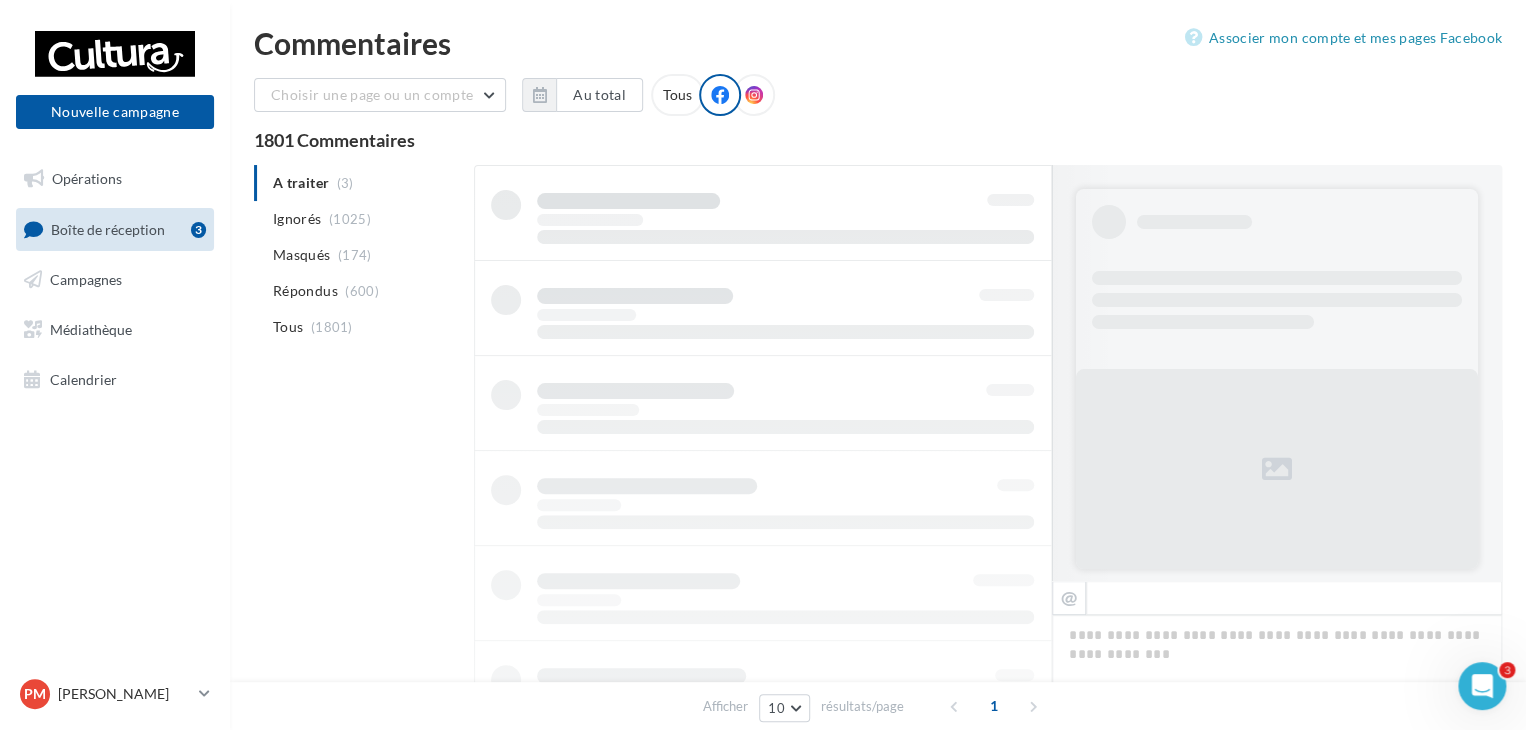 scroll, scrollTop: 4, scrollLeft: 0, axis: vertical 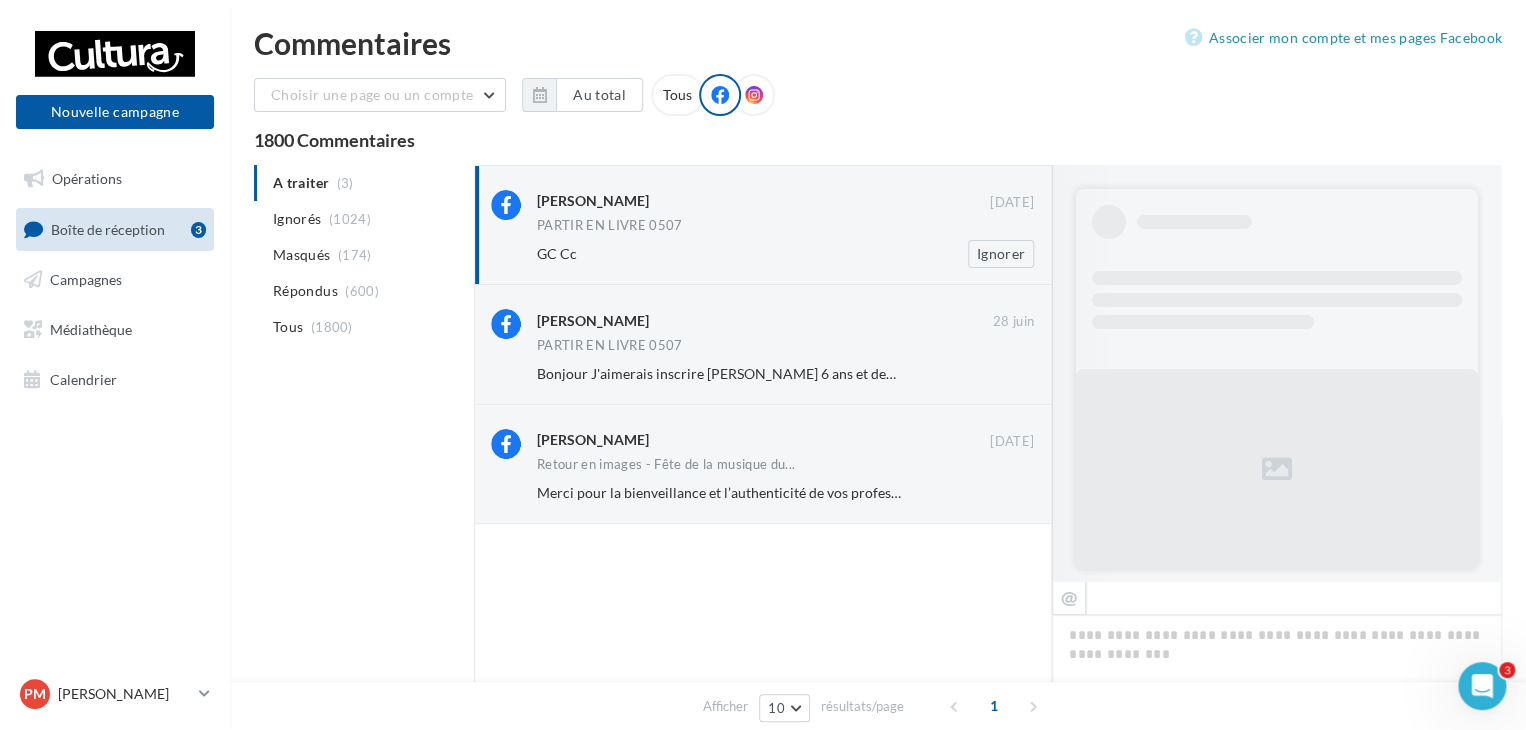 click on "Sarah Lambert" at bounding box center (593, 201) 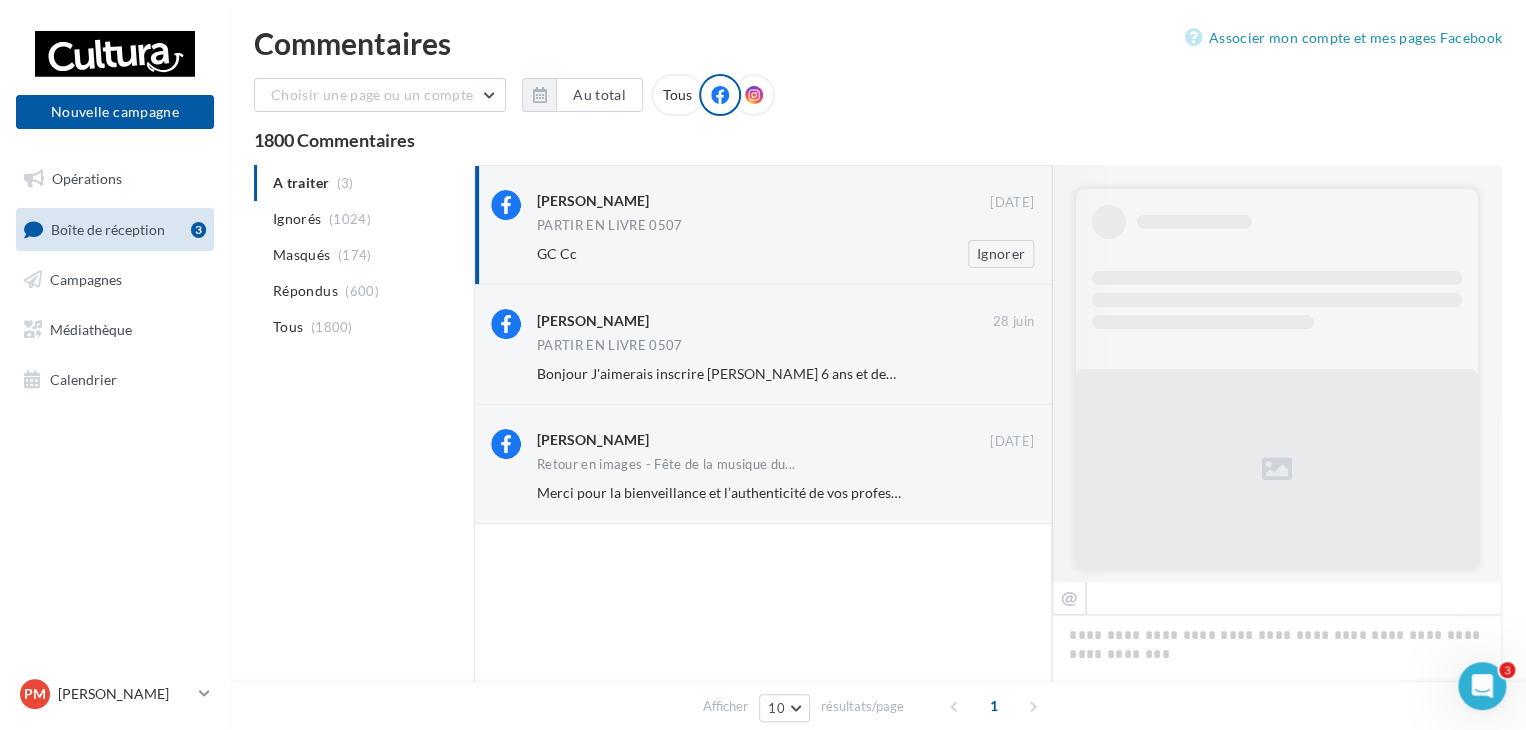 click on "GC Cc" at bounding box center [557, 253] 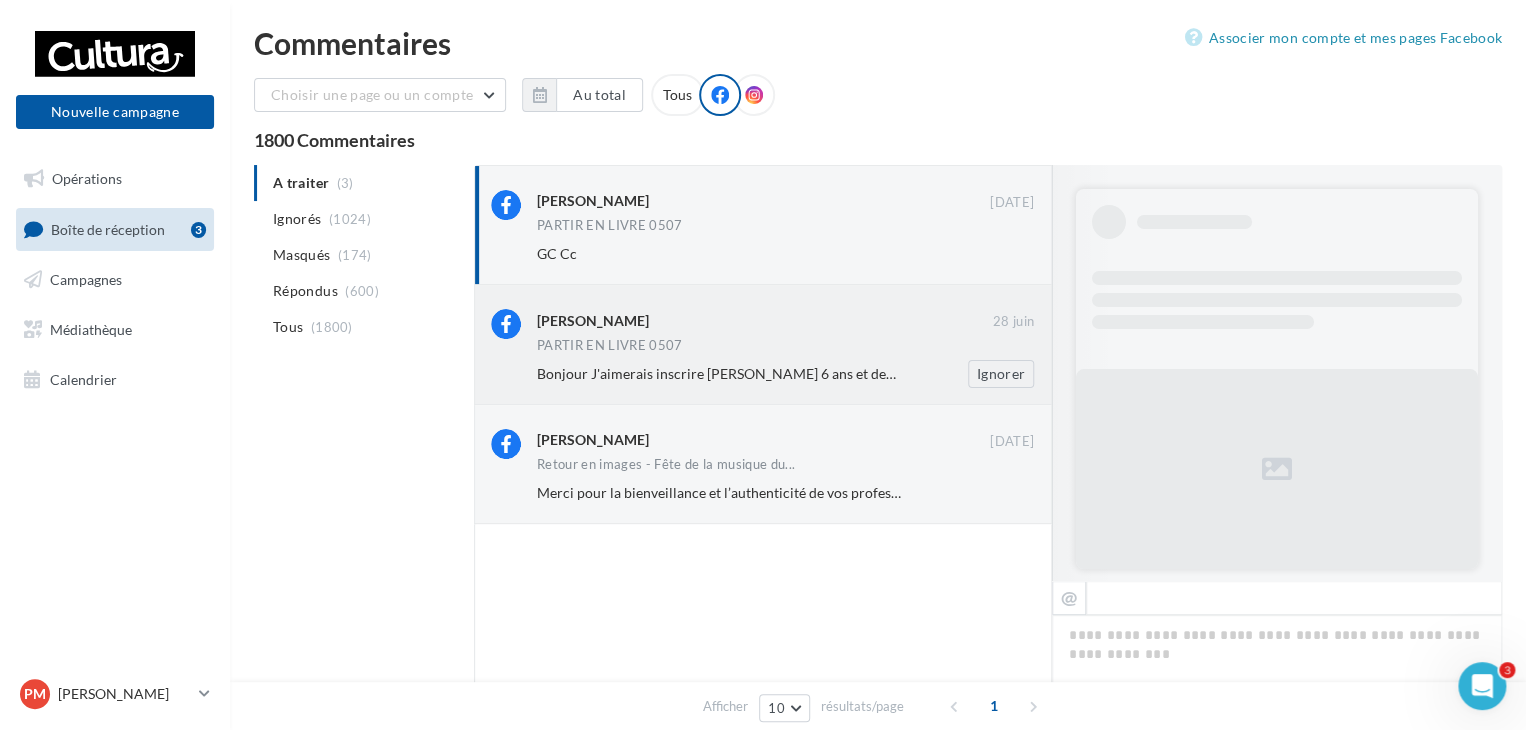 click on "PARTIR EN LIVRE 0507" at bounding box center (785, 347) 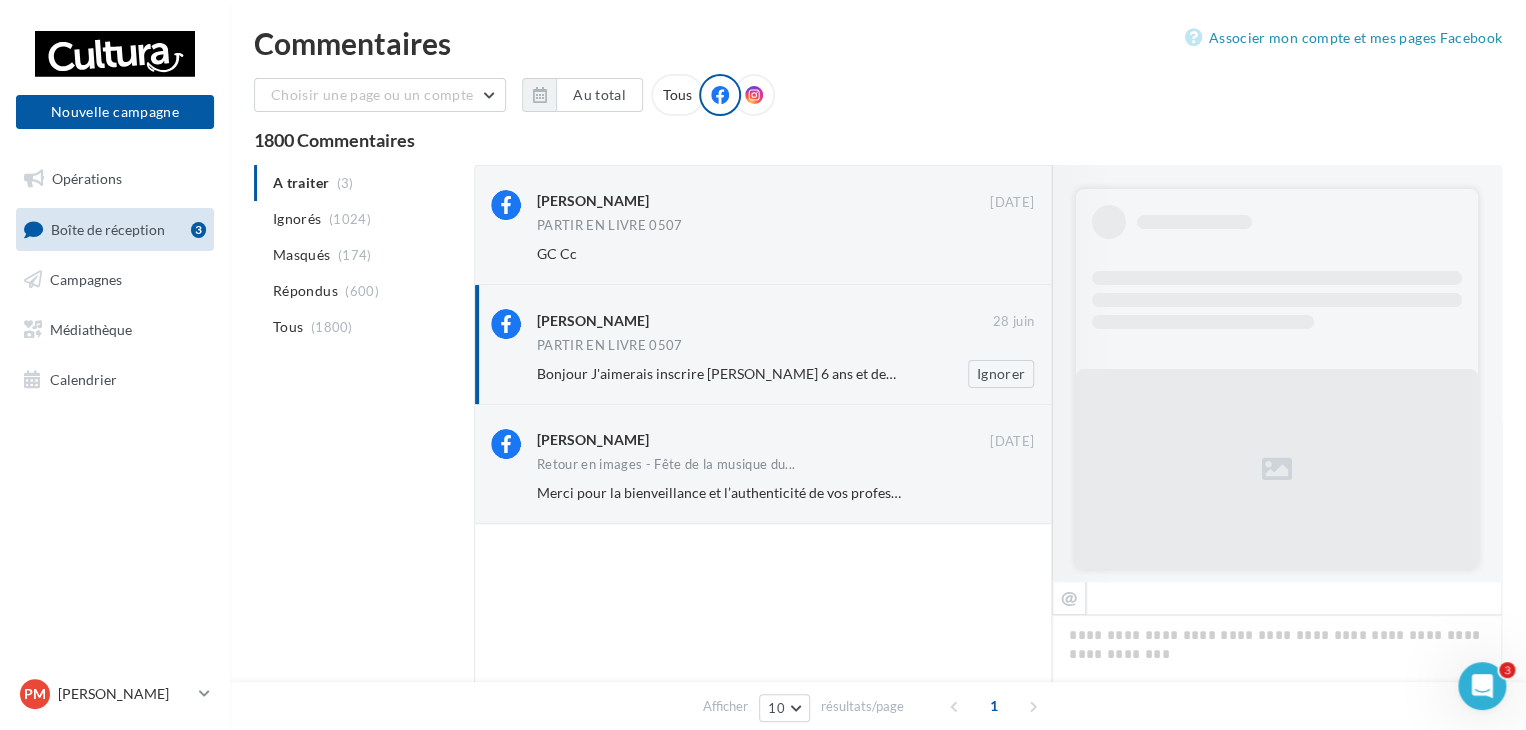click on "PARTIR EN LIVRE 0507" at bounding box center (610, 345) 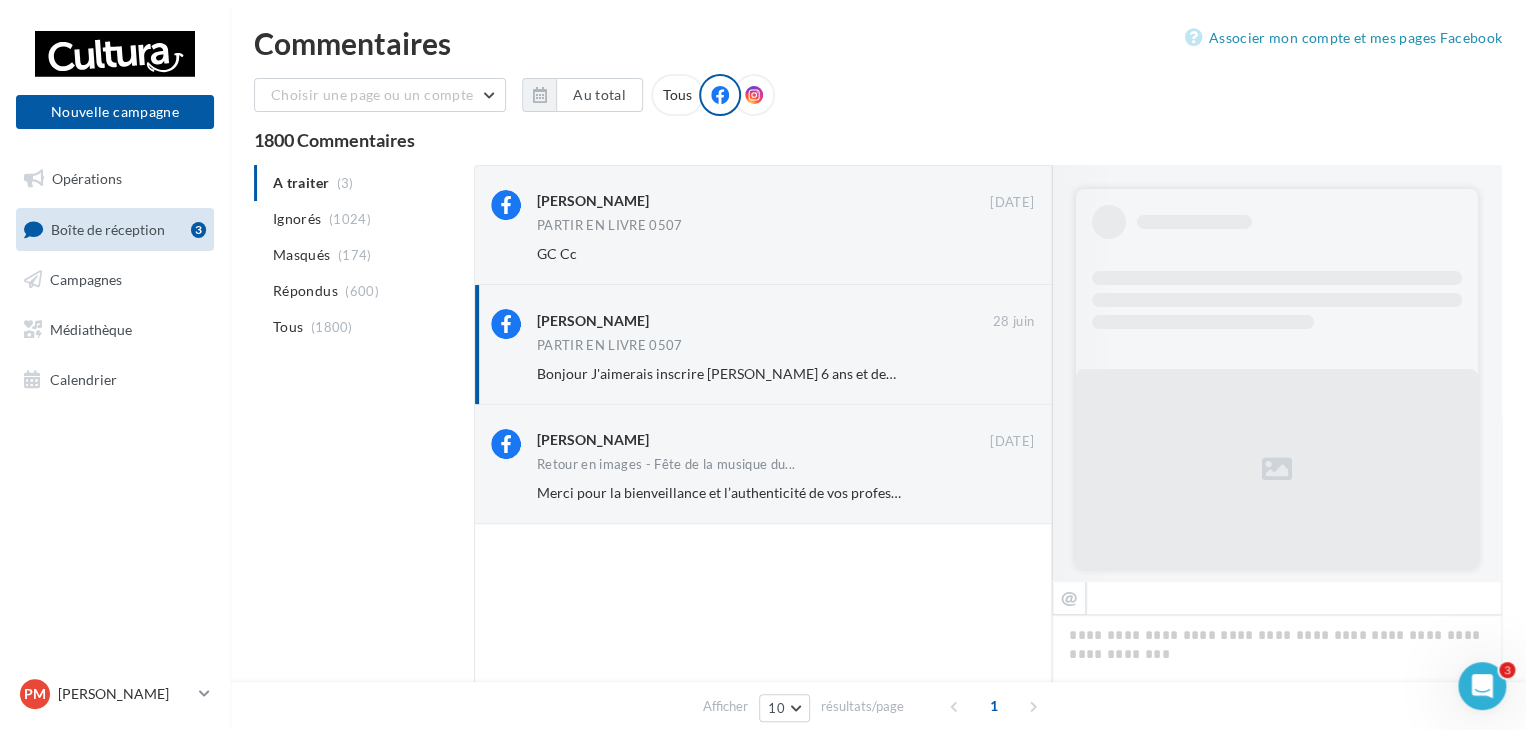 drag, startPoint x: 1119, startPoint y: 234, endPoint x: 1156, endPoint y: 346, distance: 117.953384 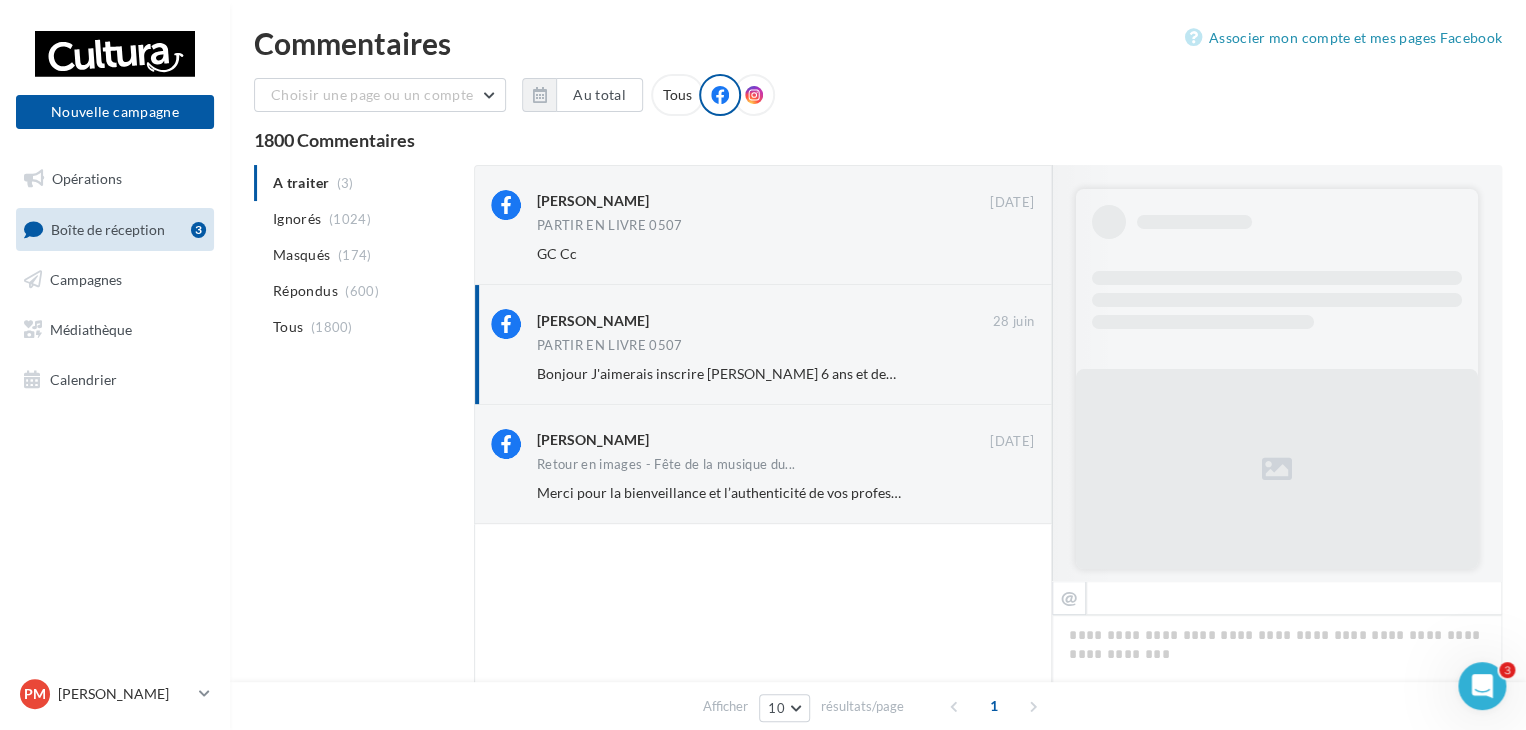 click on "FB
Ma page Facebook
Retrouvez nous le mercredi 2 juillet de 15h à 16h pour un atelier cartes à conter afin de  solliciter l'imagination des enfants et créer ensemble de belles histoires ! Notre libraire jeunesse contera également une histoire pour clôturer l'atelier. Animation gratuite, pour les enfants de 6 ans et plus, inscription en commentaire avec le prénom et l'âge de l'enfant. A bientôt dans votre magasin Cultura Toulon/La Garde !  👋
La prévisualisation est non-contractuelle
Afficher 1 réponse supplémentaire" at bounding box center (1277, 373) 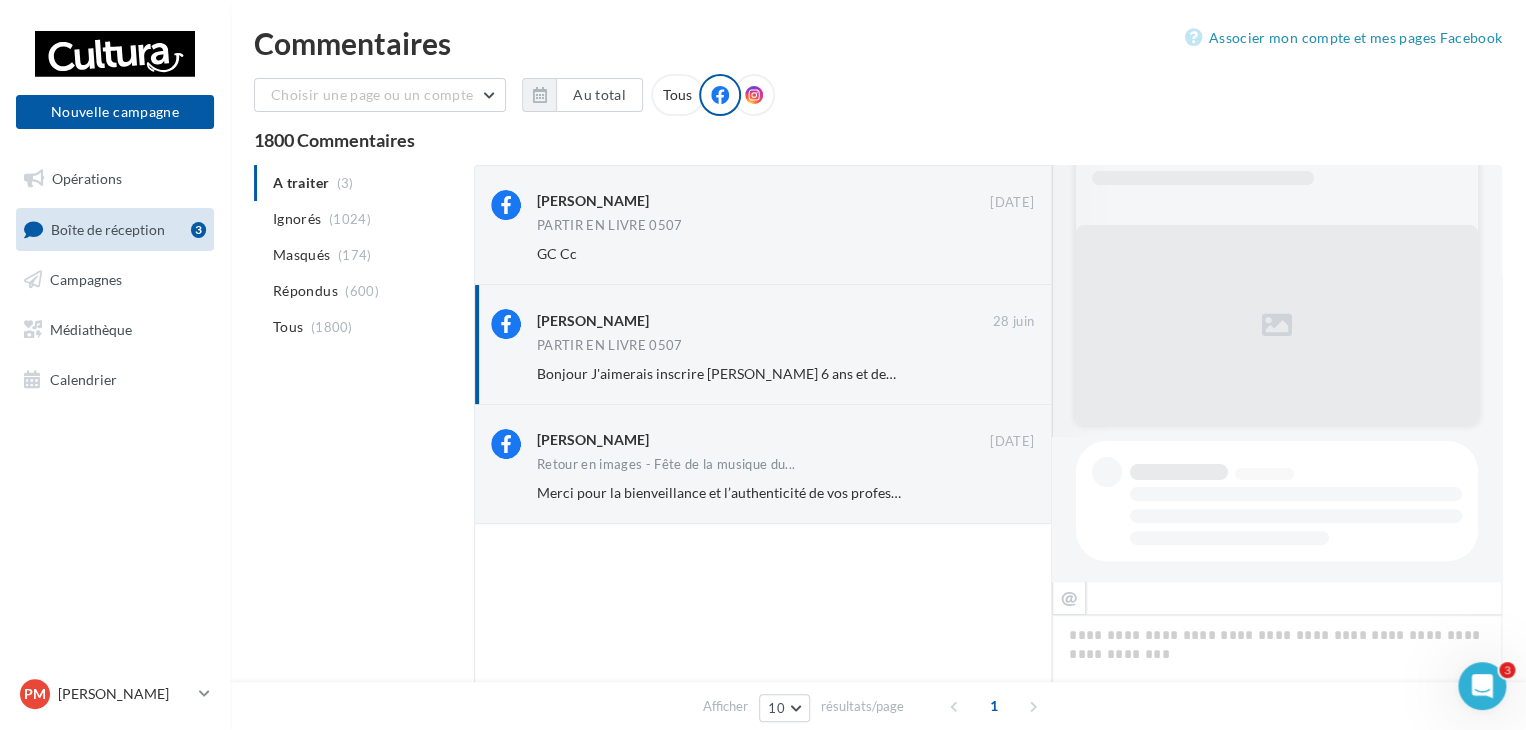 scroll, scrollTop: 164, scrollLeft: 0, axis: vertical 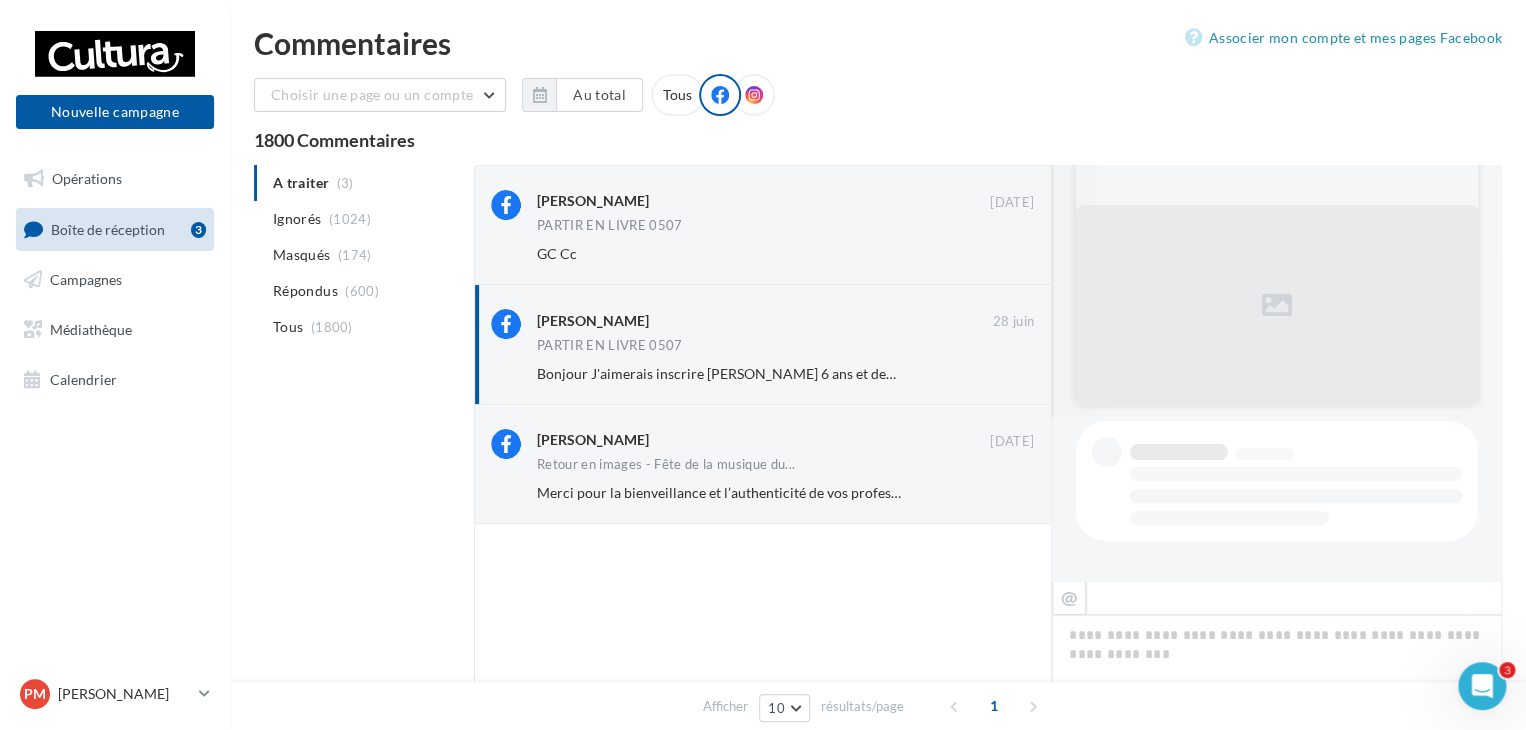 click 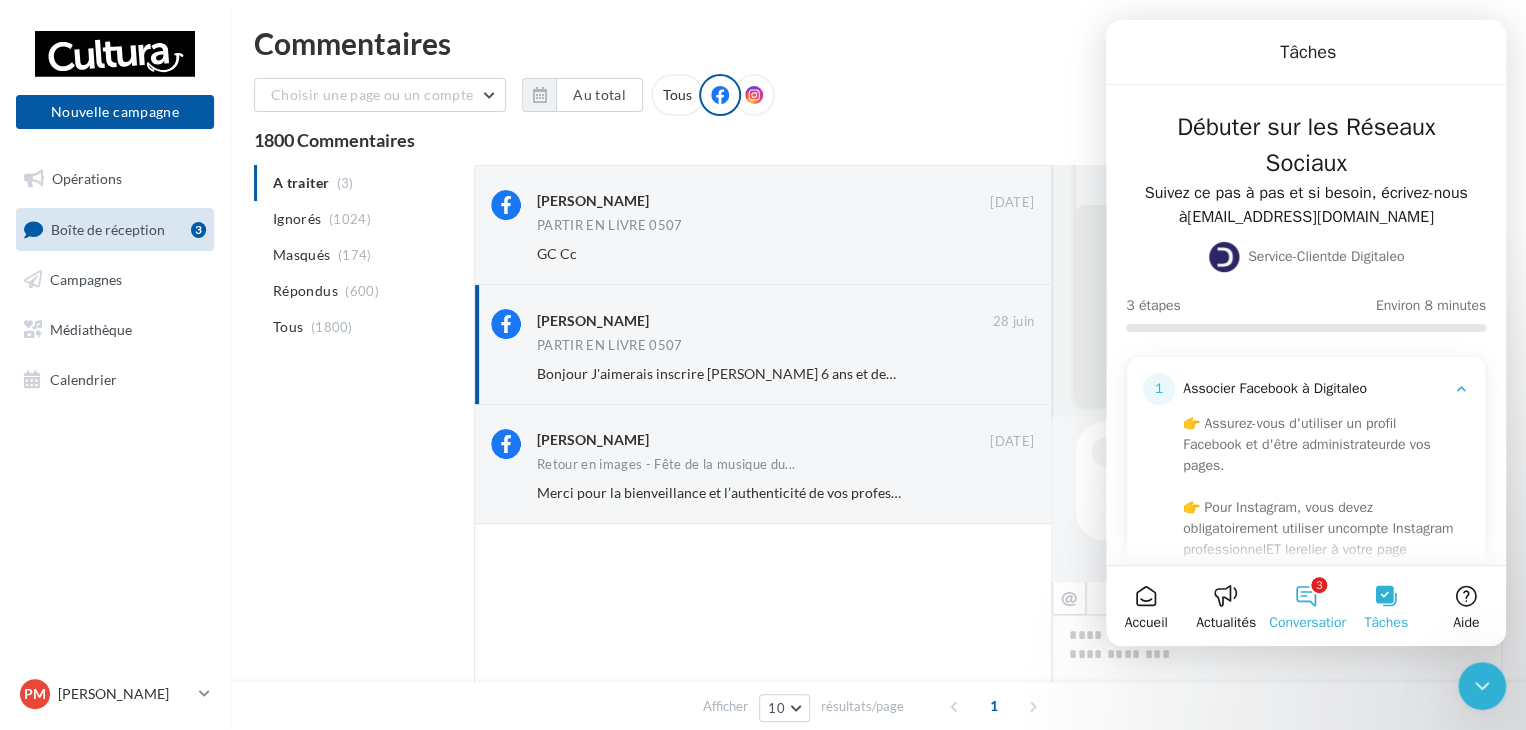 click on "3 Conversations" at bounding box center [1306, 606] 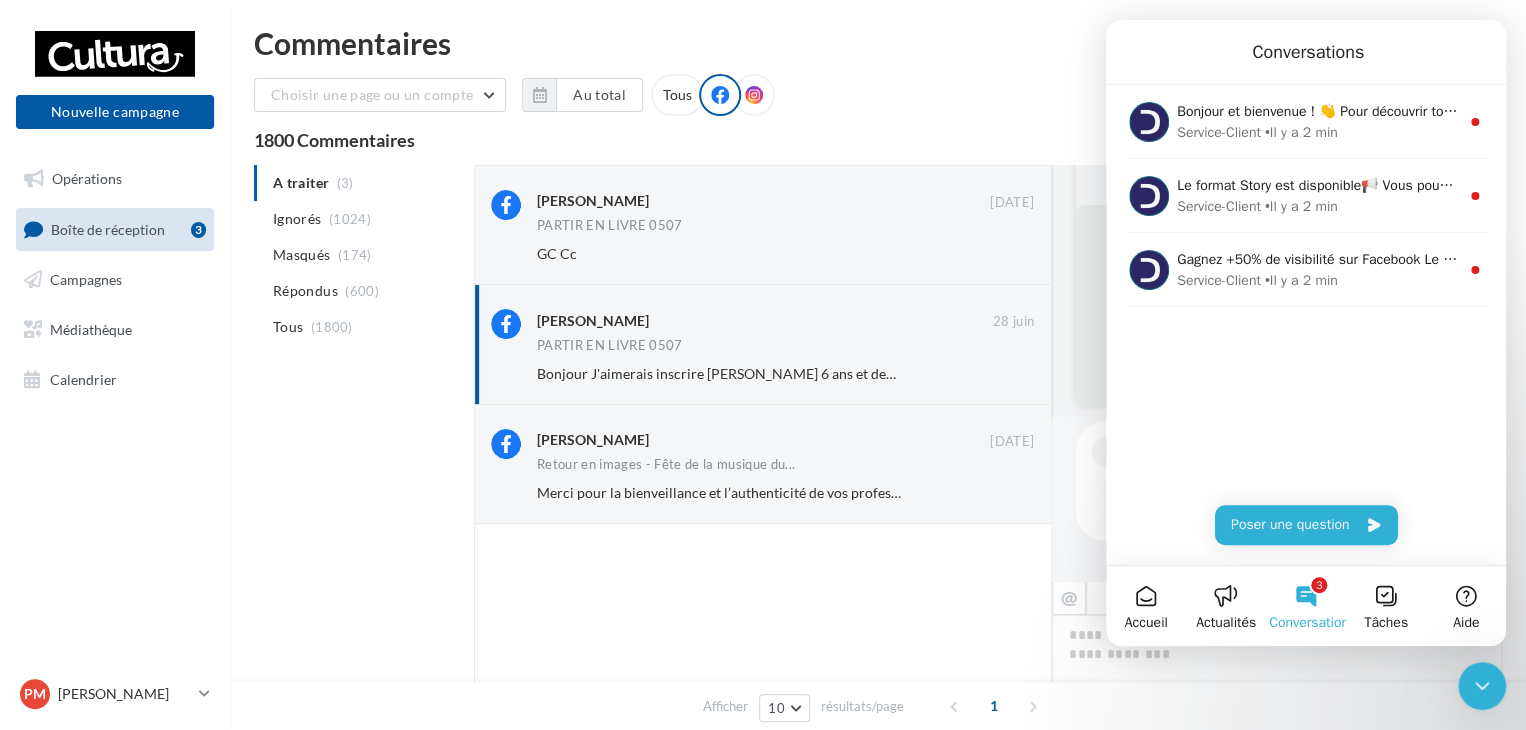 click at bounding box center (763, 657) 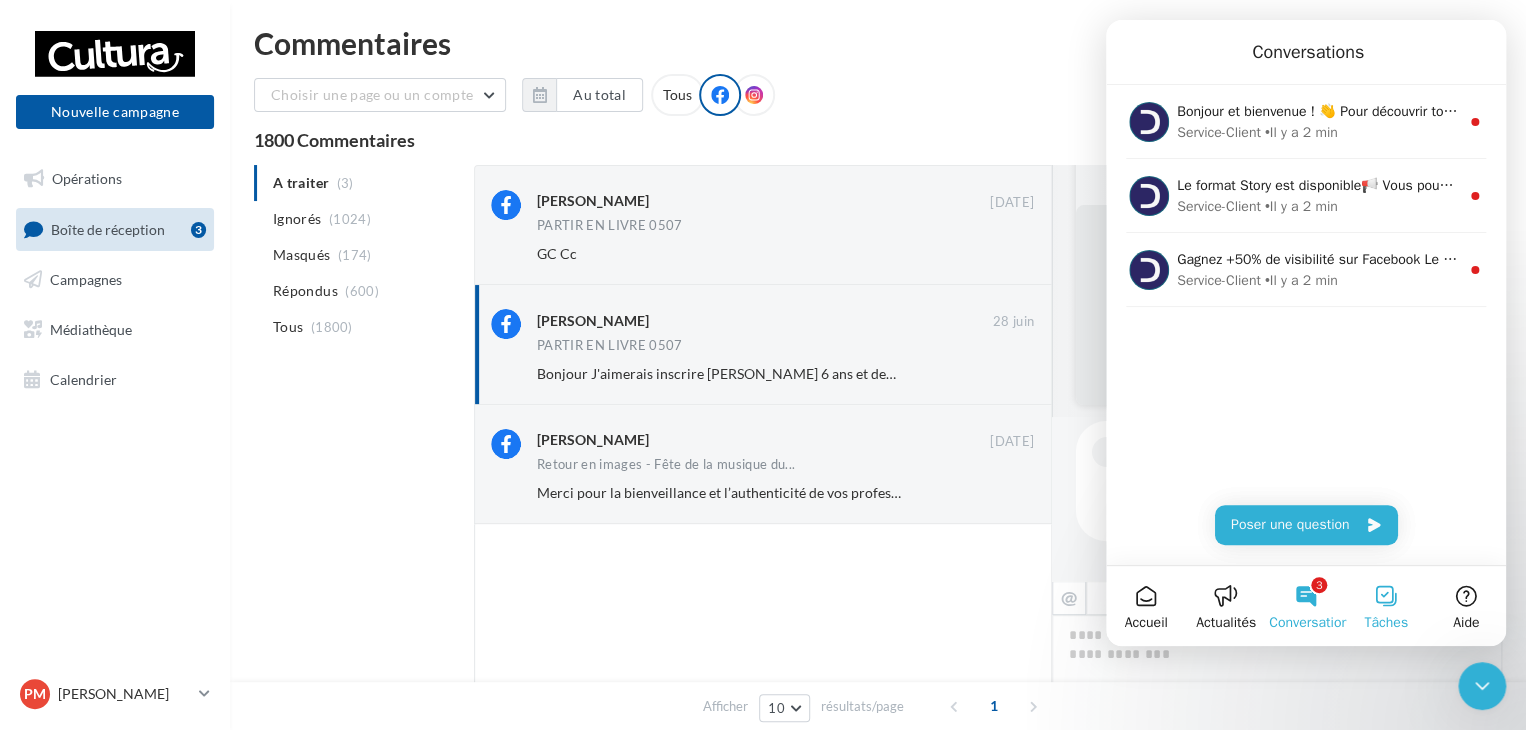 click on "Tâches" at bounding box center [1386, 623] 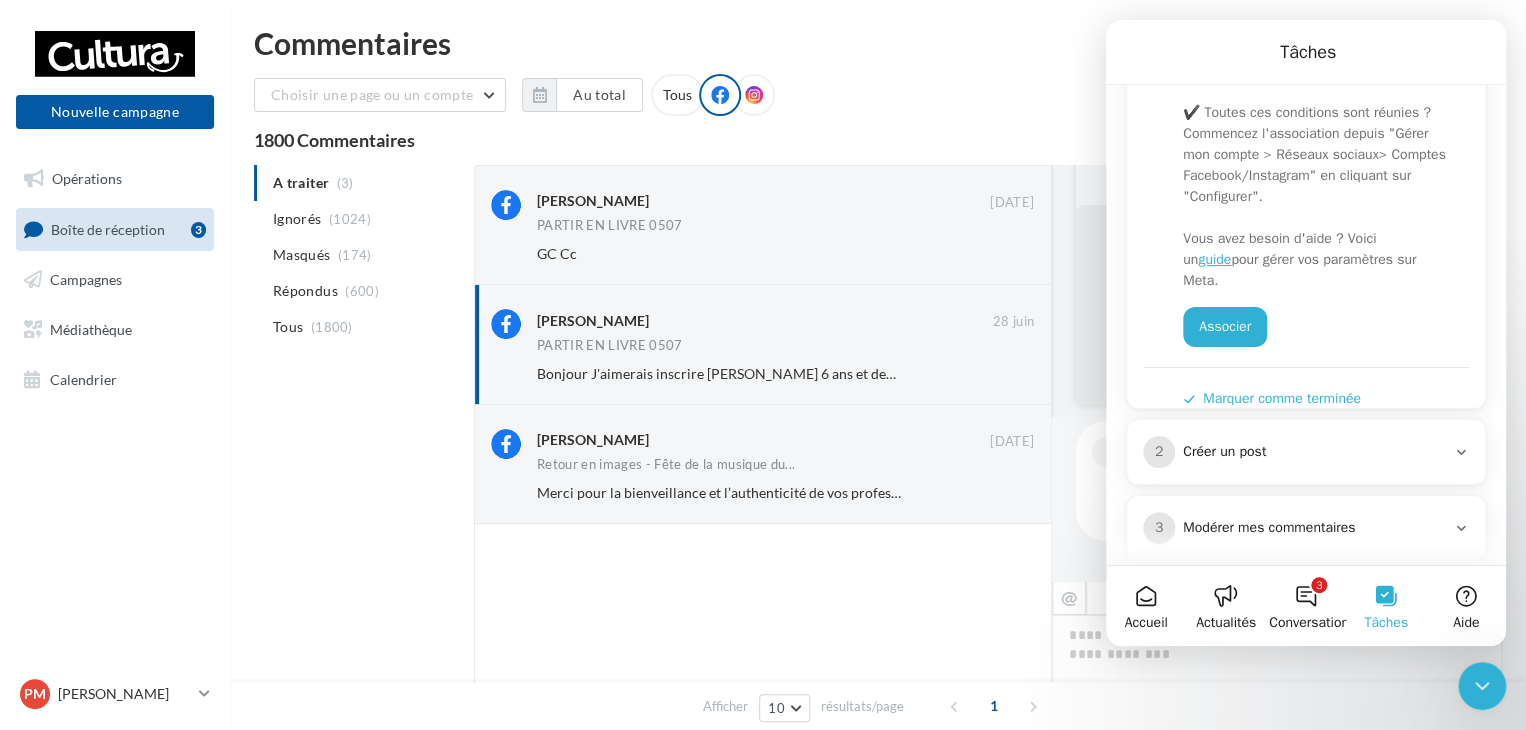 scroll, scrollTop: 524, scrollLeft: 0, axis: vertical 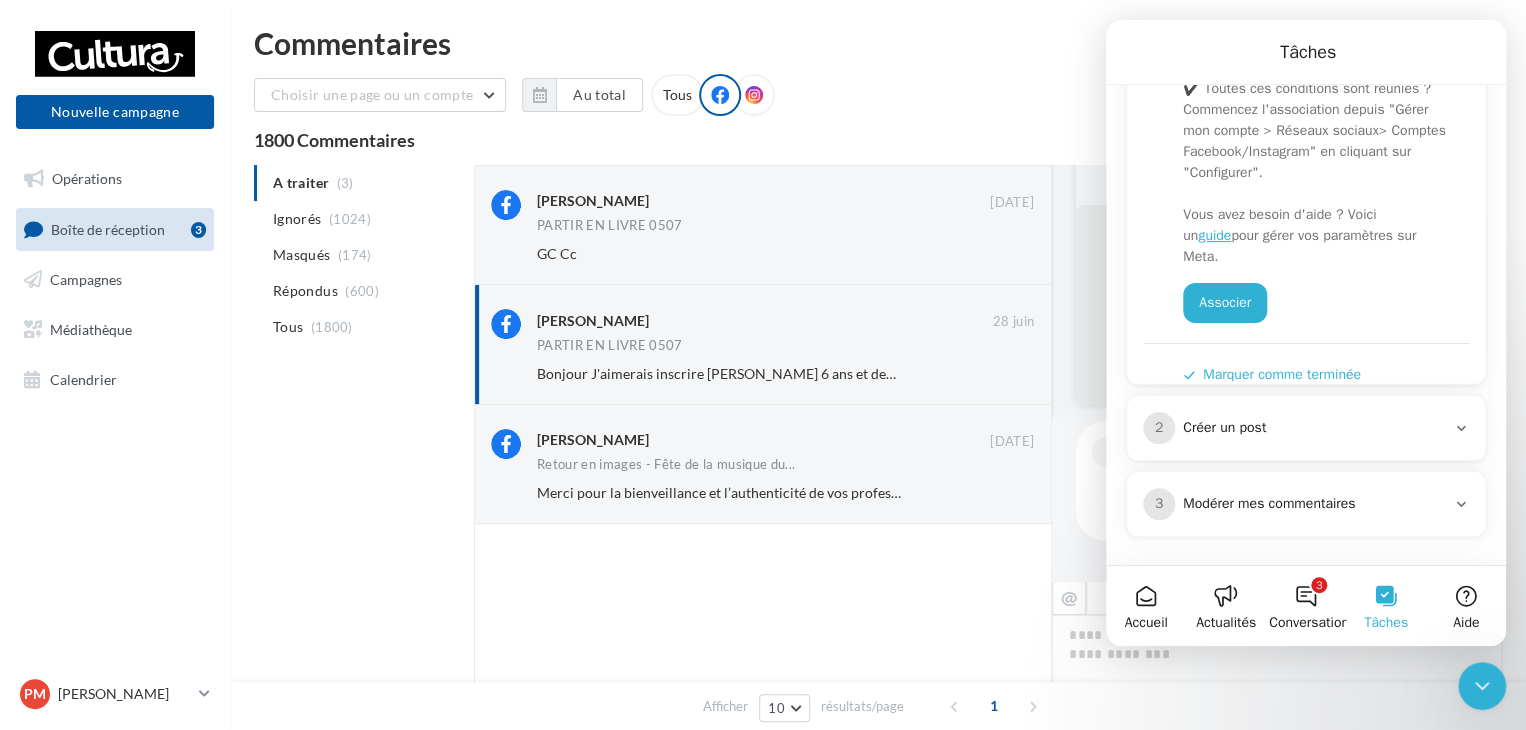 click 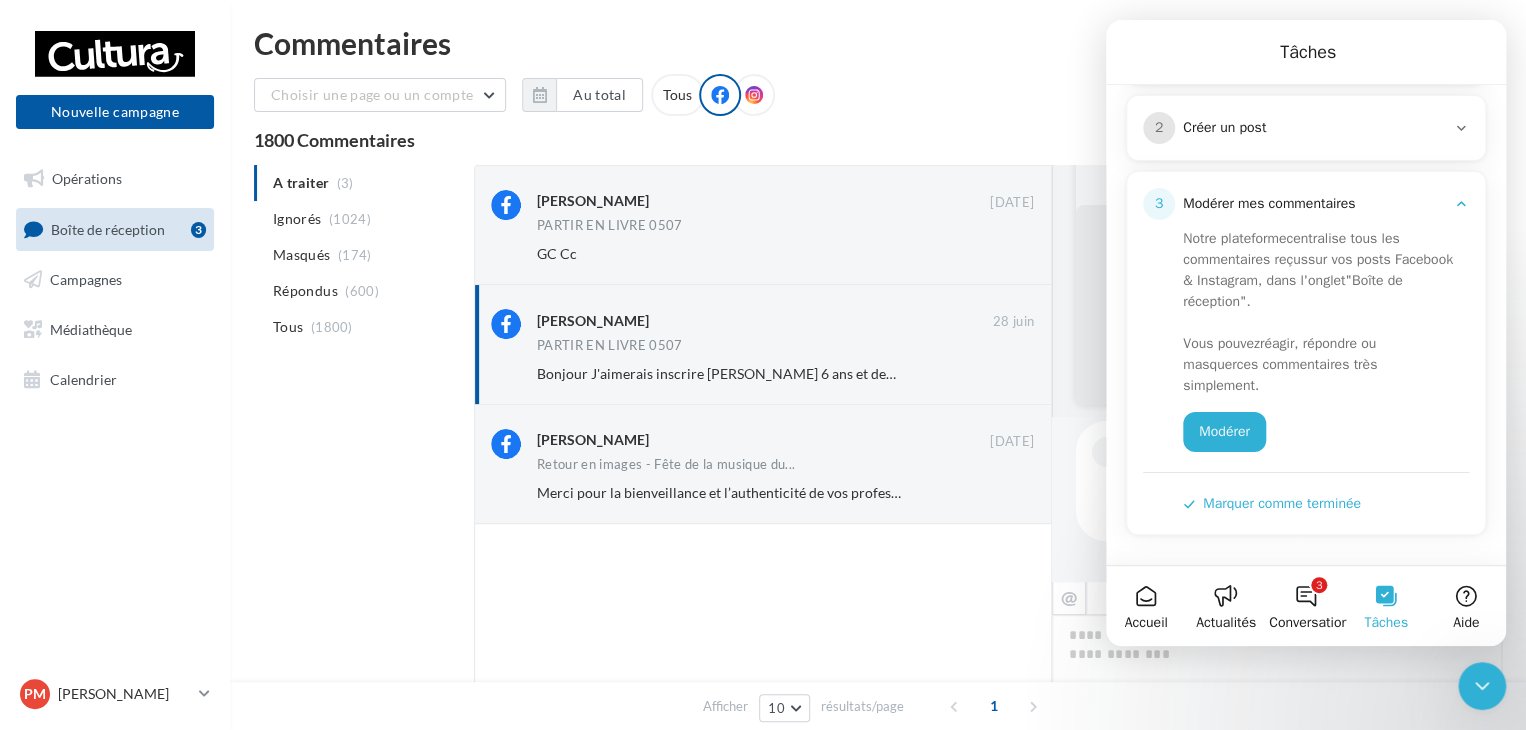 scroll, scrollTop: 336, scrollLeft: 0, axis: vertical 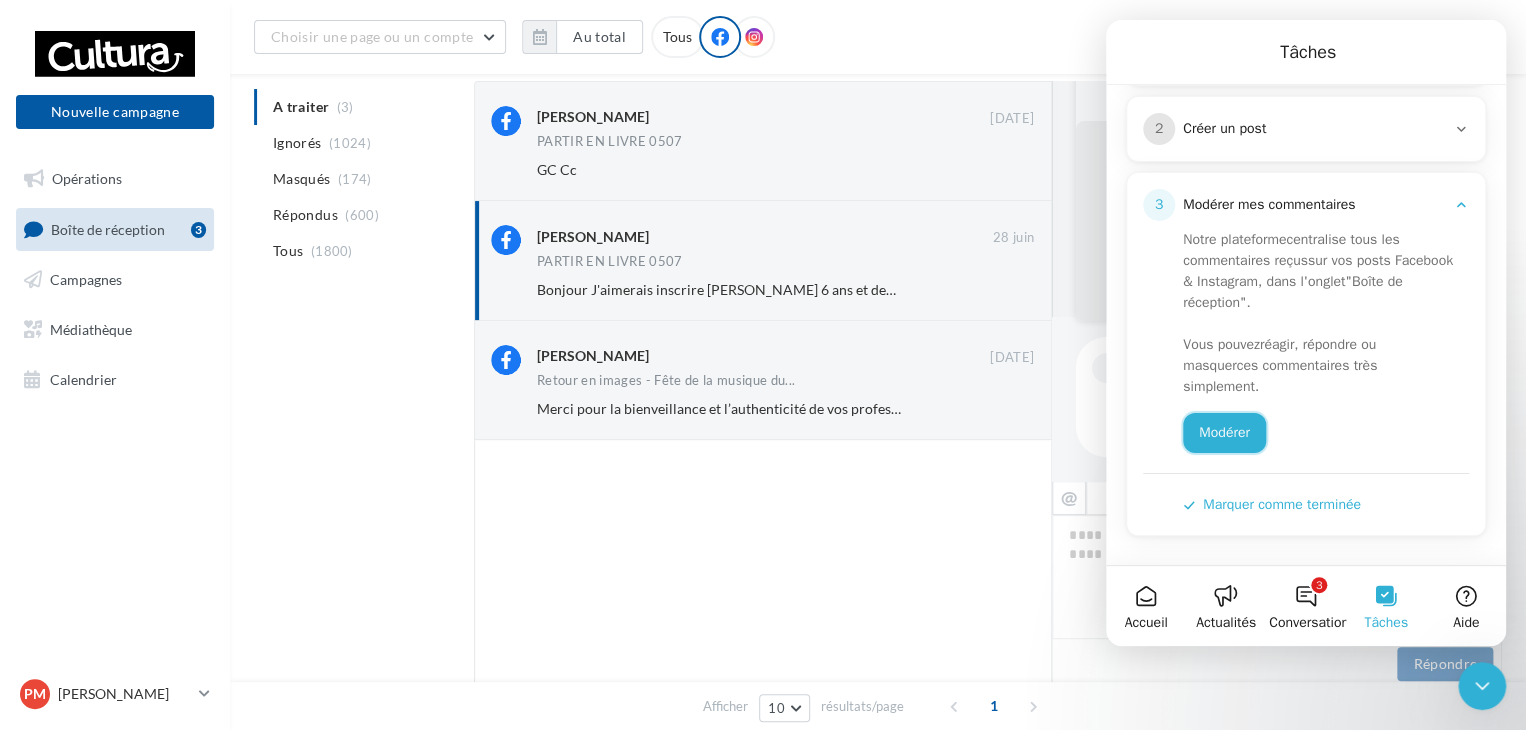 click on "Modérer" at bounding box center [1224, 433] 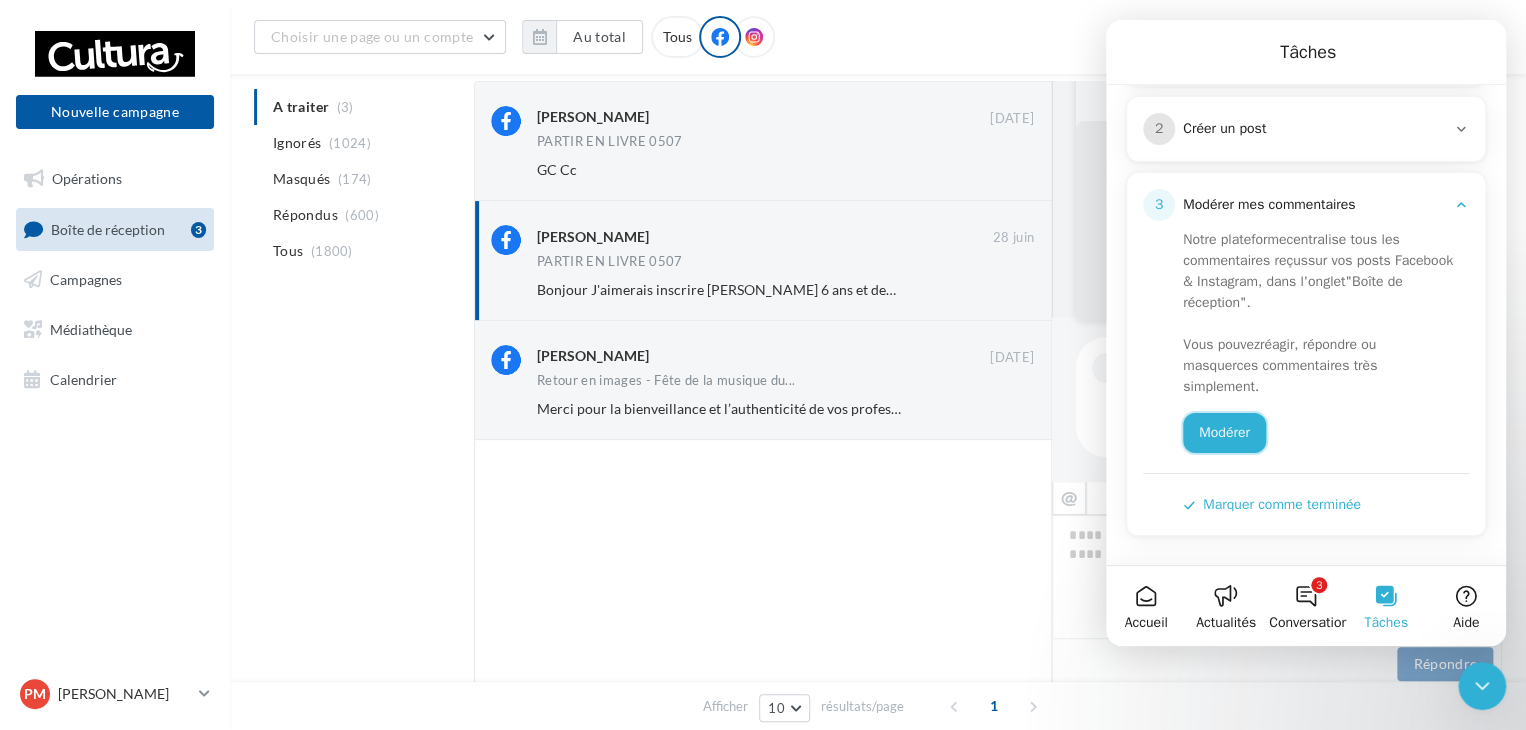 click on "Modérer" at bounding box center (1224, 433) 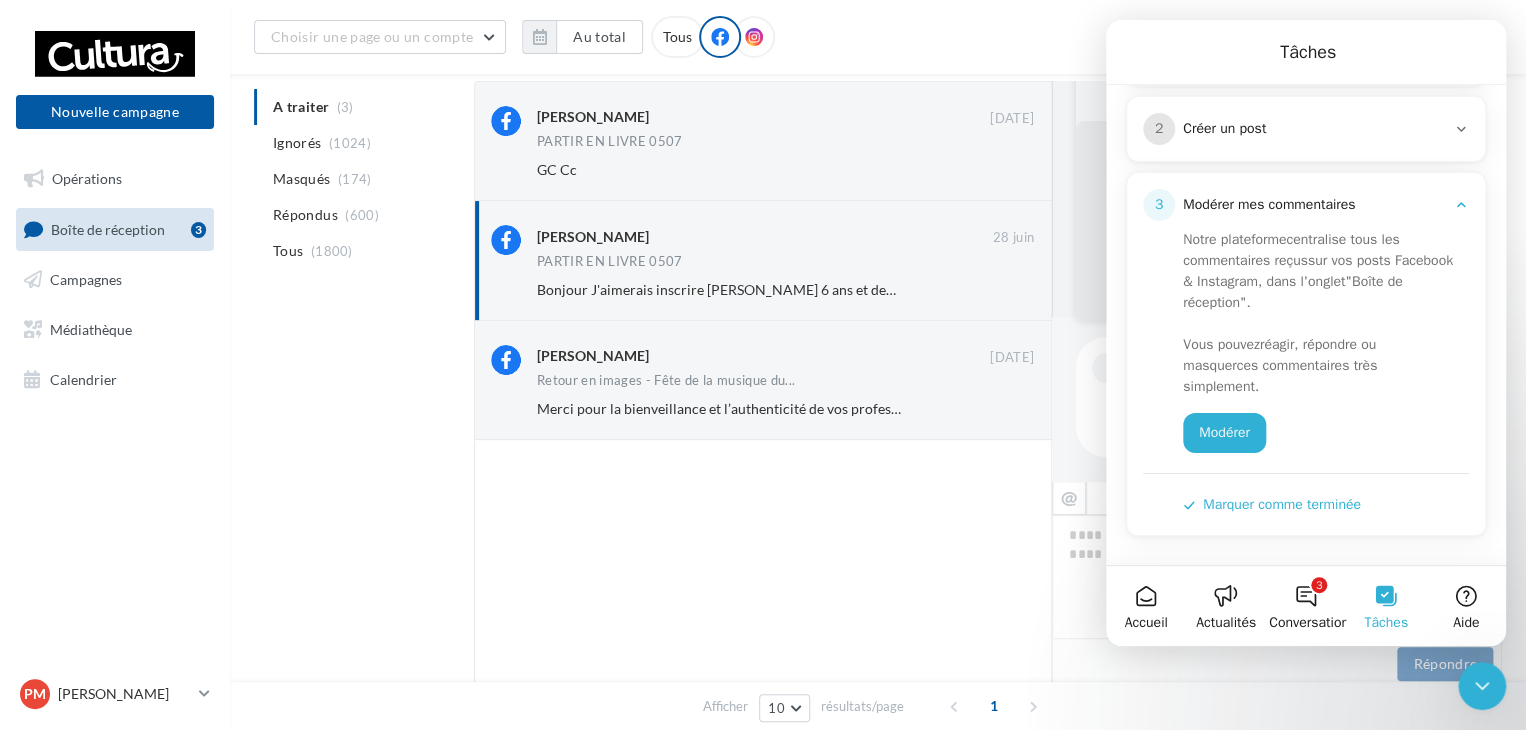 click on "Marquer comme terminée" at bounding box center [1272, 504] 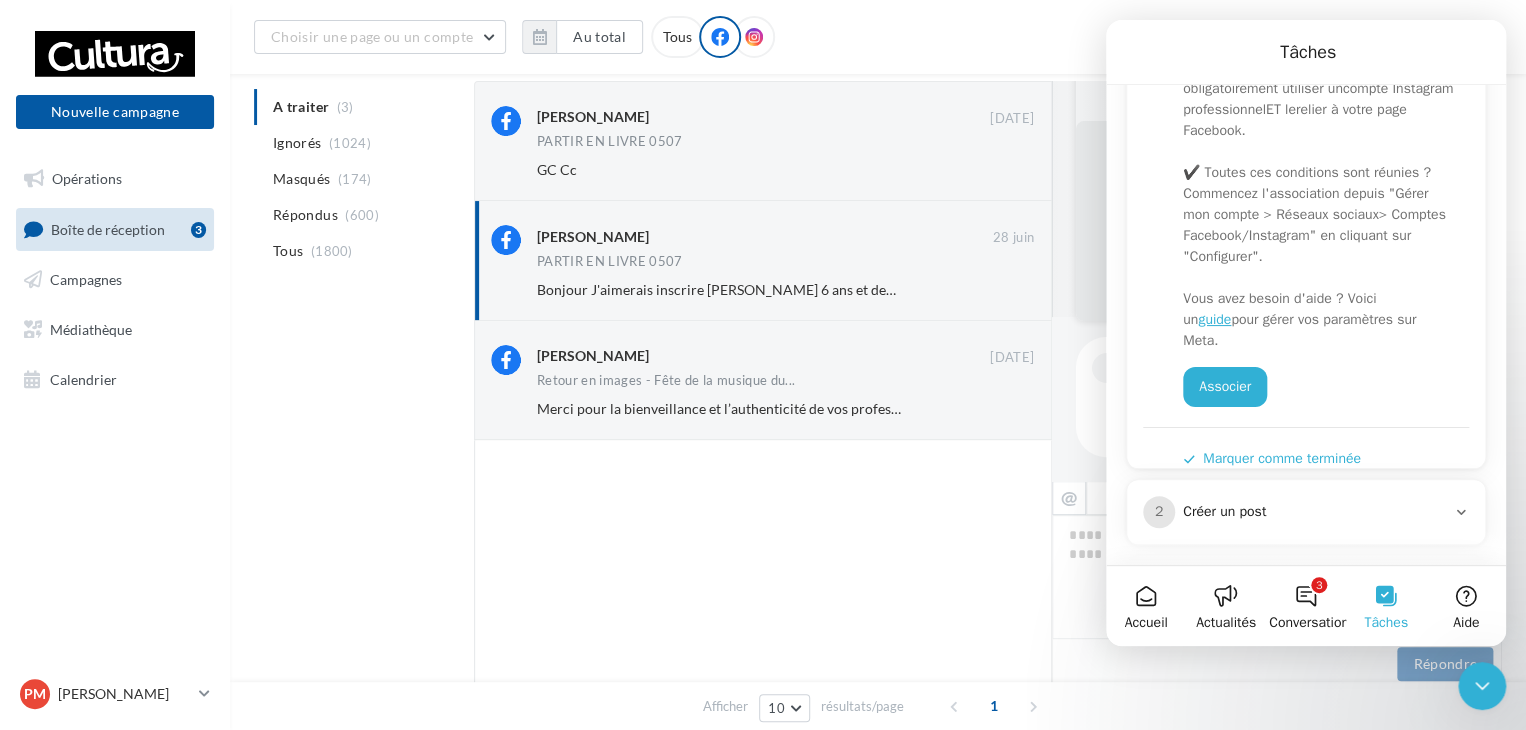 scroll, scrollTop: 524, scrollLeft: 0, axis: vertical 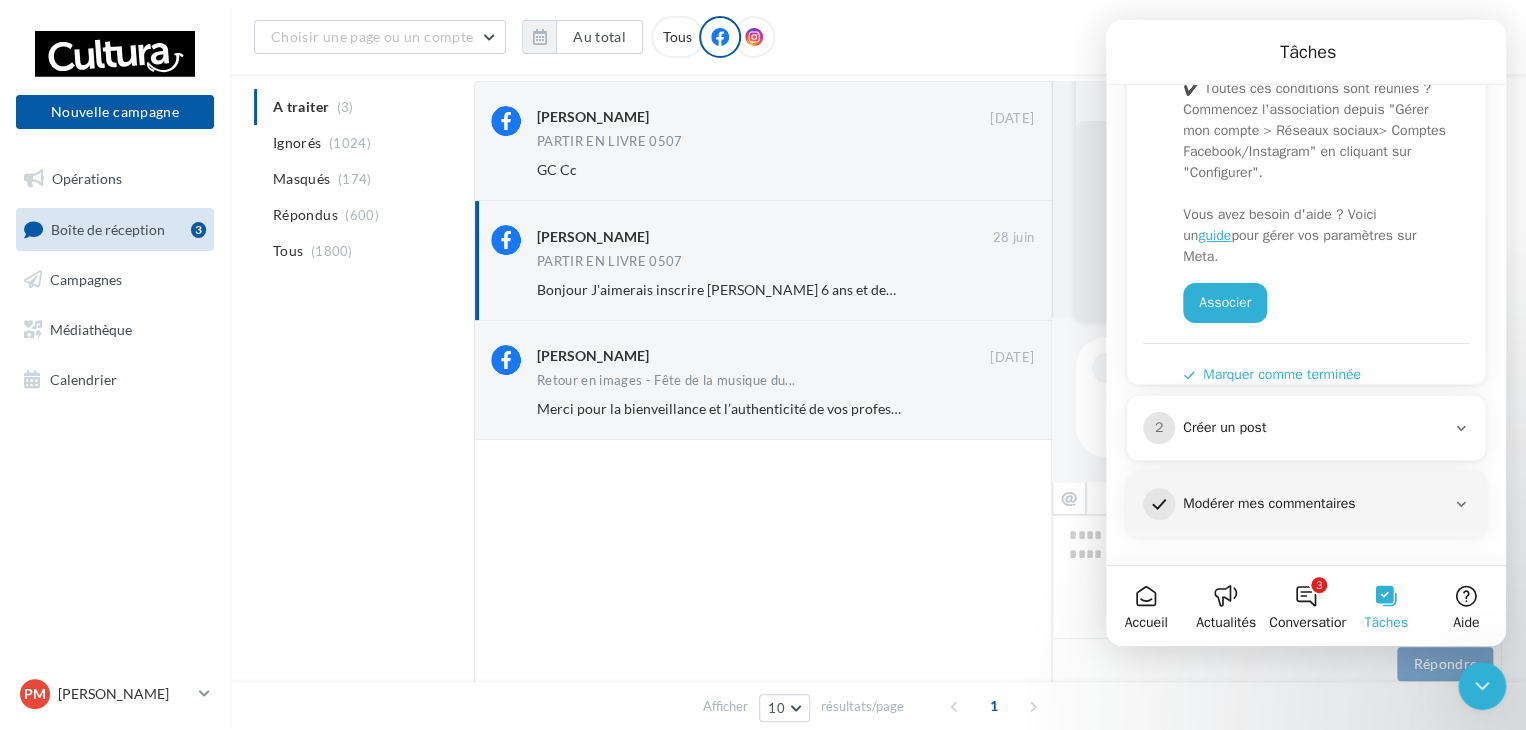 click at bounding box center [763, 565] 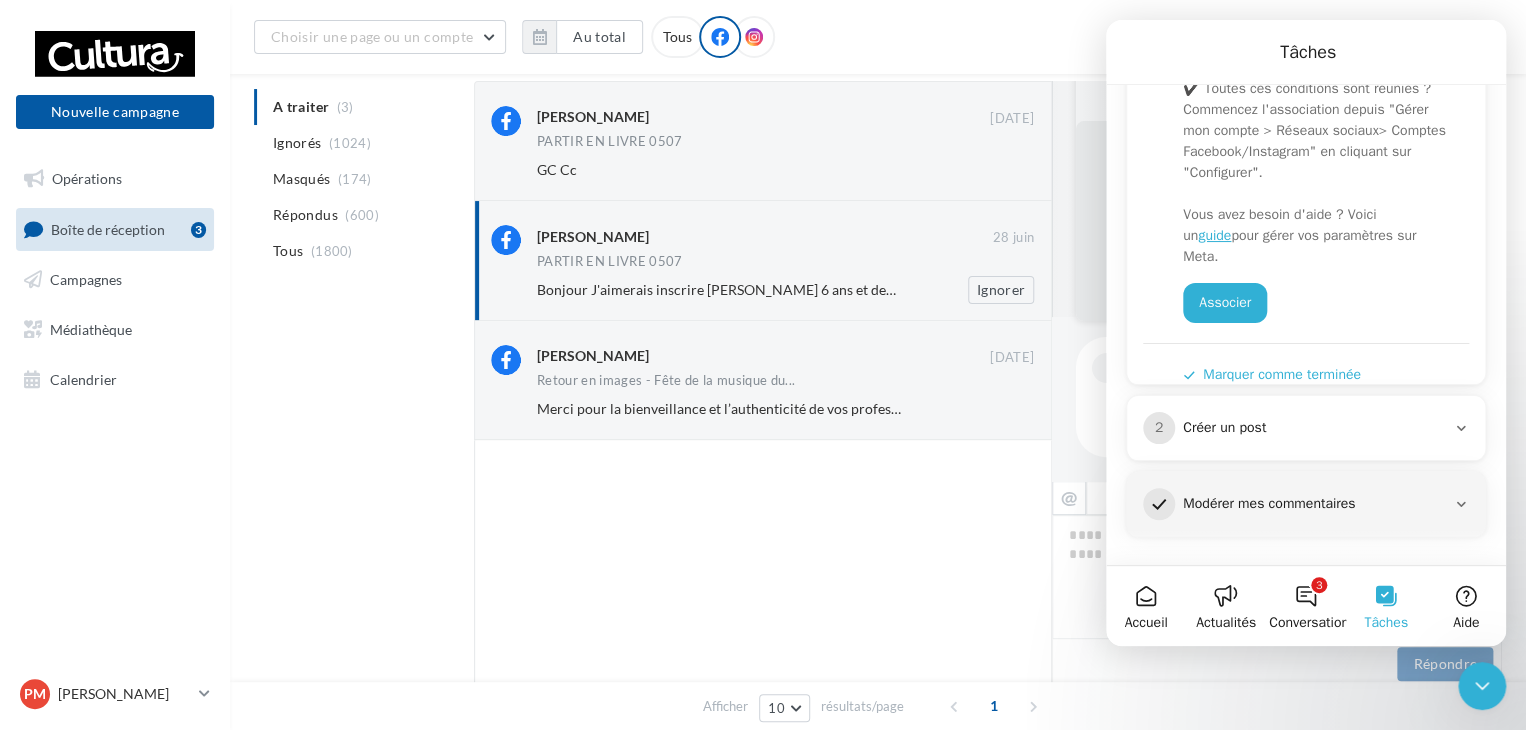 click on "Michel Carminati" at bounding box center (593, 237) 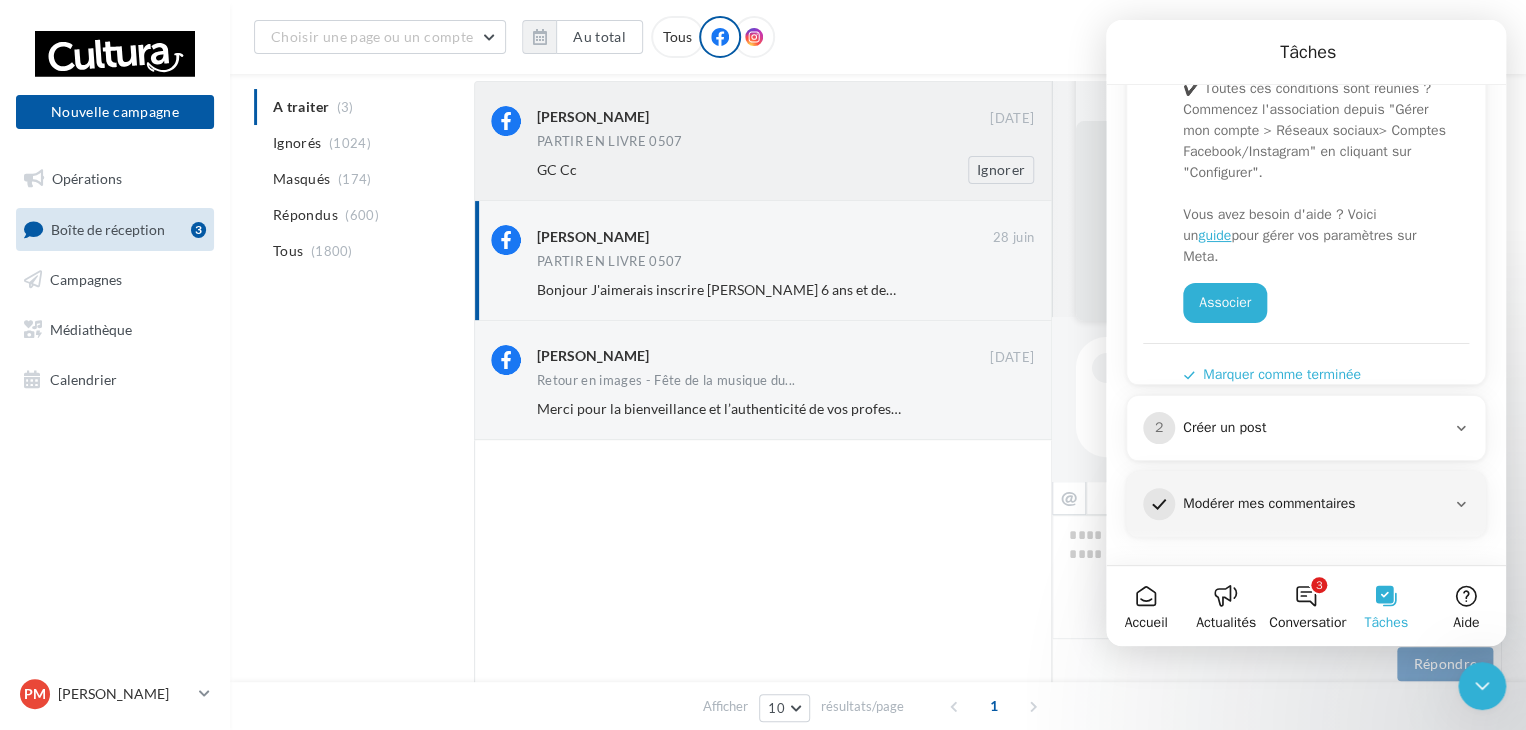 click on "GC Cc
Ignorer" at bounding box center (793, 170) 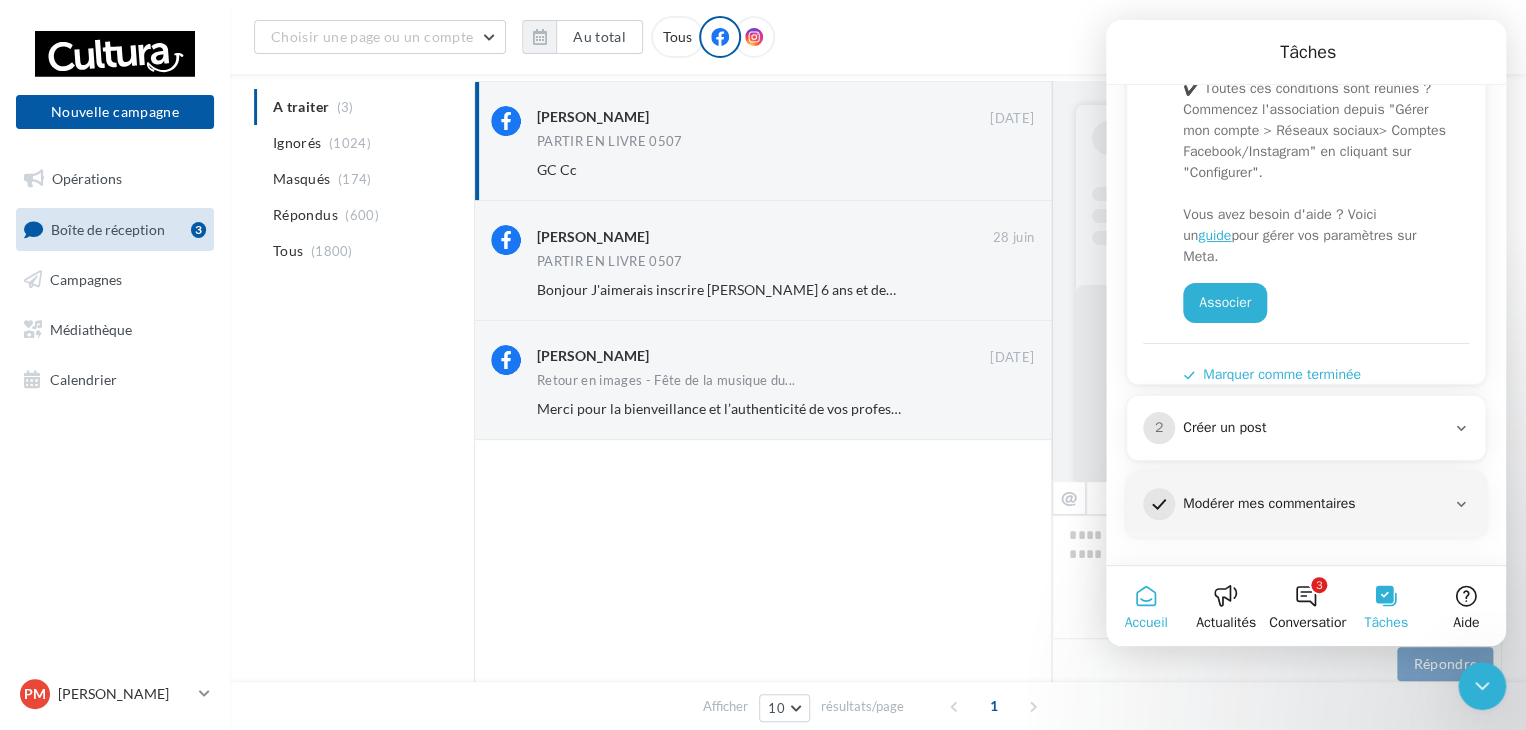 click on "Accueil" at bounding box center [1145, 623] 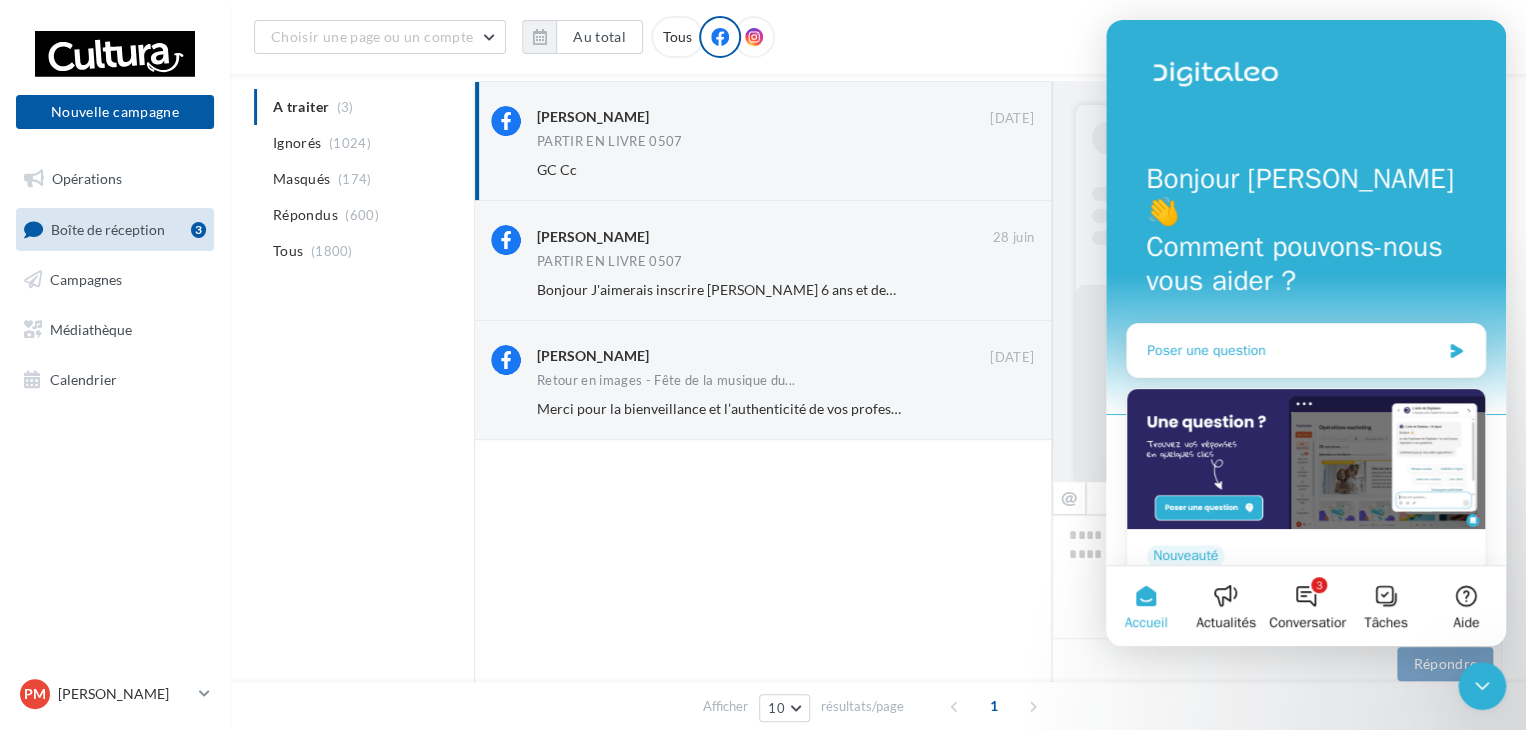 click 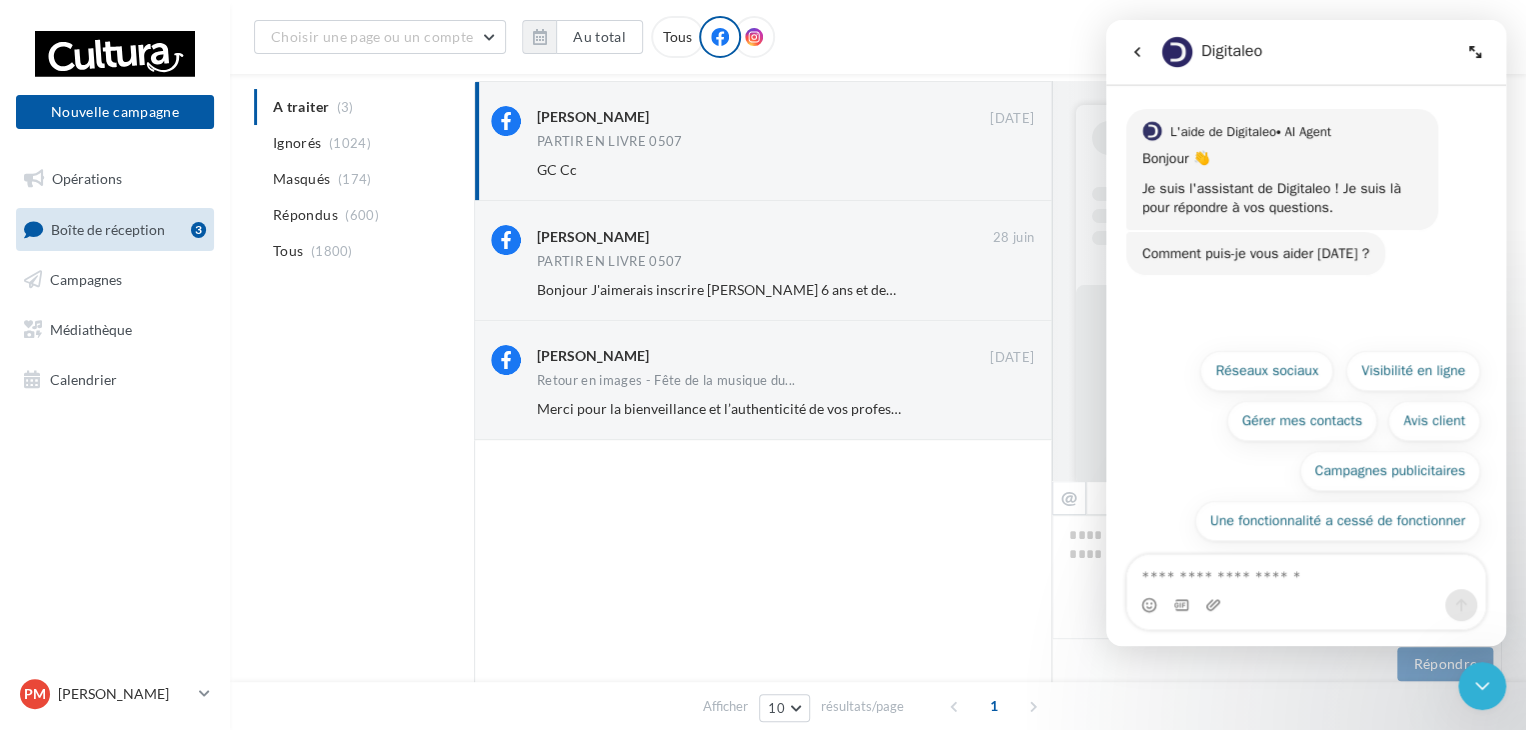 click at bounding box center (1306, 572) 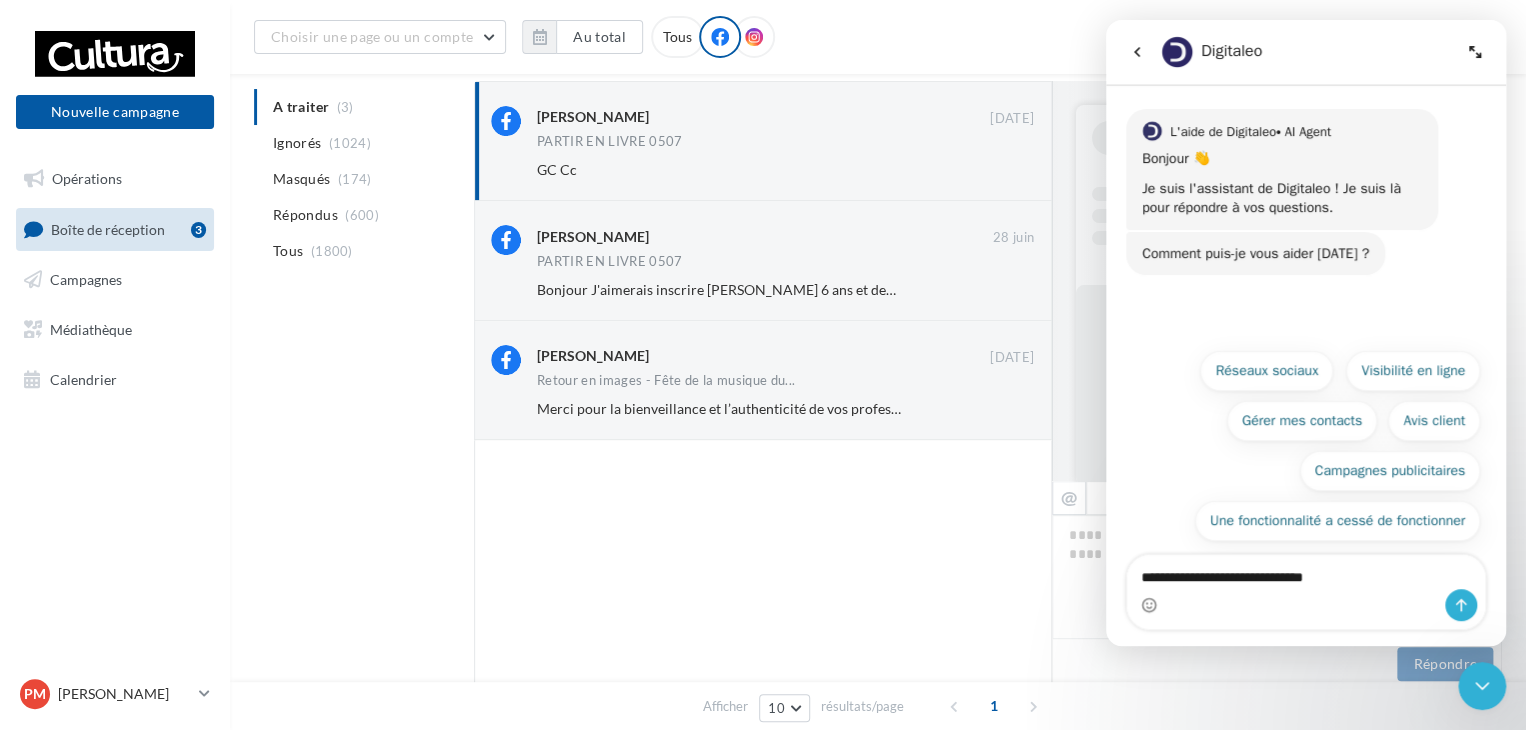 type on "**********" 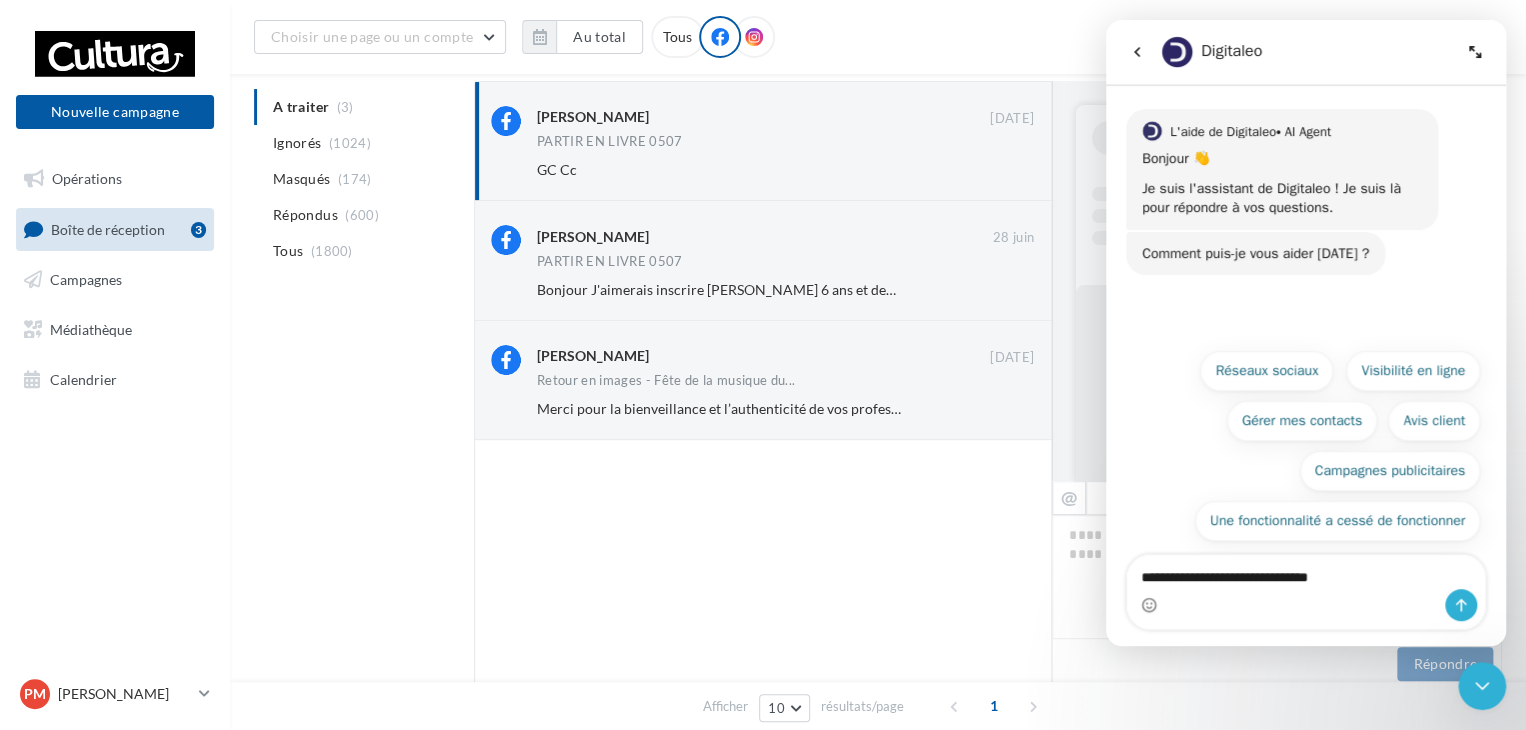 type 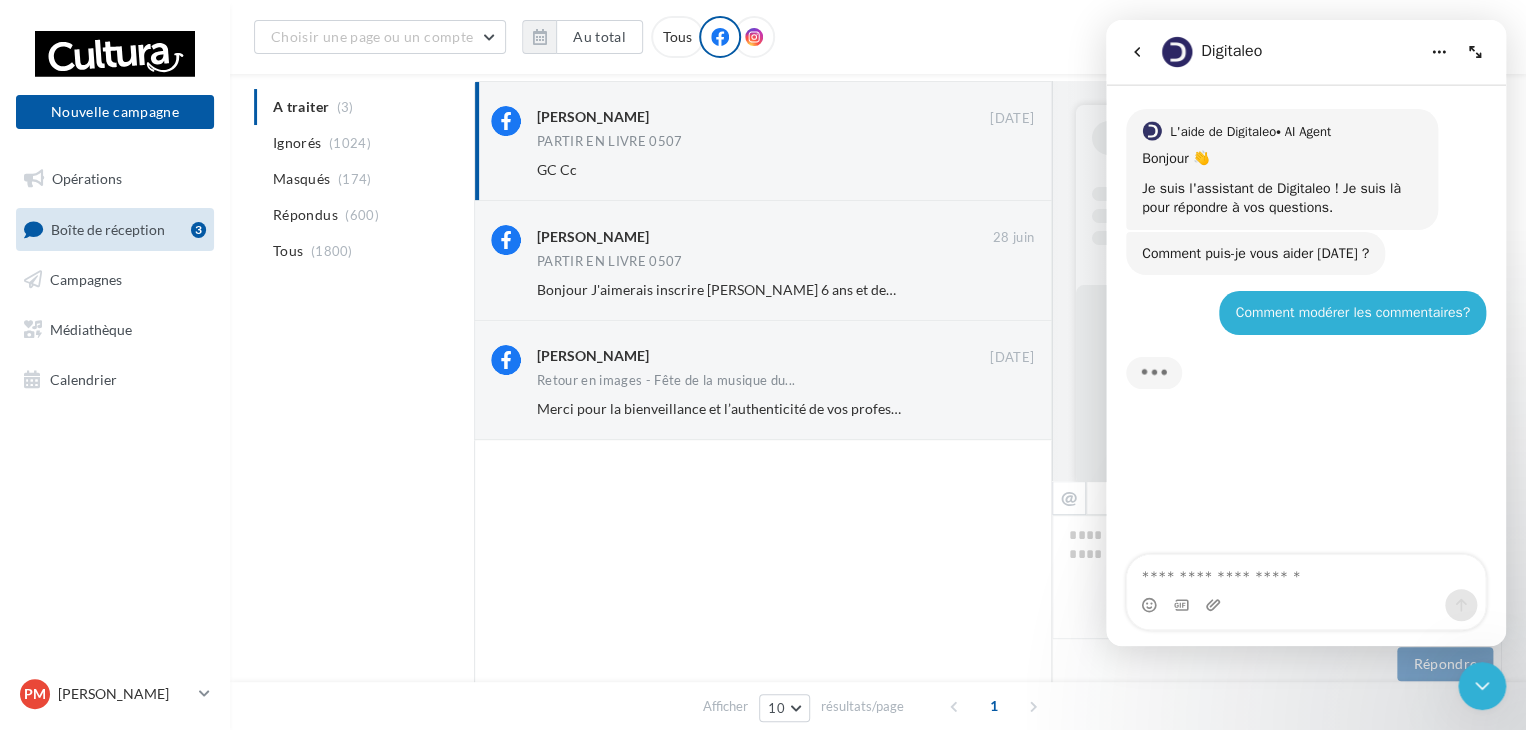 scroll, scrollTop: 2, scrollLeft: 0, axis: vertical 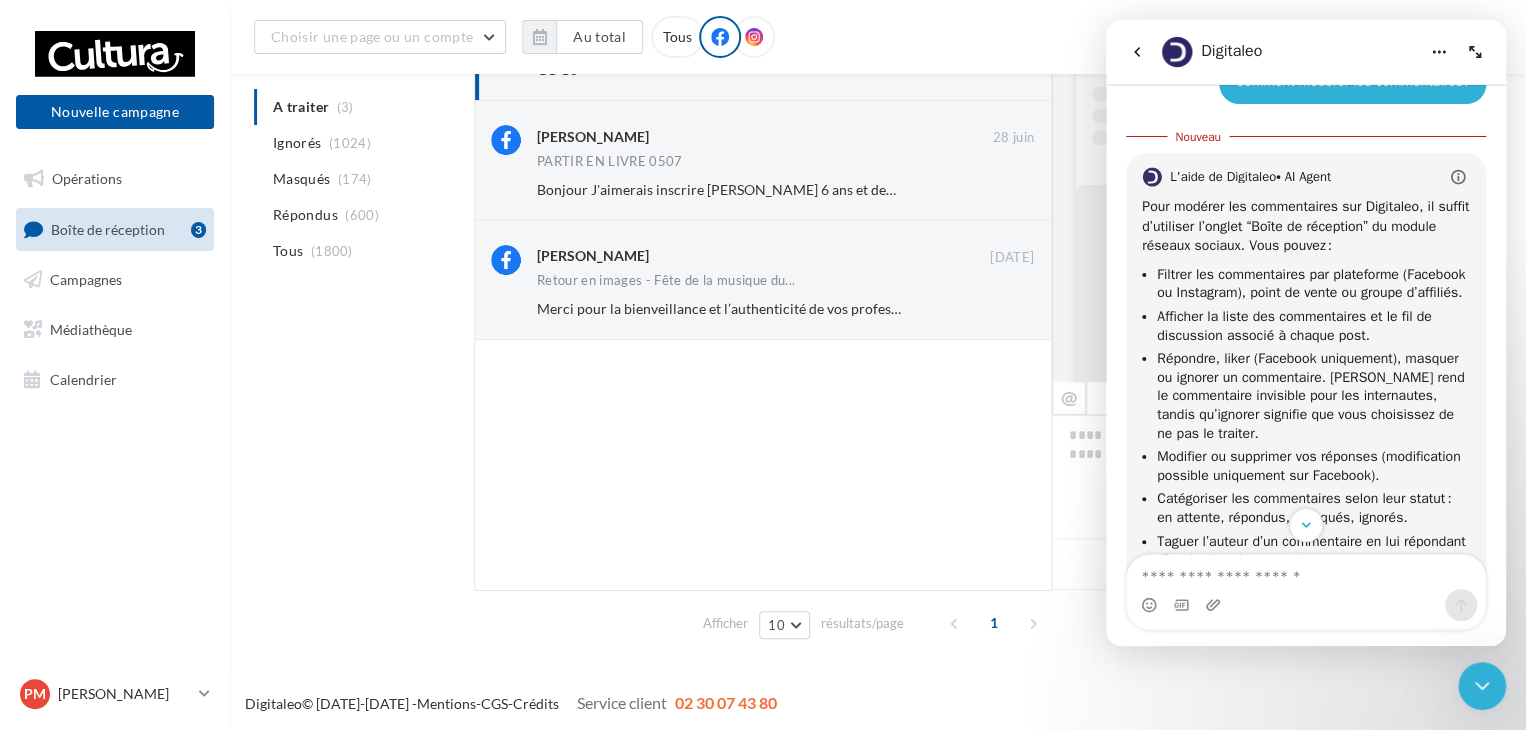 click 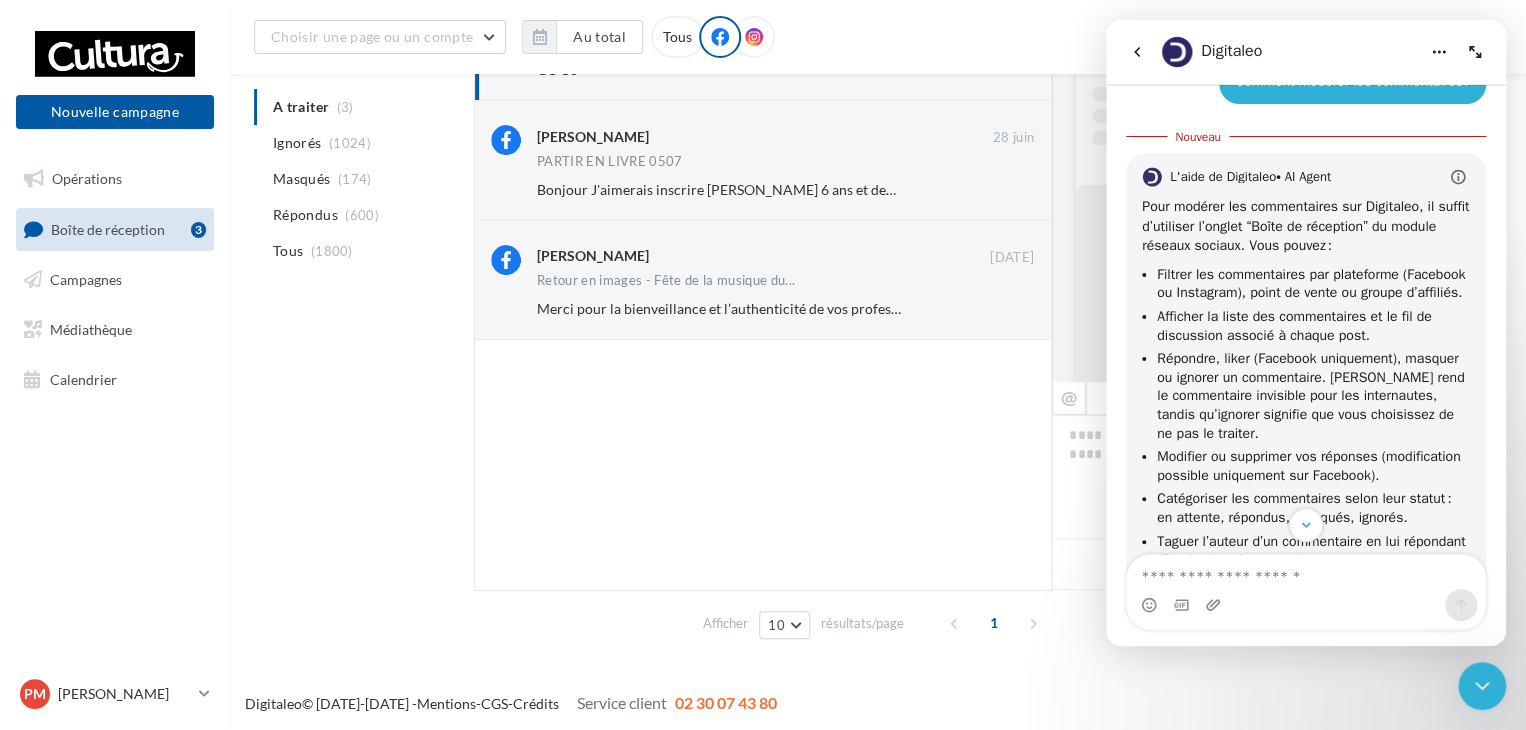 scroll, scrollTop: 2, scrollLeft: 0, axis: vertical 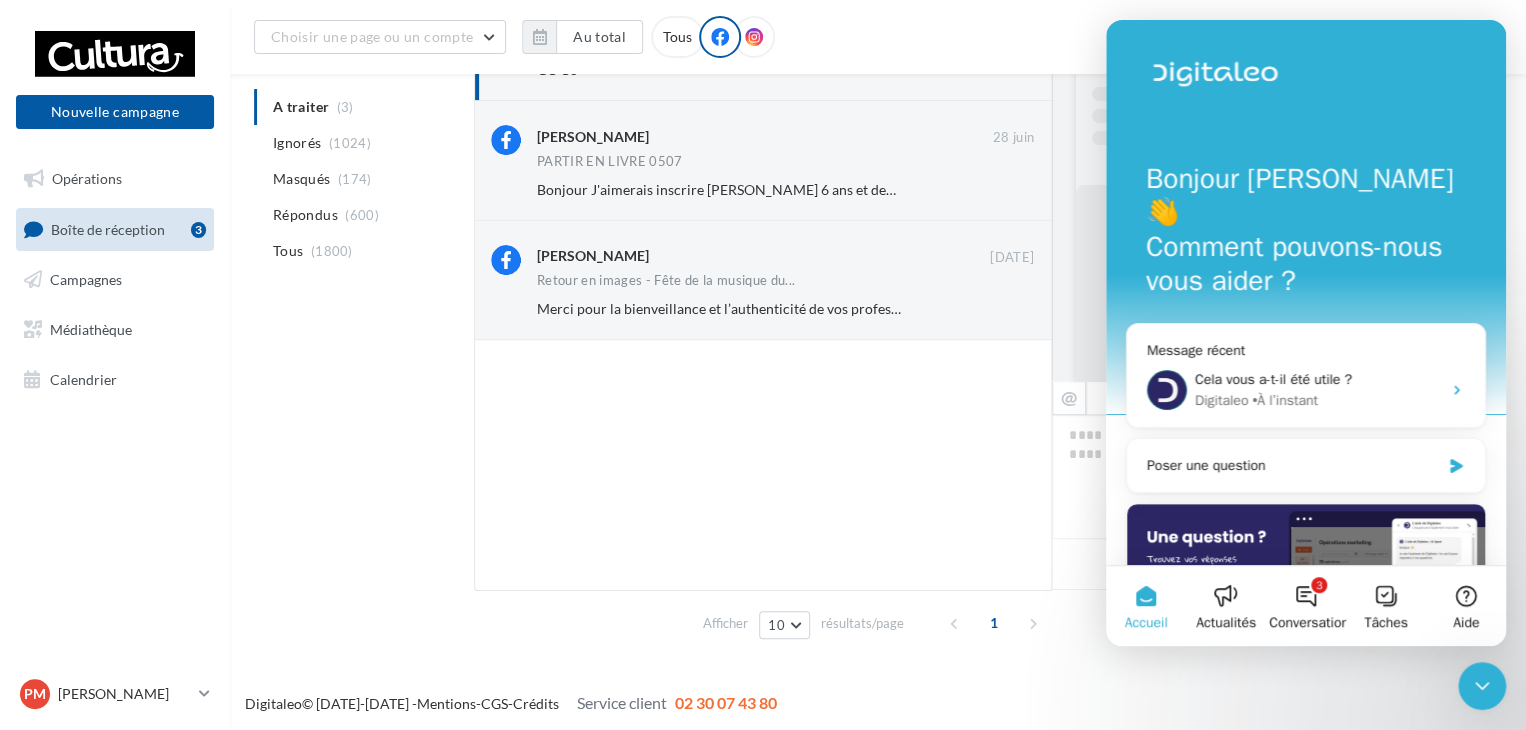 click at bounding box center (1482, 686) 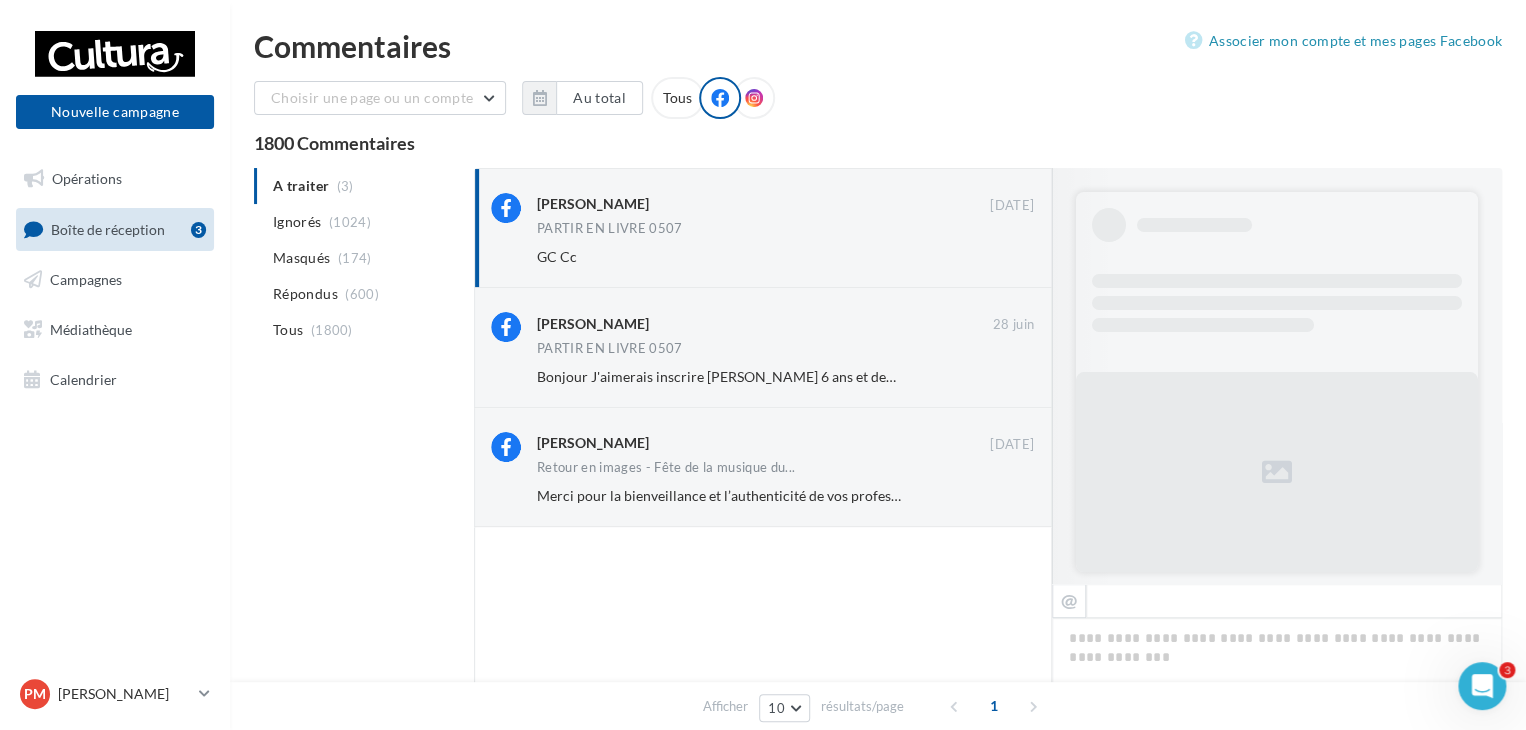 scroll, scrollTop: 0, scrollLeft: 0, axis: both 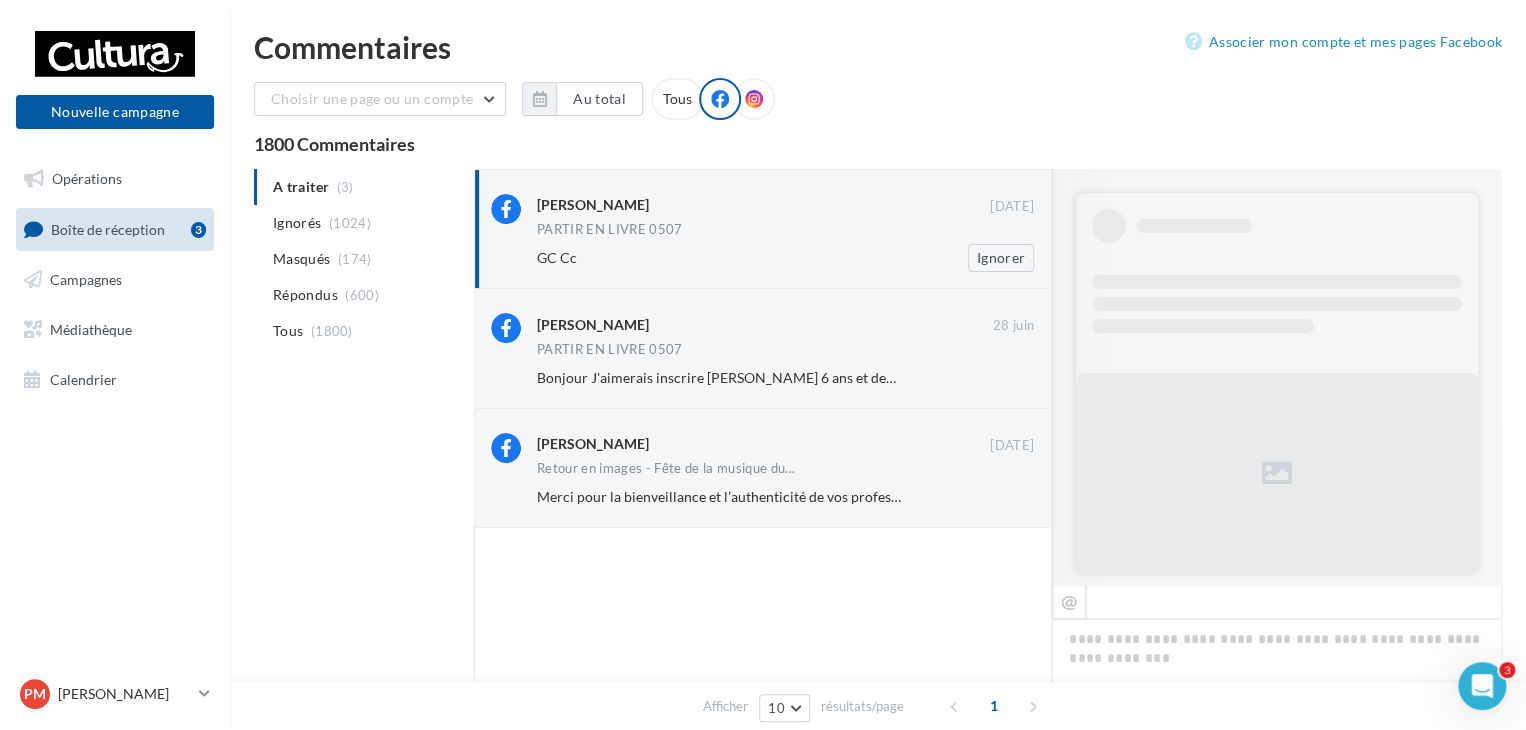 click on "GC Cc" at bounding box center (720, 258) 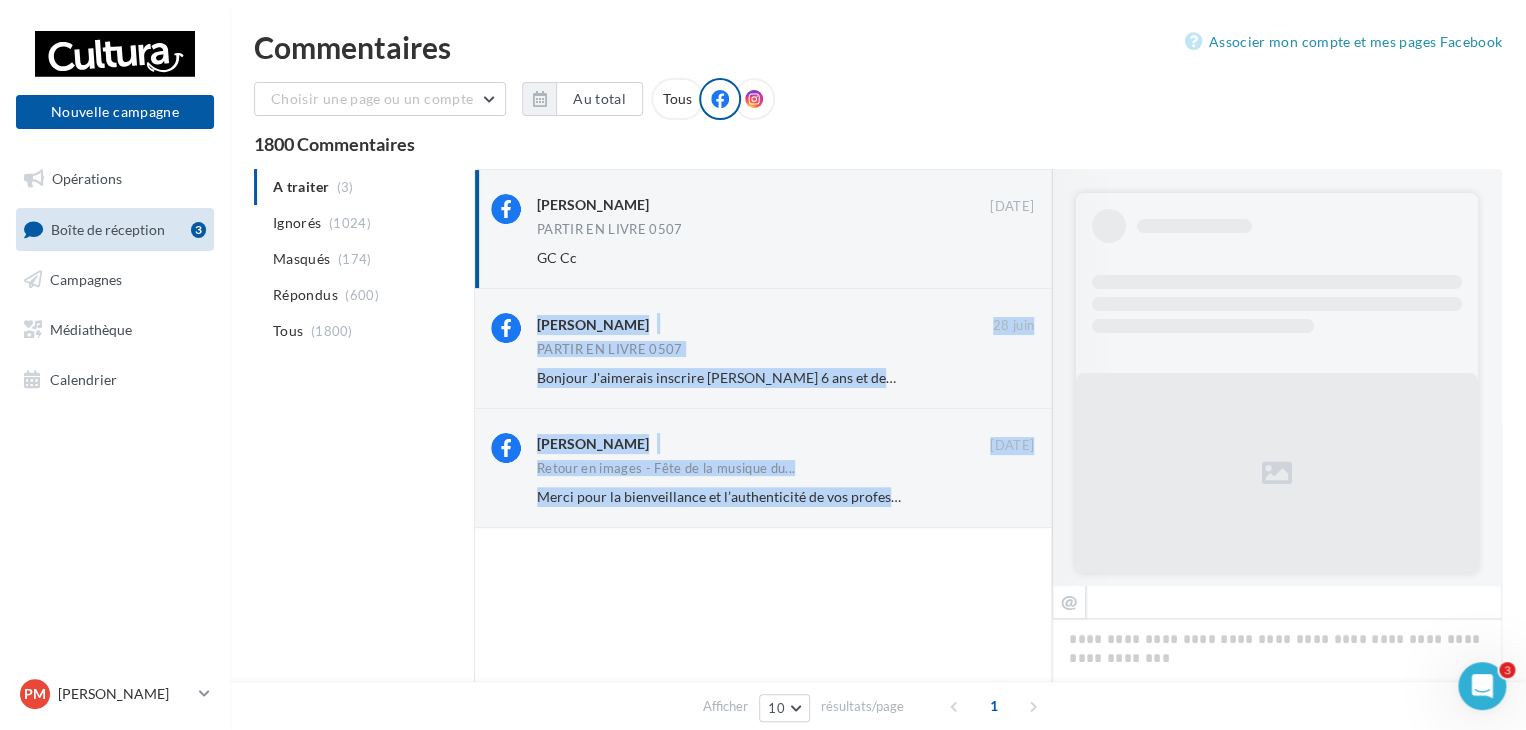 drag, startPoint x: 839, startPoint y: 254, endPoint x: 1176, endPoint y: 245, distance: 337.12015 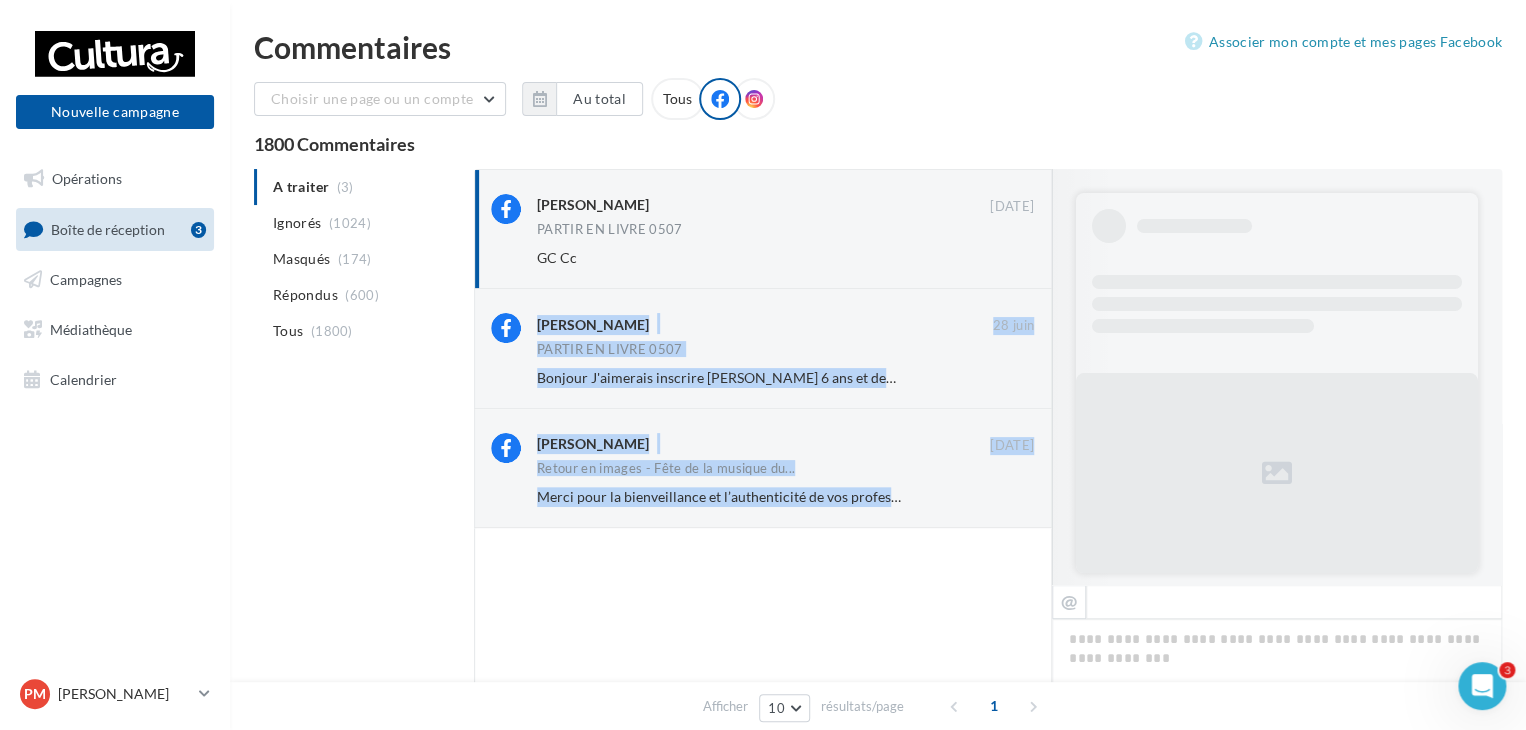 click on "Sarah Lambert
29 juin
PARTIR EN LIVRE 0507
GC Cc
Ignorer
Michel Carminati
28 juin
PARTIR EN LIVRE 0507
Bonjour
J'aimerais inscrire Antoine 6 ans et demi svp
Ignorer
Ophélie Bouron
27 juin
Retour en images - Fête de la musique du...        Merci pour la bienveillance et l’authenticité de vos professeurs, ça été une joie cette année d’être à vos côtés 🥰🙏🏼
Ignorer
FB
Ma page Facebook" at bounding box center [988, 482] 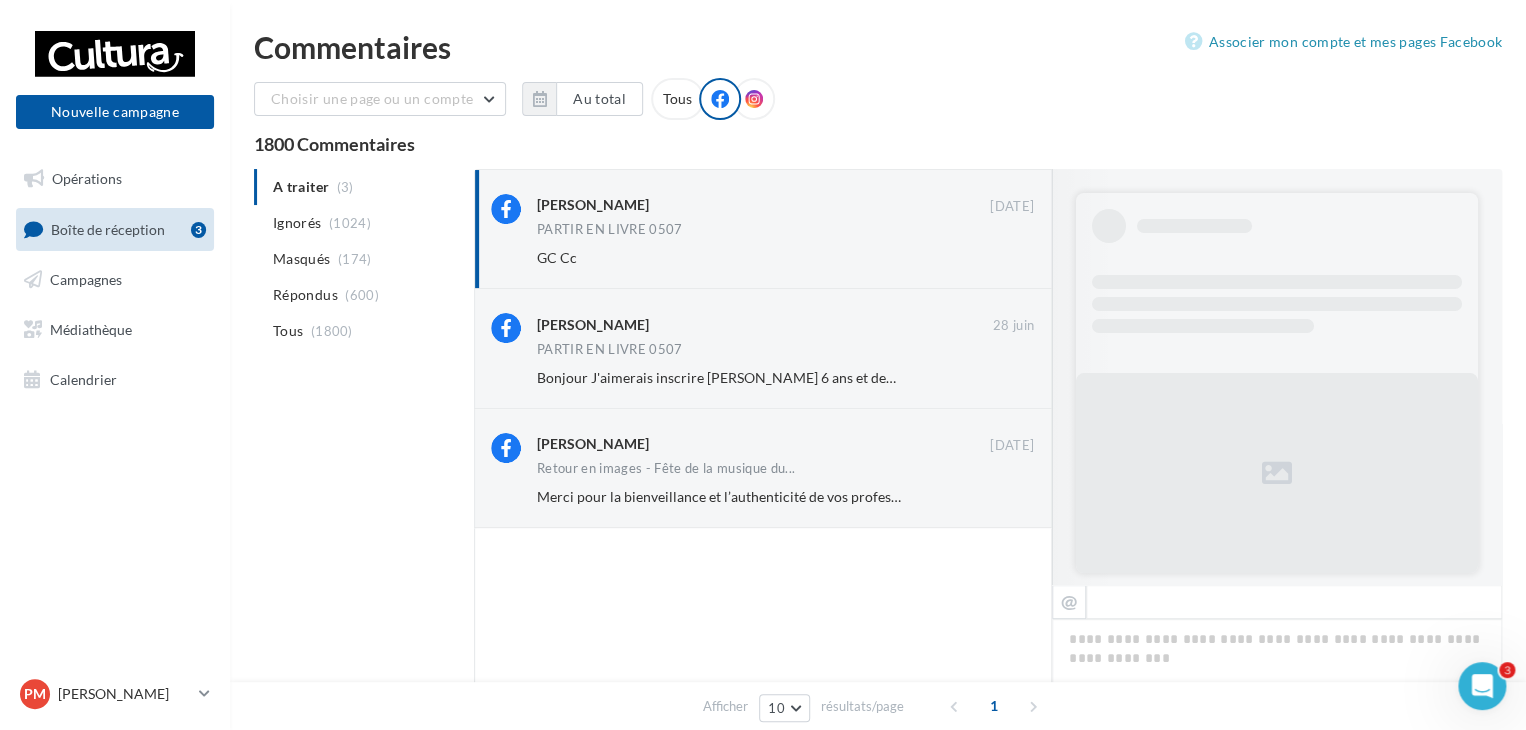 click on "@" at bounding box center [1277, 602] 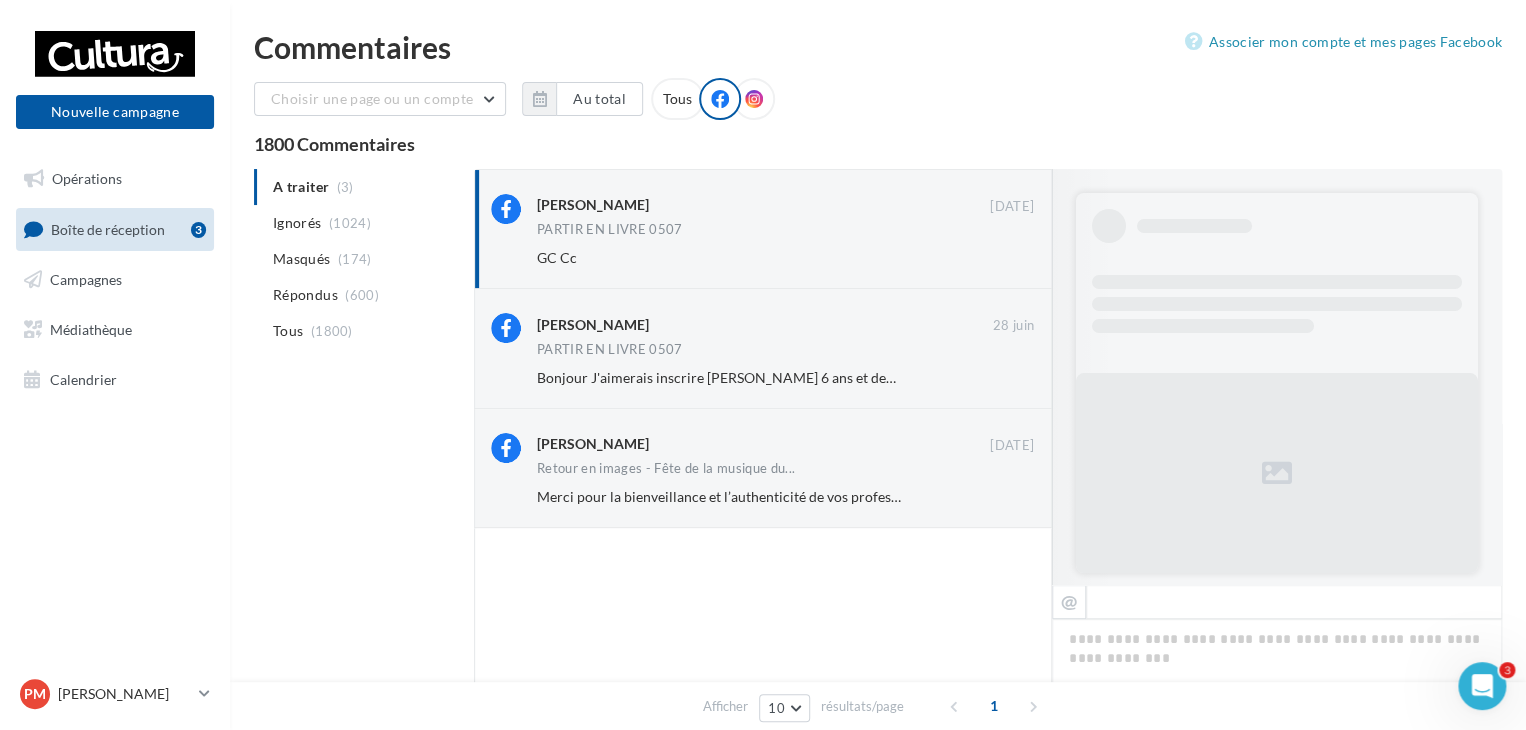 click on "A traiter
(3)
Ignorés
(1024)
Masqués
(174)
Répondus
(600)
Tous
(1800)" at bounding box center (360, 259) 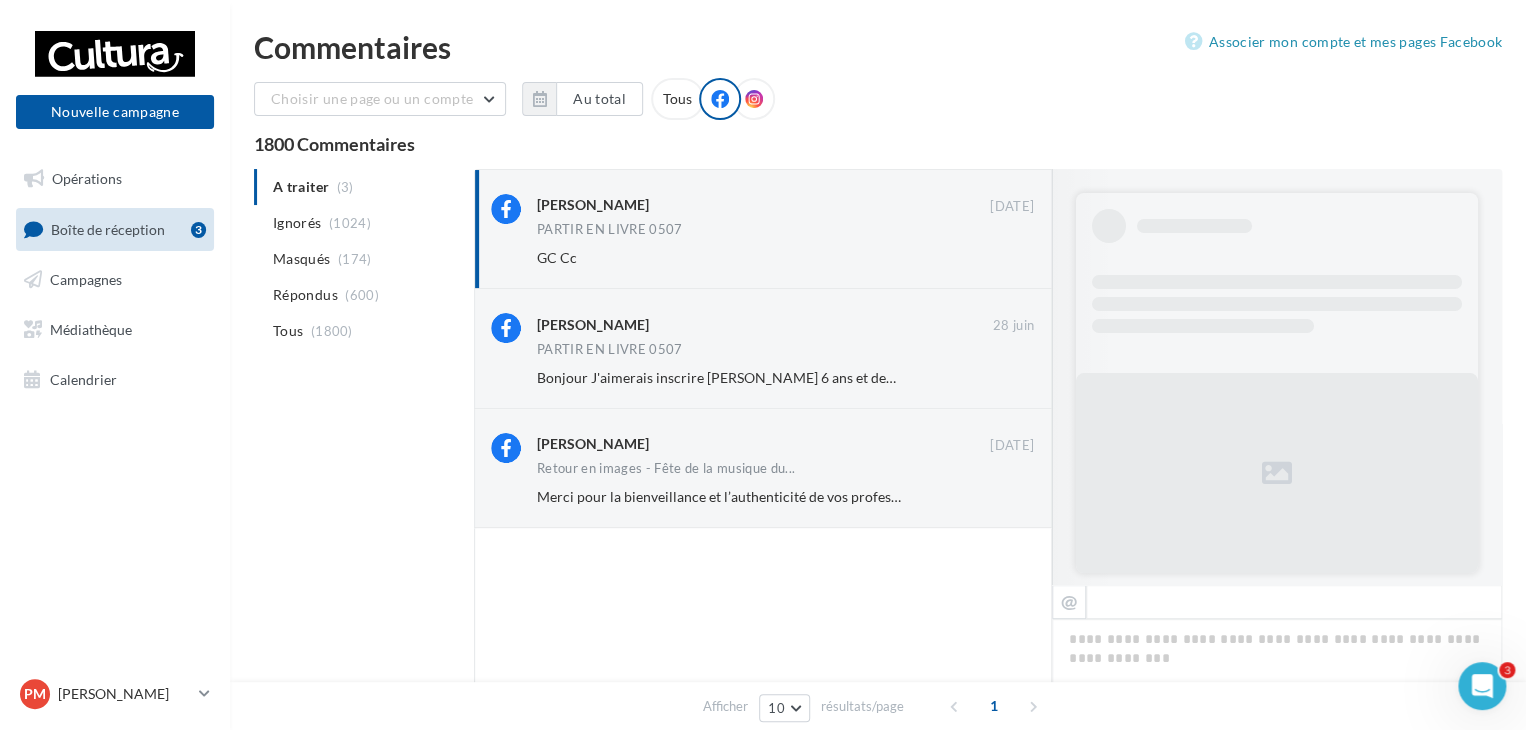 click on "A traiter
(3)
Ignorés
(1024)
Masqués
(174)
Répondus
(600)
Tous
(1800)" at bounding box center [360, 259] 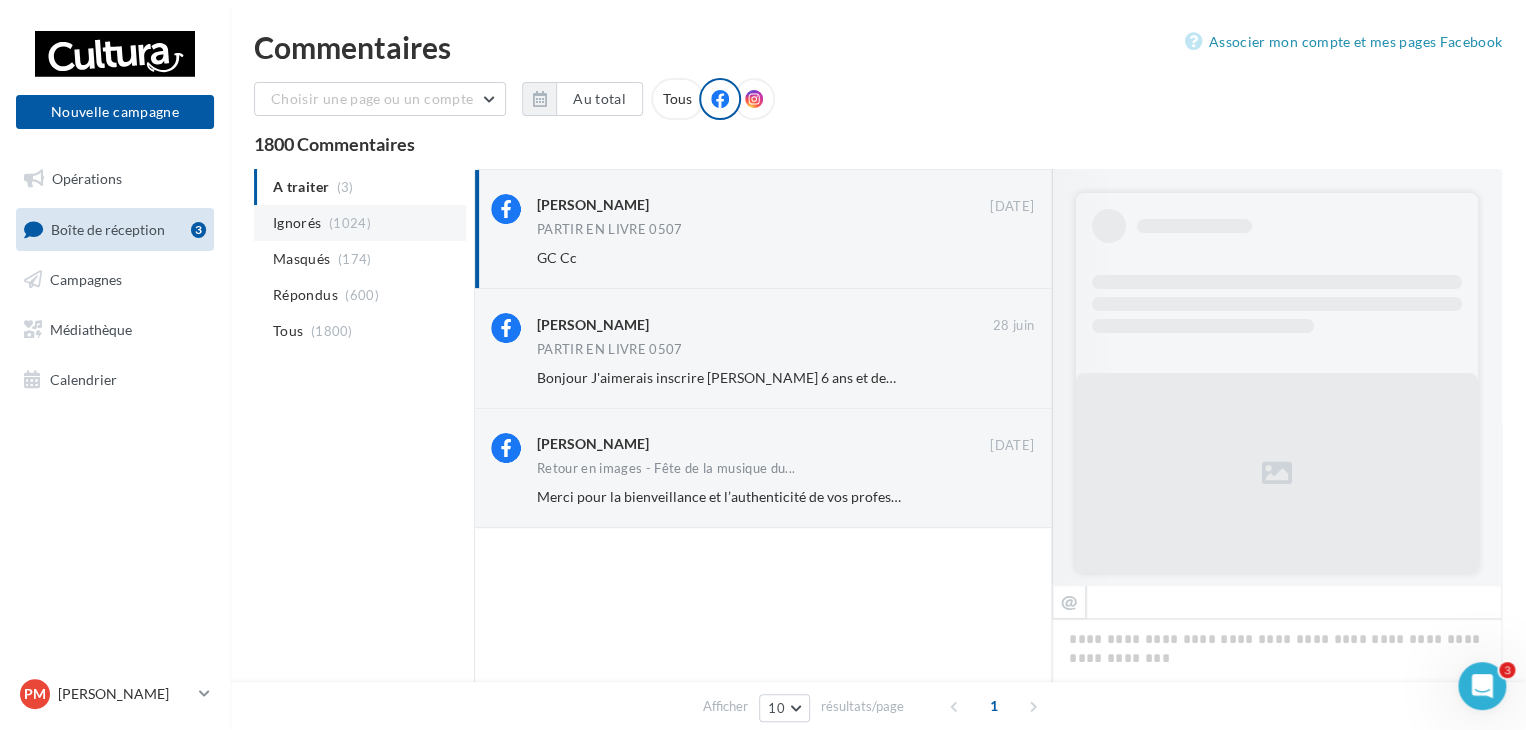 click on "(1024)" at bounding box center (350, 223) 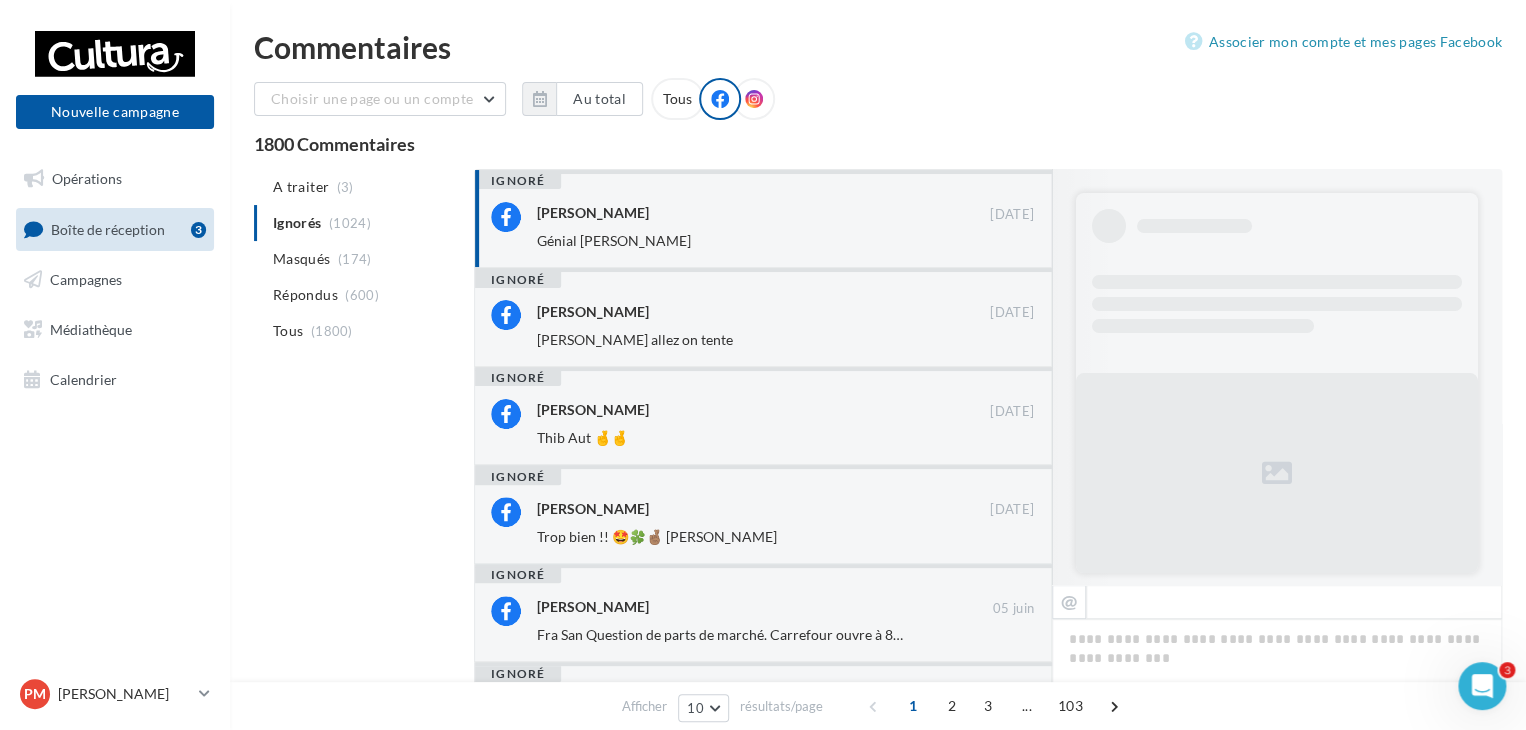 scroll, scrollTop: 0, scrollLeft: 0, axis: both 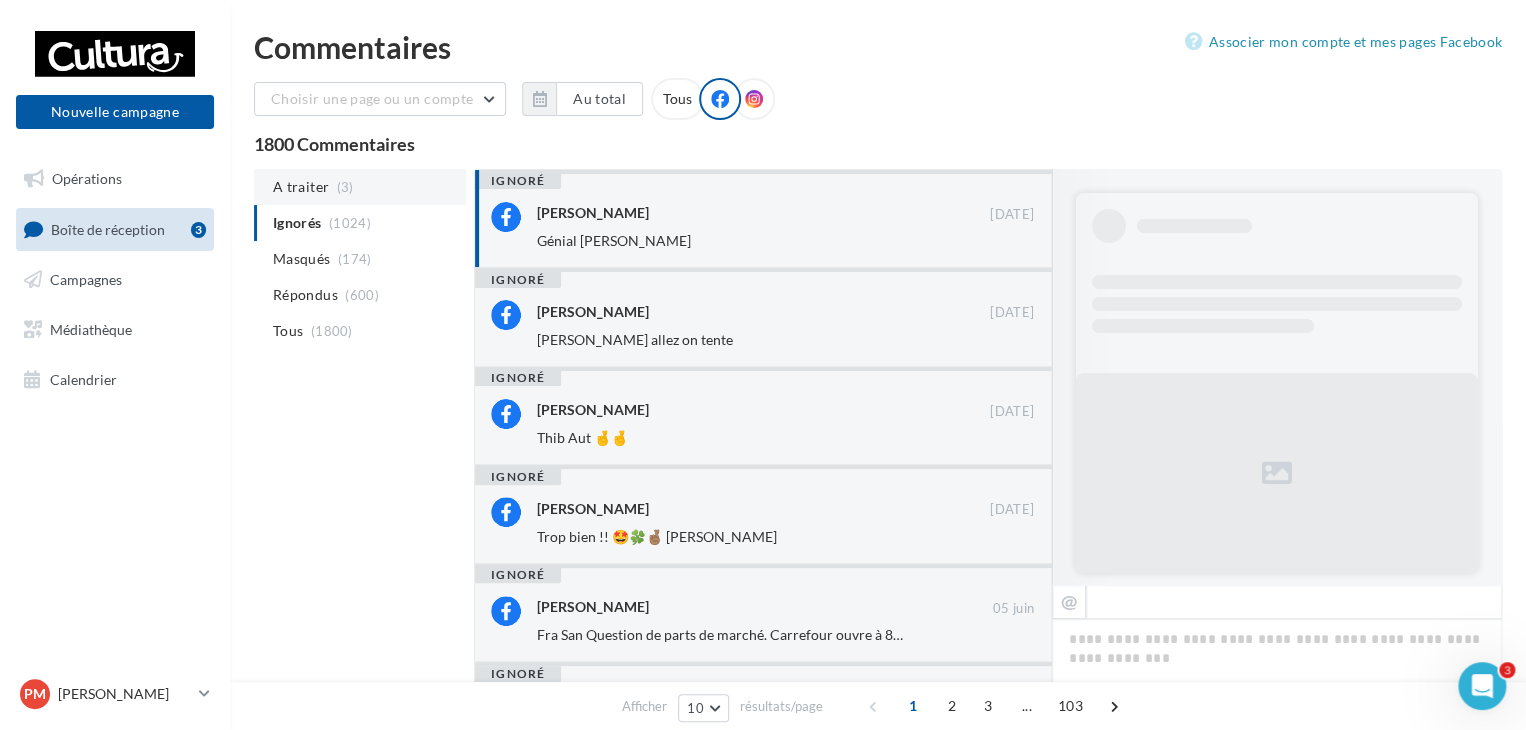 click on "A traiter" at bounding box center (301, 187) 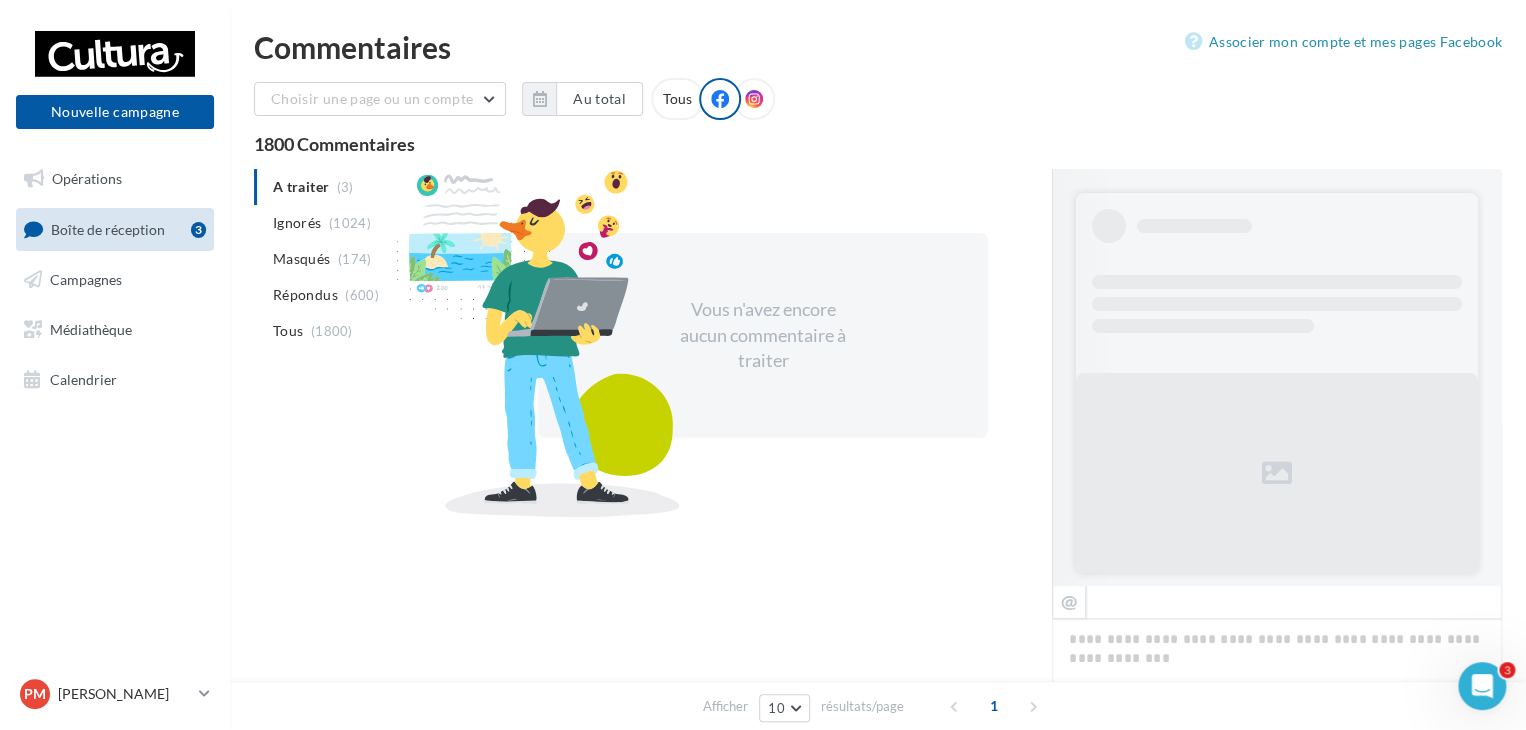 scroll, scrollTop: 1, scrollLeft: 0, axis: vertical 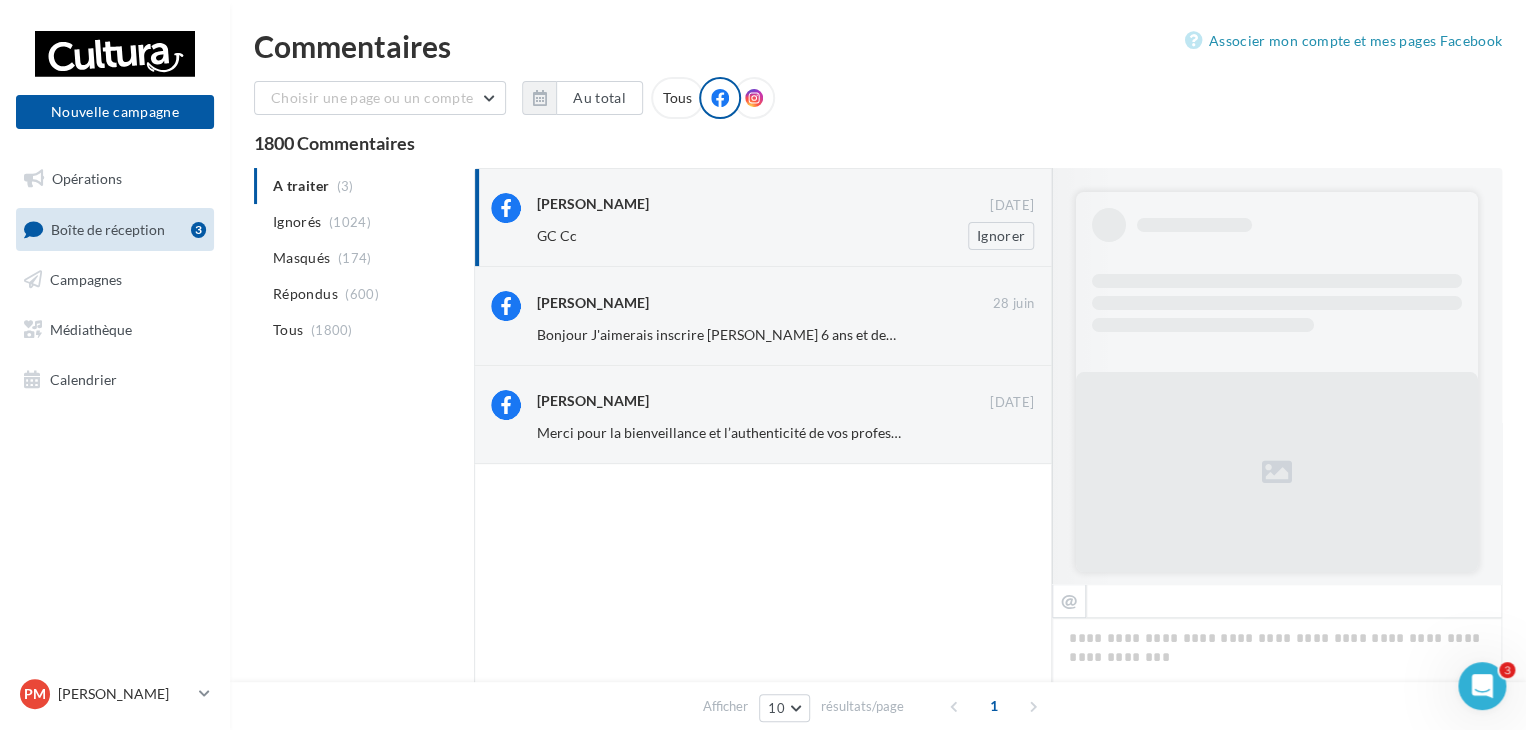 click on "GC Cc" at bounding box center (720, 236) 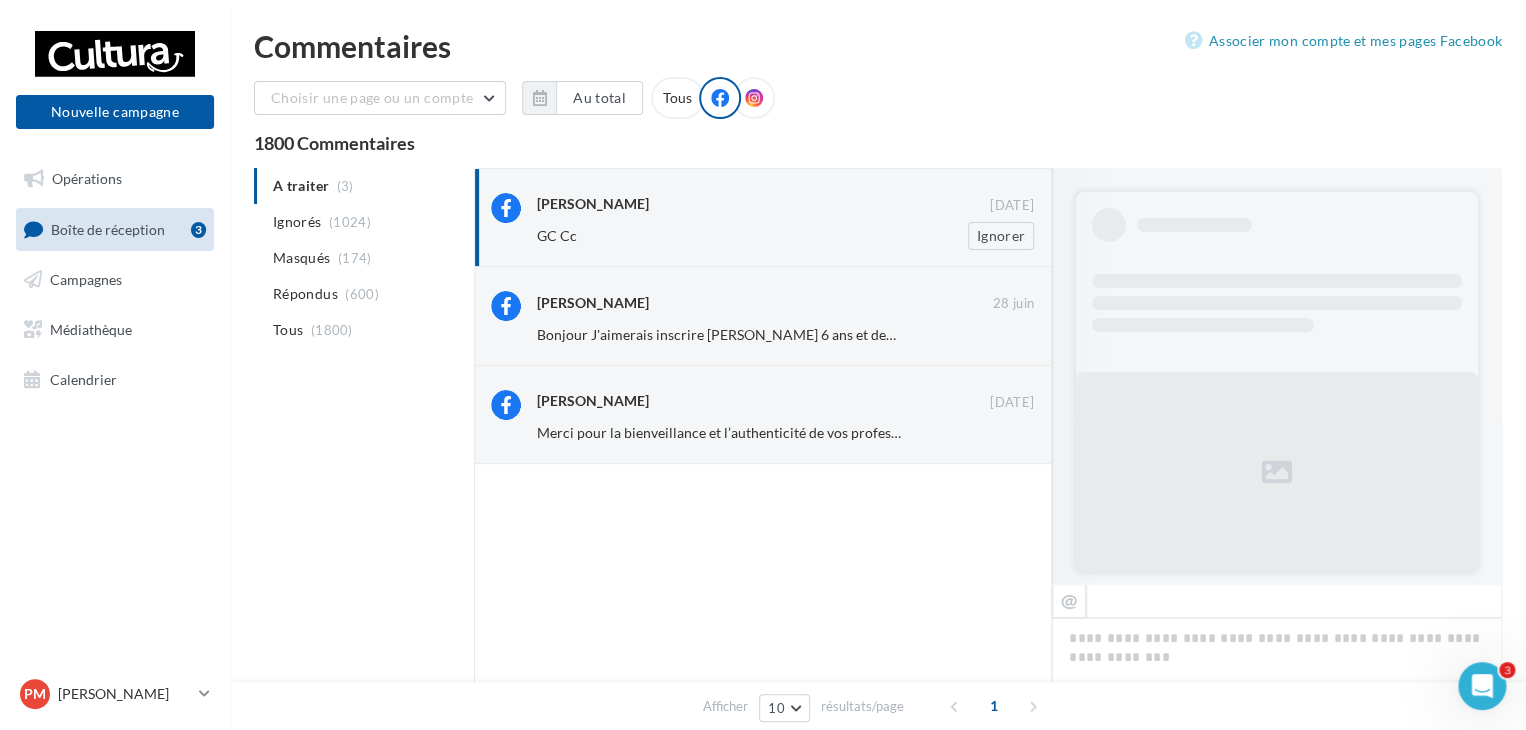 click at bounding box center (506, 208) 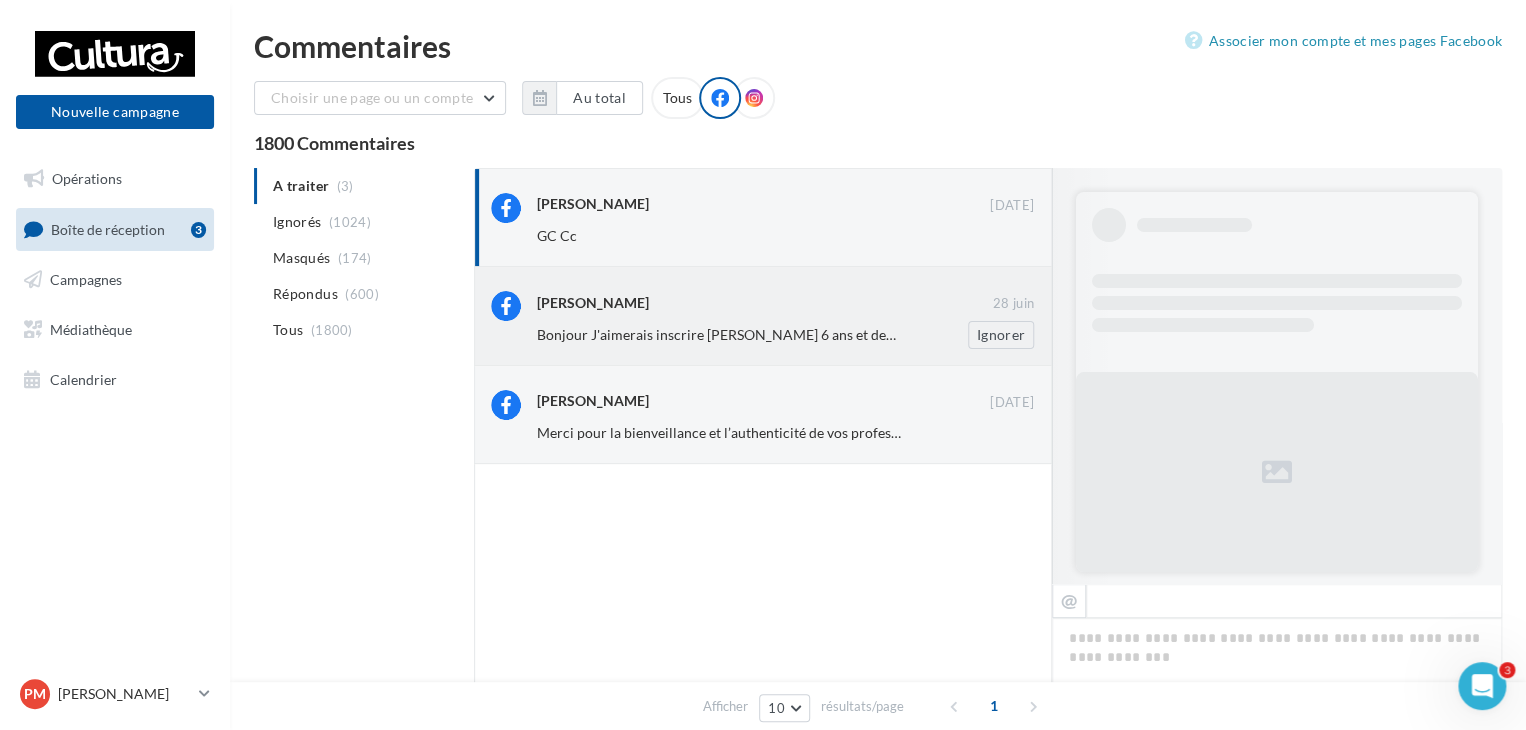 click on "Michel Carminati" at bounding box center [593, 303] 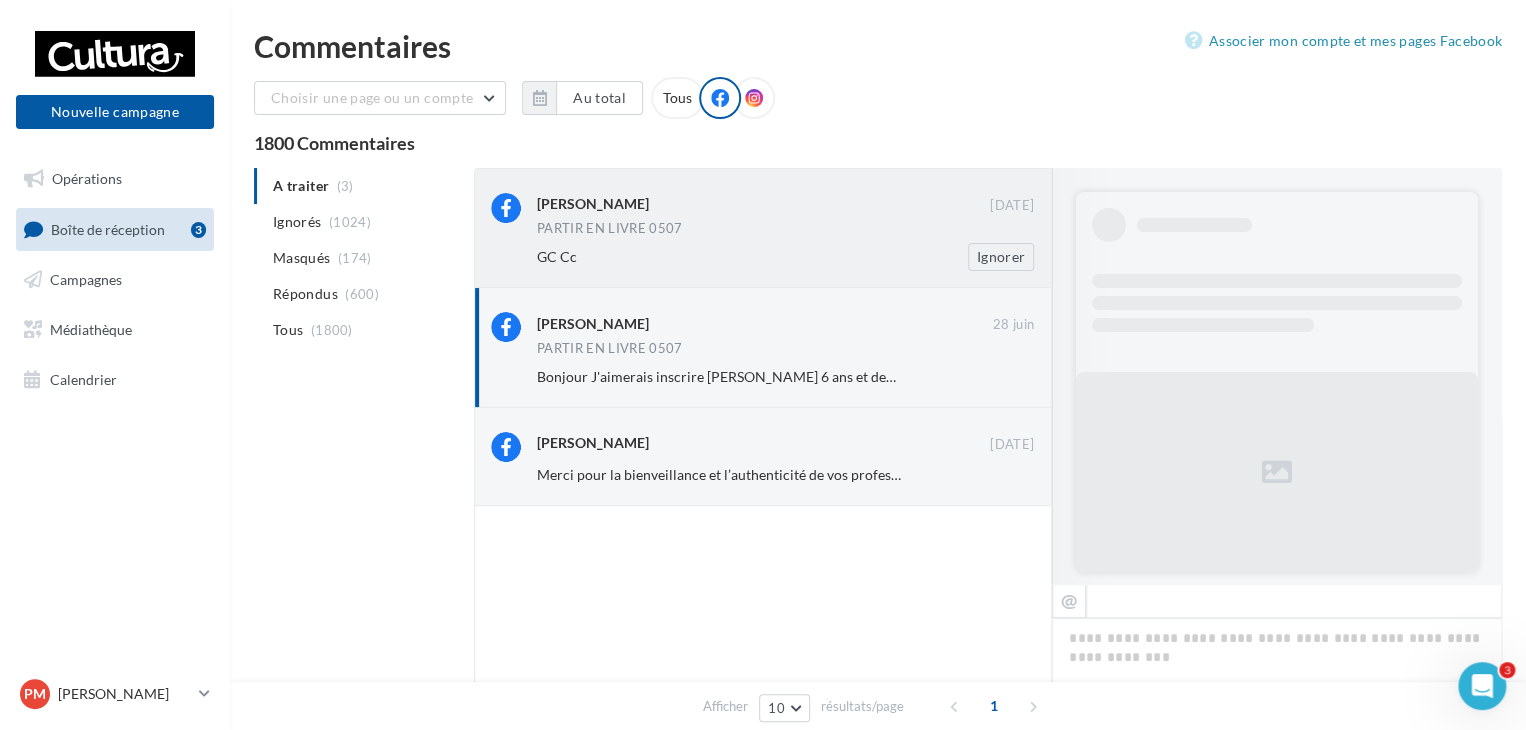 click on "PARTIR EN LIVRE 0507" at bounding box center (610, 228) 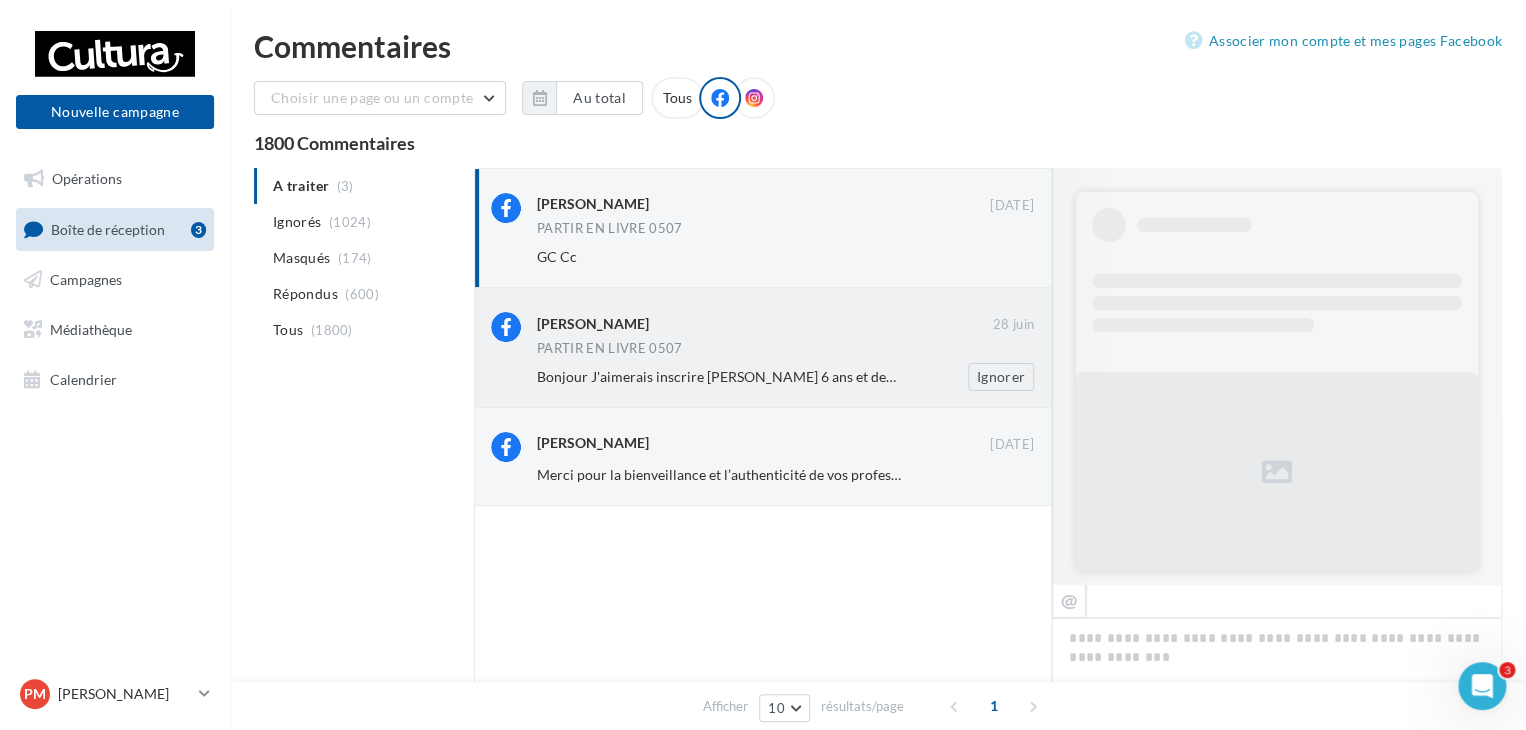 click on "Michel Carminati
28 juin
PARTIR EN LIVRE 0507
Bonjour
J'aimerais inscrire Antoine 6 ans et demi svp
Ignorer" at bounding box center (785, 351) 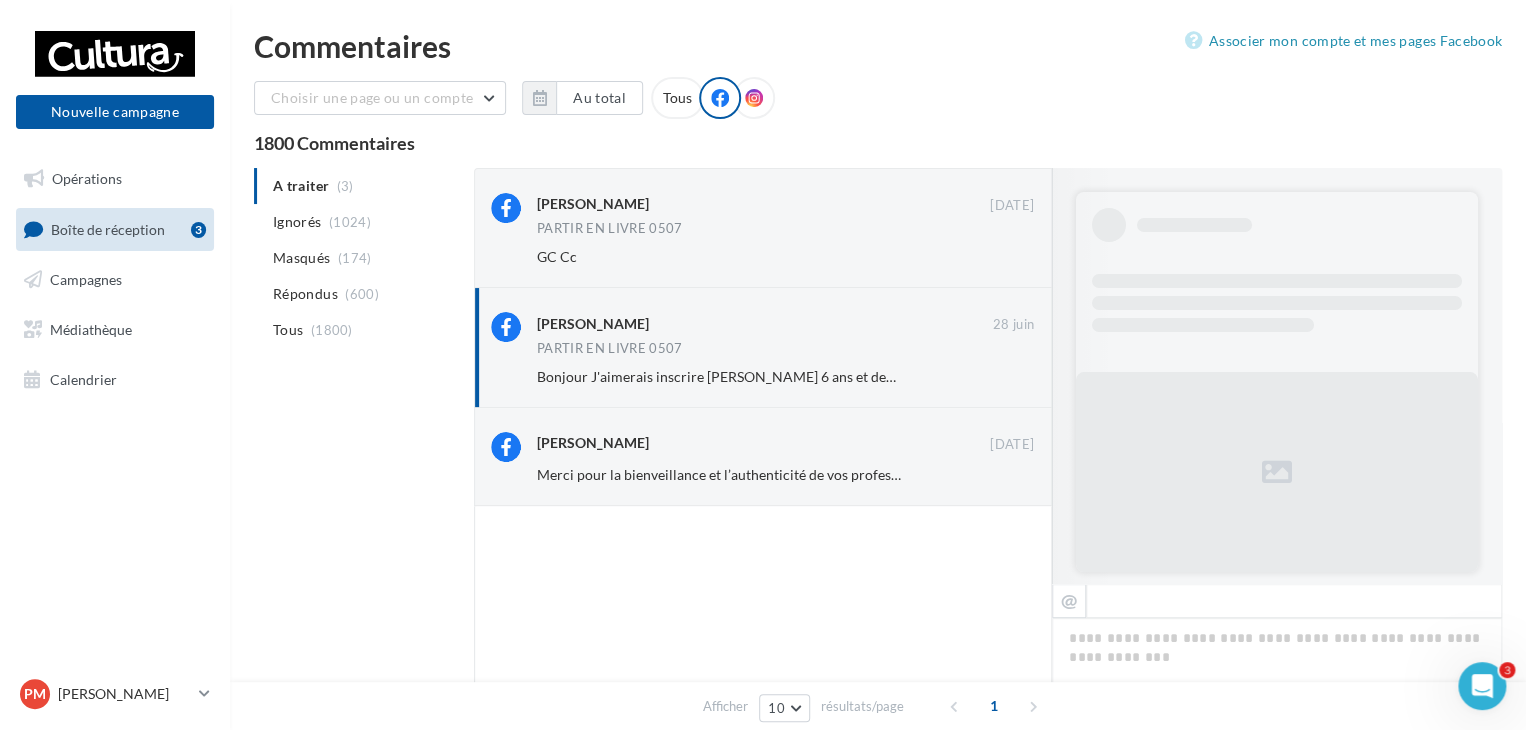 click at bounding box center (1277, 382) 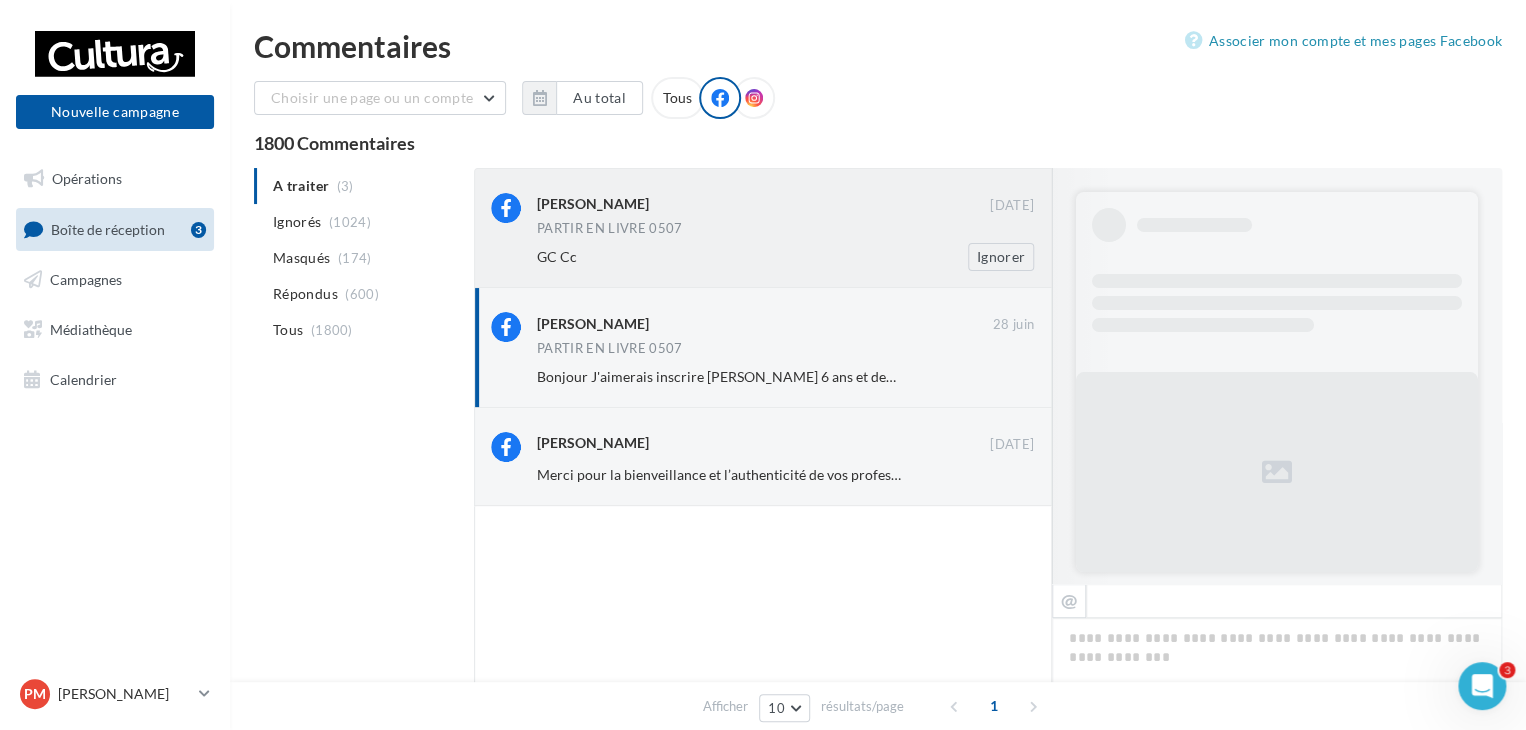 click on "GC Cc" at bounding box center [720, 257] 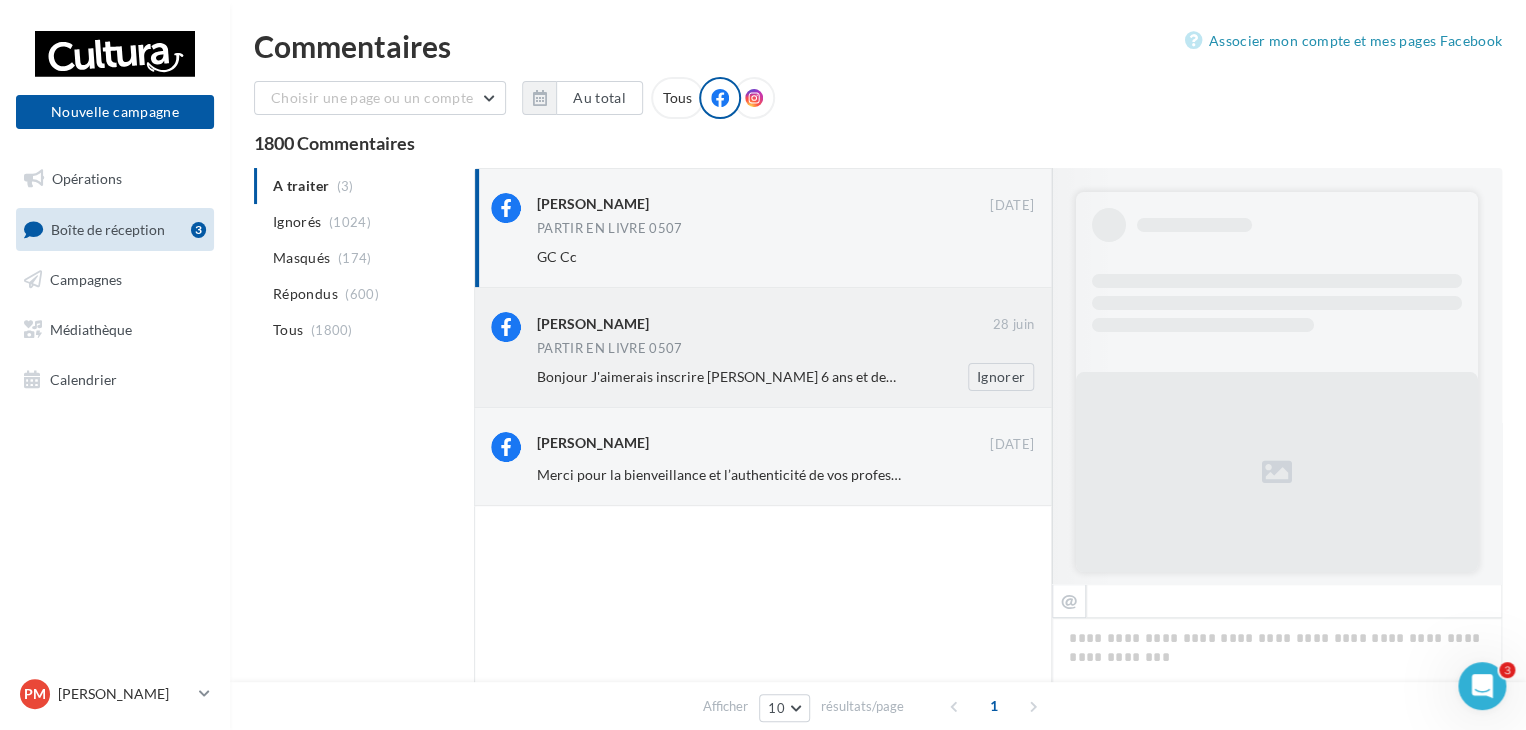 click on "Michel Carminati" at bounding box center [765, 322] 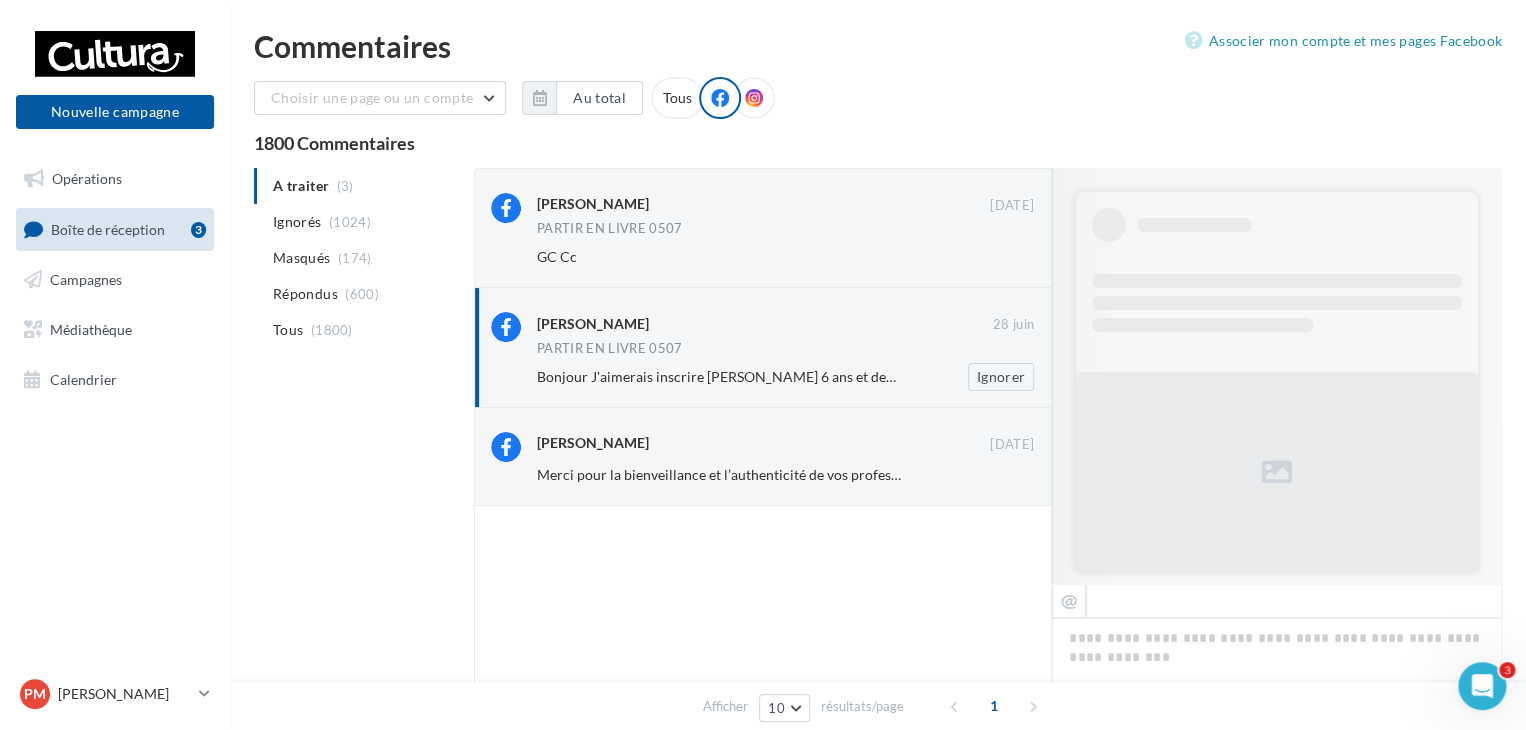 drag, startPoint x: 638, startPoint y: 321, endPoint x: 579, endPoint y: 365, distance: 73.60027 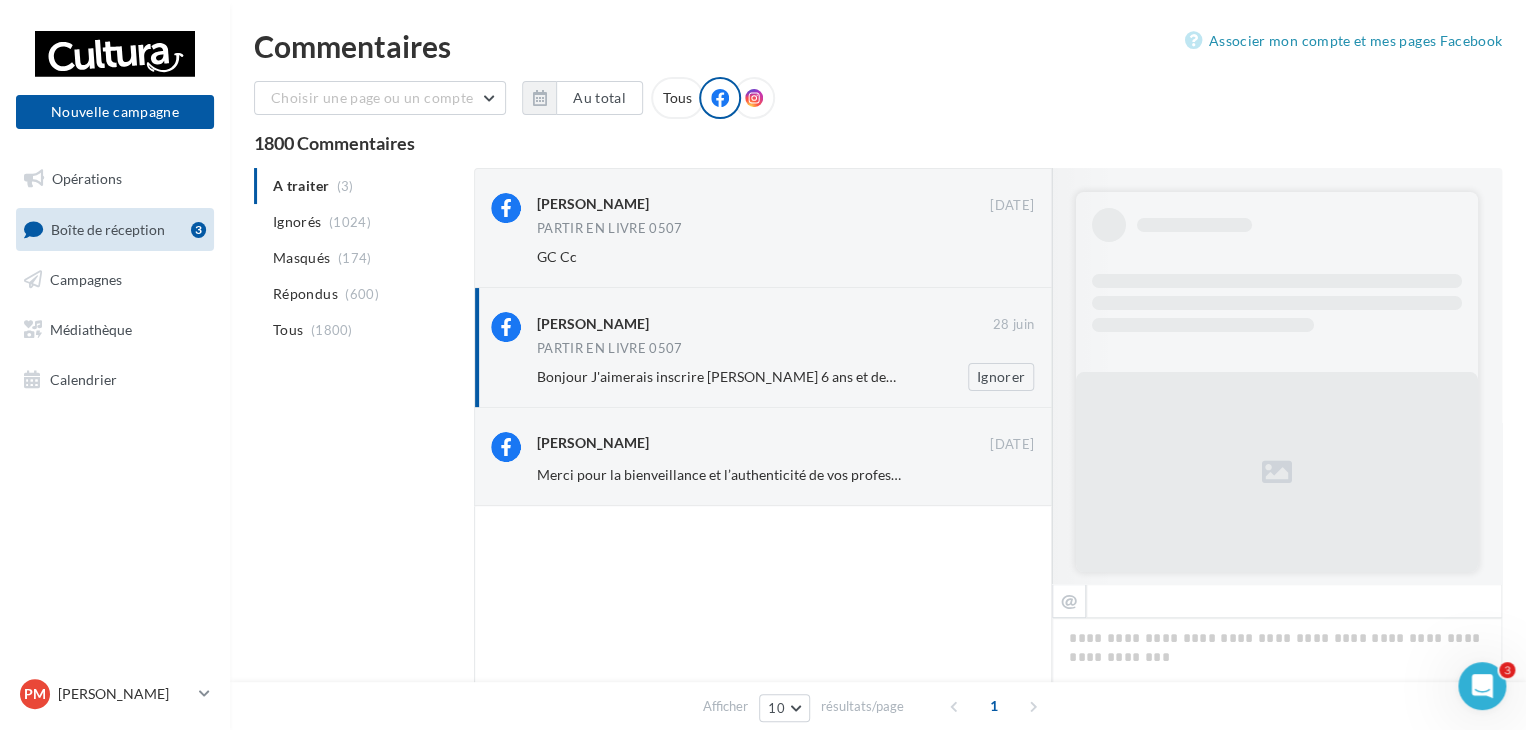 click on "Bonjour
J'aimerais inscrire Antoine 6 ans et demi svp" at bounding box center [731, 376] 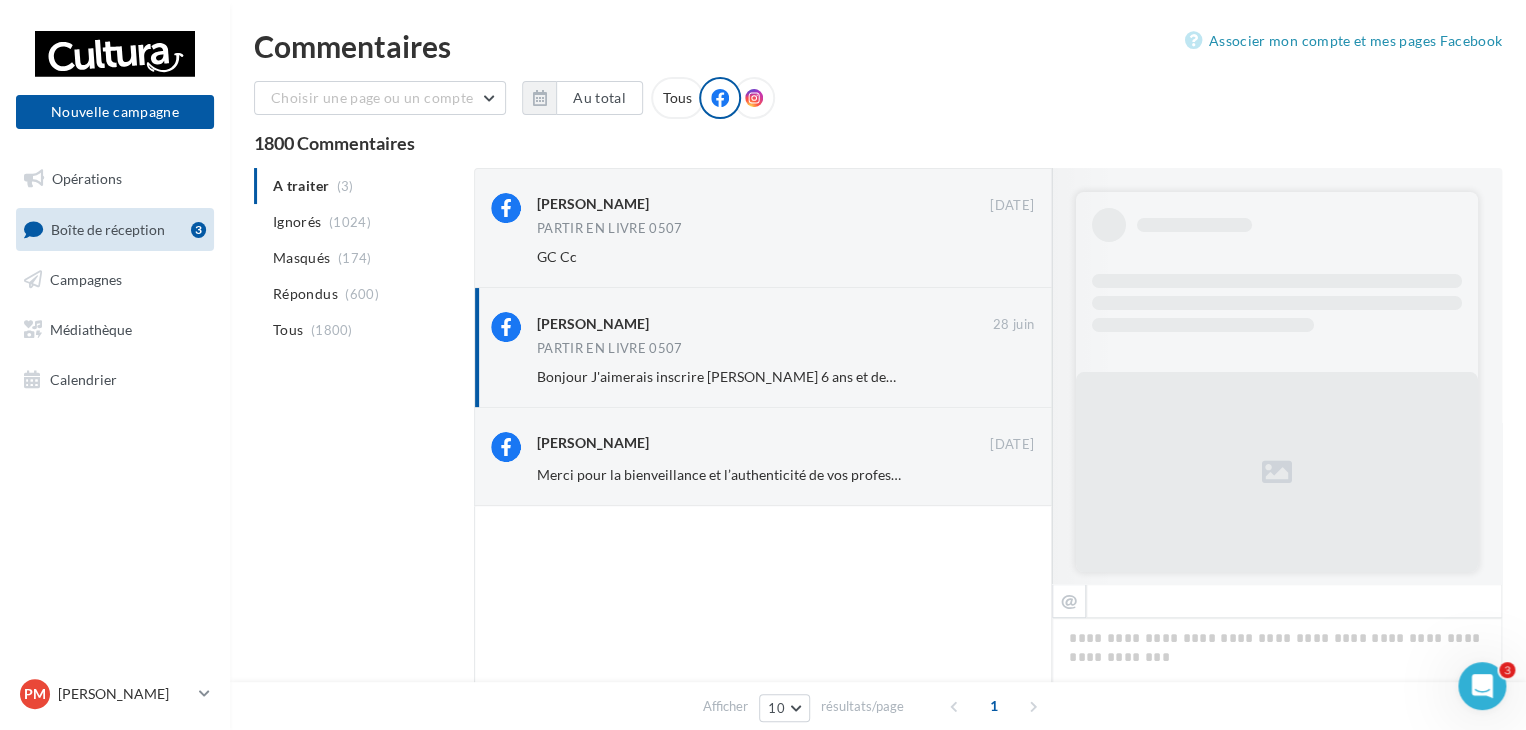 drag, startPoint x: 564, startPoint y: 229, endPoint x: 1166, endPoint y: 248, distance: 602.29974 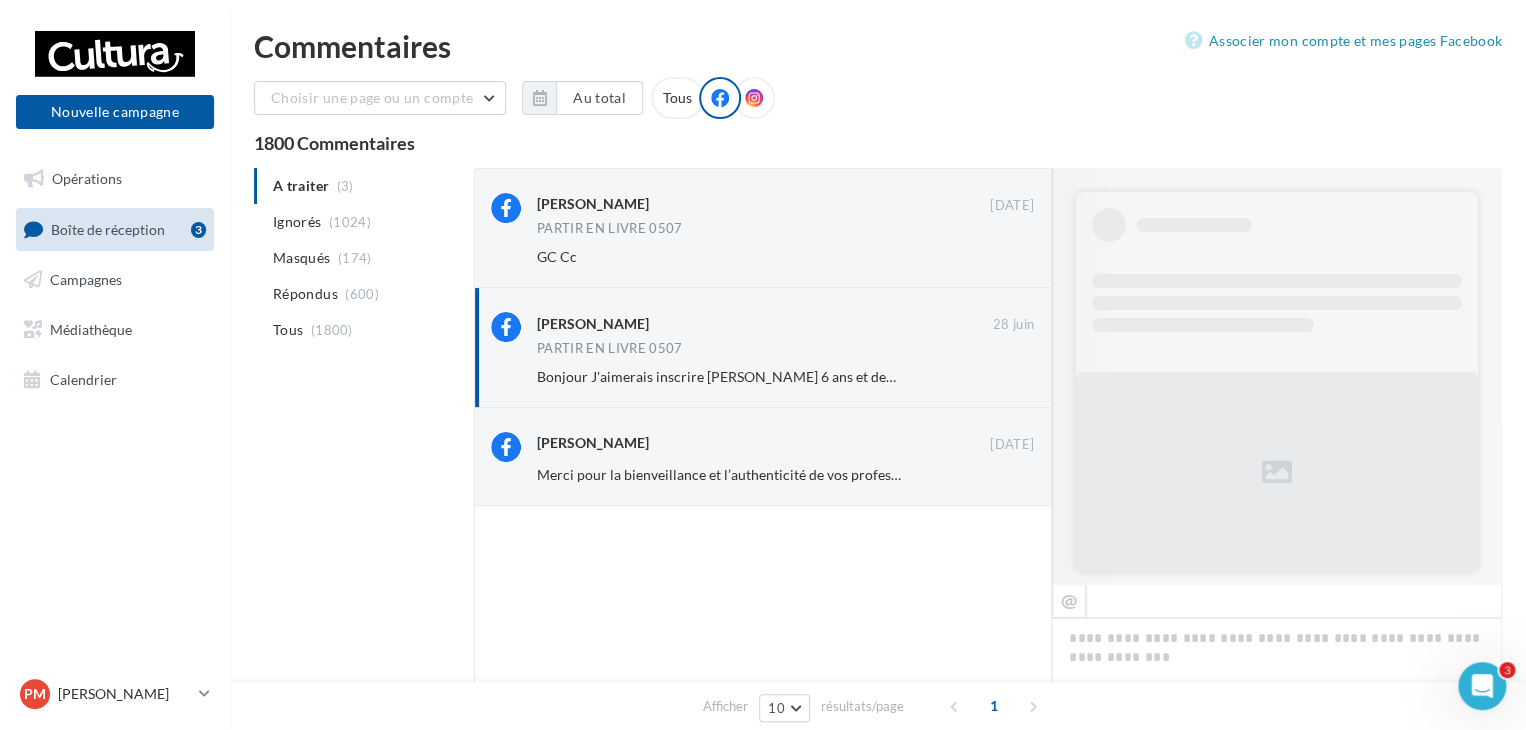 click on "Sarah Lambert
29 juin
PARTIR EN LIVRE 0507
GC Cc
Ignorer
Michel Carminati
28 juin
PARTIR EN LIVRE 0507
Bonjour
J'aimerais inscrire Antoine 6 ans et demi svp
Ignorer
Ophélie Bouron
27 juin
Merci pour la bienveillance et l’authenticité de vos professeurs, ça été une joie cette année d’être à vos côtés 🥰🙏🏼
Ignorer
FB
Ma page Facebook
A bientôt dans votre magasin Cultura Toulon/La Garde !  👋" at bounding box center [988, 502] 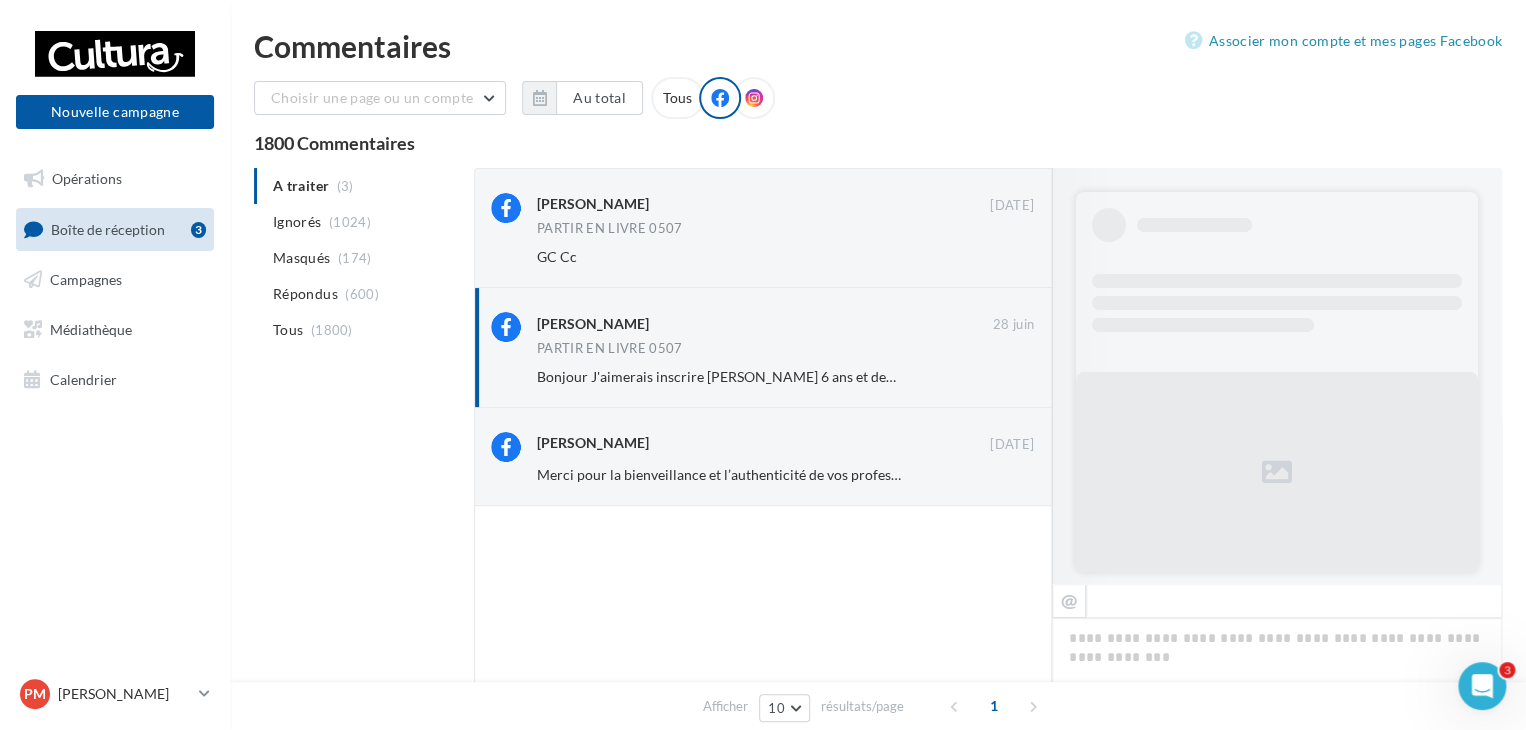 click at bounding box center [763, 670] 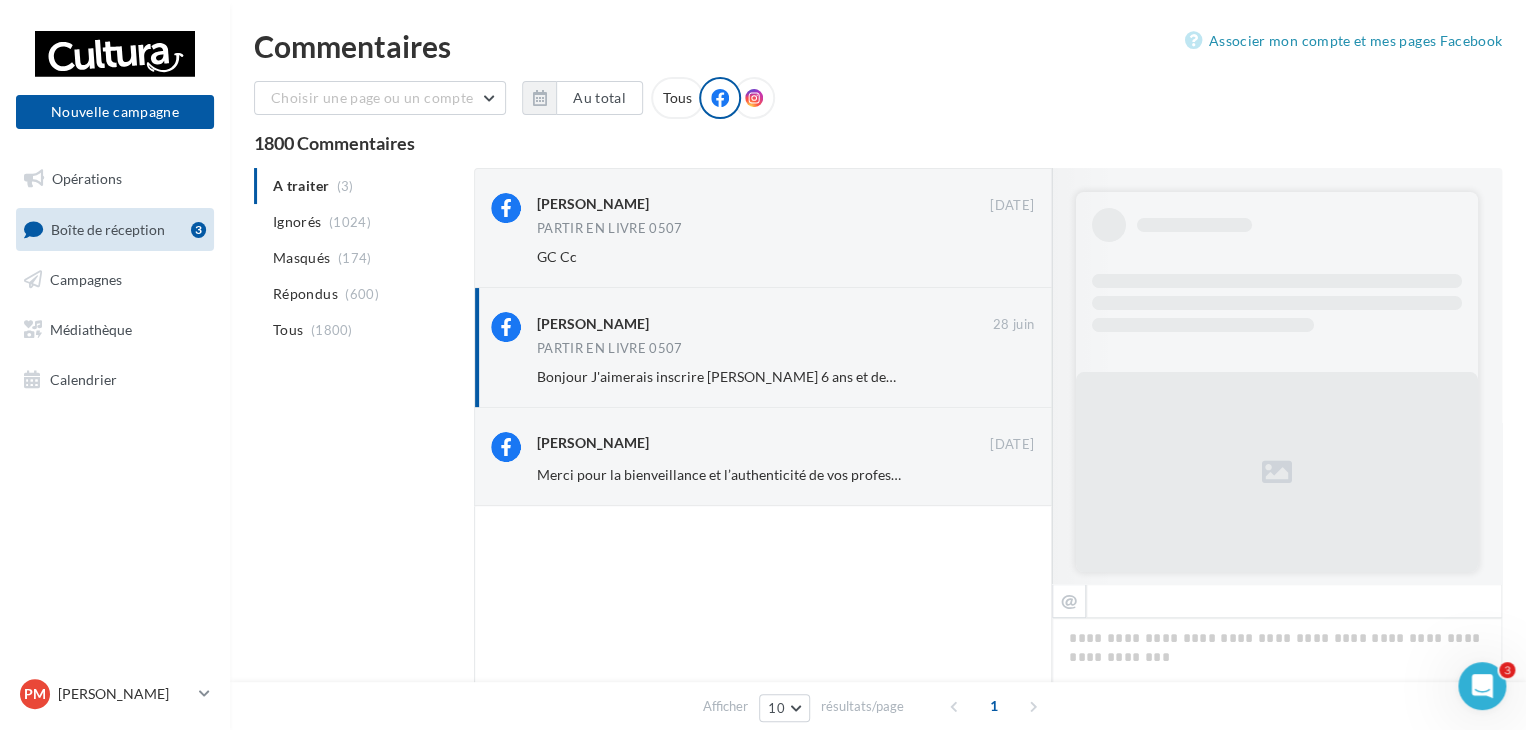 click at bounding box center (1277, 472) 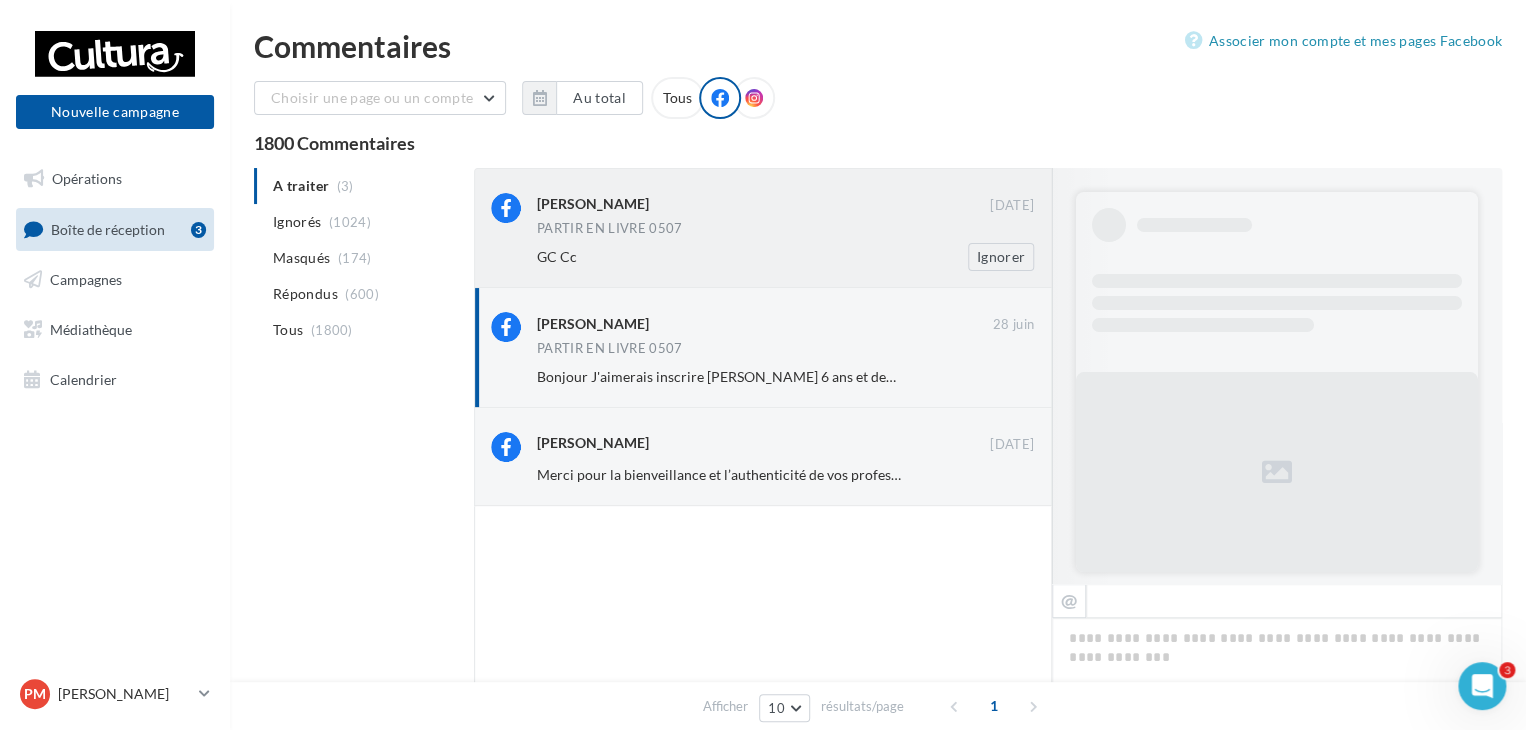 click on "Sarah Lambert
29 juin
PARTIR EN LIVRE 0507
GC Cc
Ignorer" at bounding box center (785, 232) 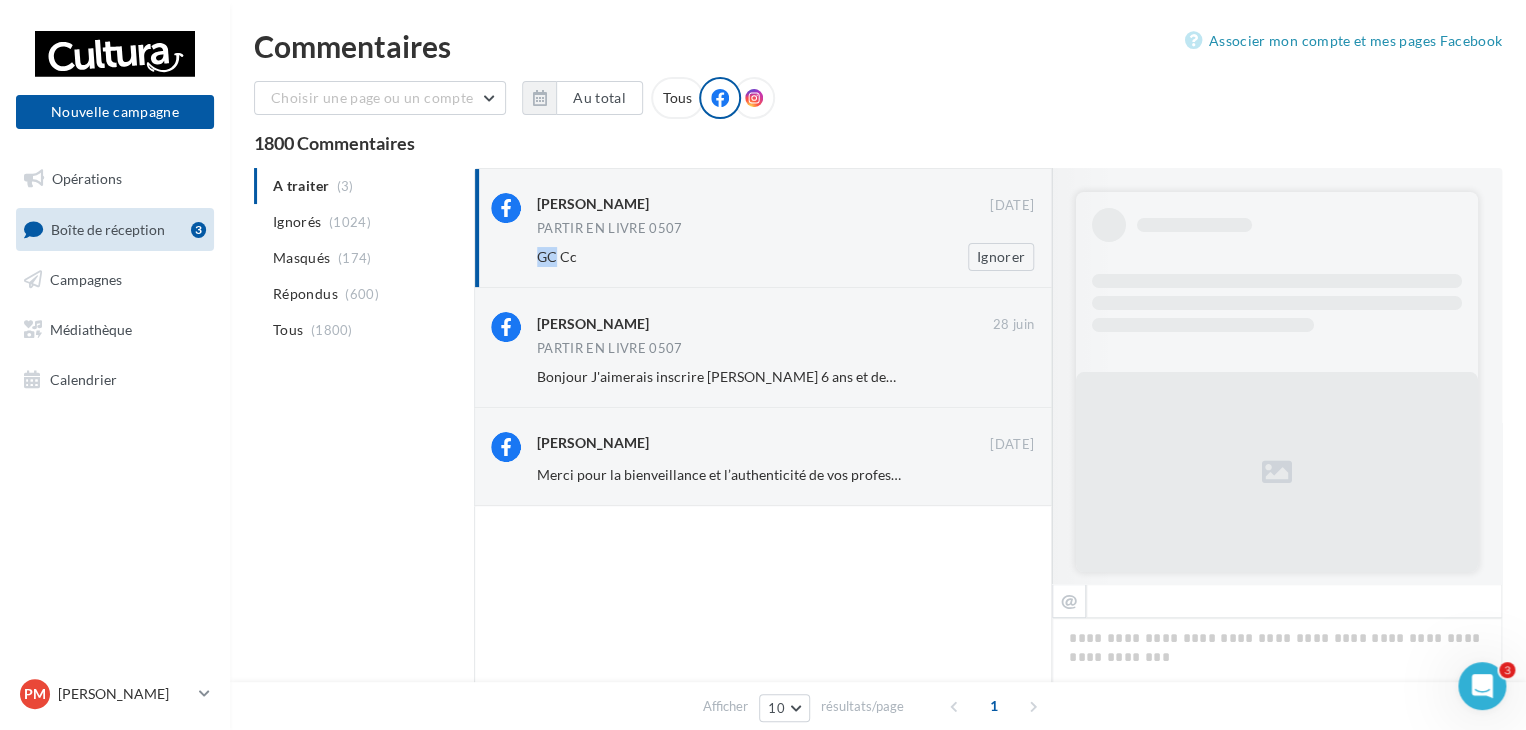 click on "GC Cc
Ignorer" at bounding box center [793, 257] 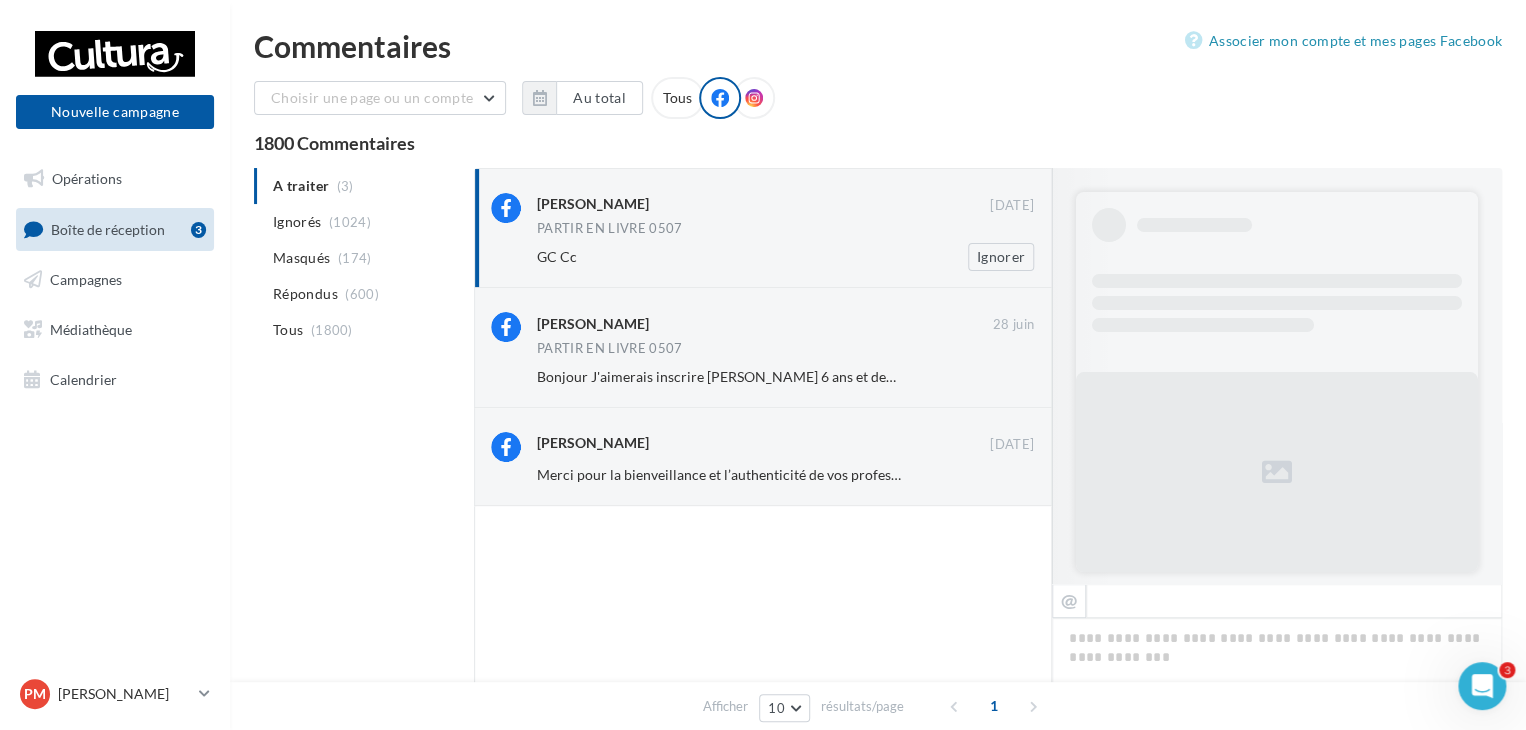 click on "Sarah Lambert
29 juin
PARTIR EN LIVRE 0507
GC Cc
Ignorer" at bounding box center (785, 232) 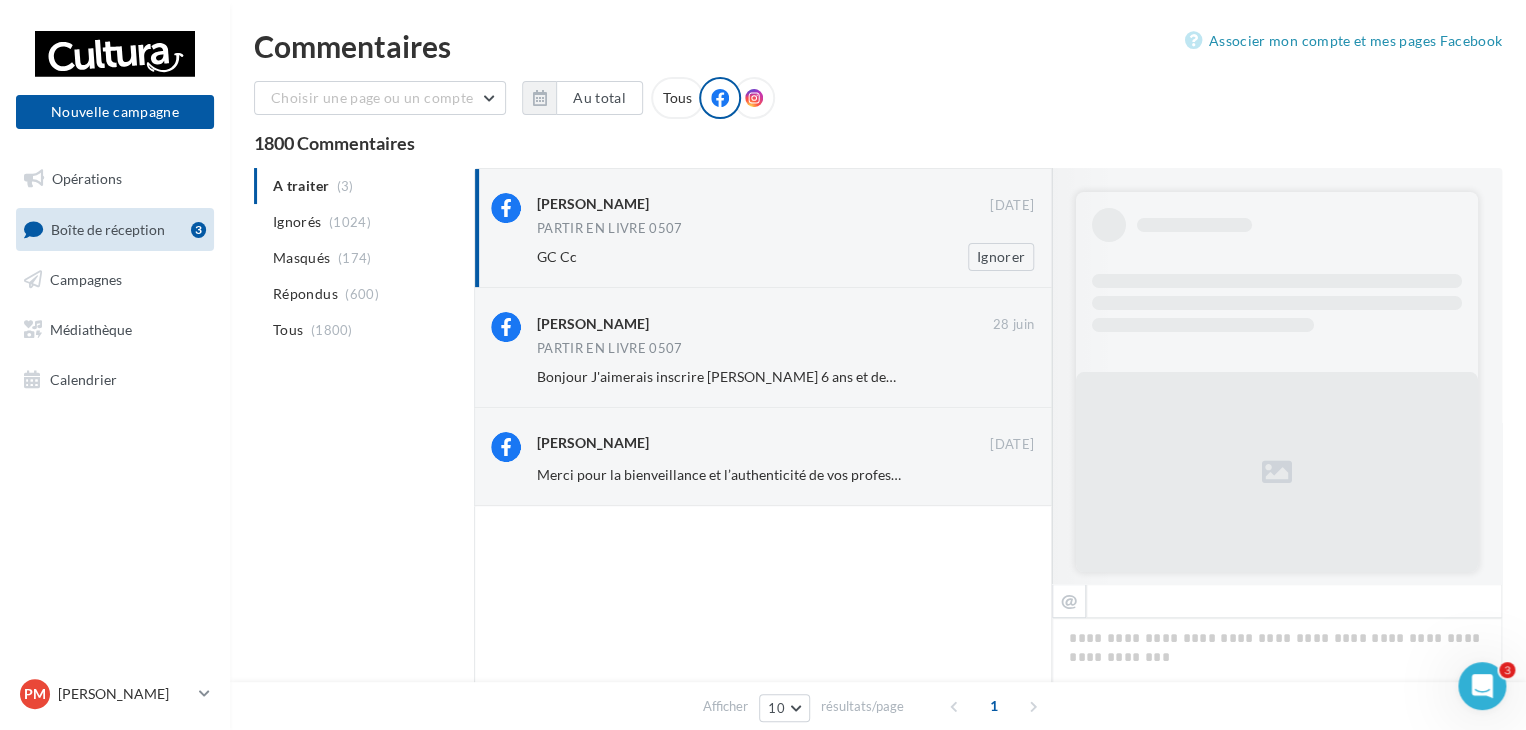 click on "Sarah Lambert
29 juin
PARTIR EN LIVRE 0507
GC Cc
Ignorer" at bounding box center [785, 232] 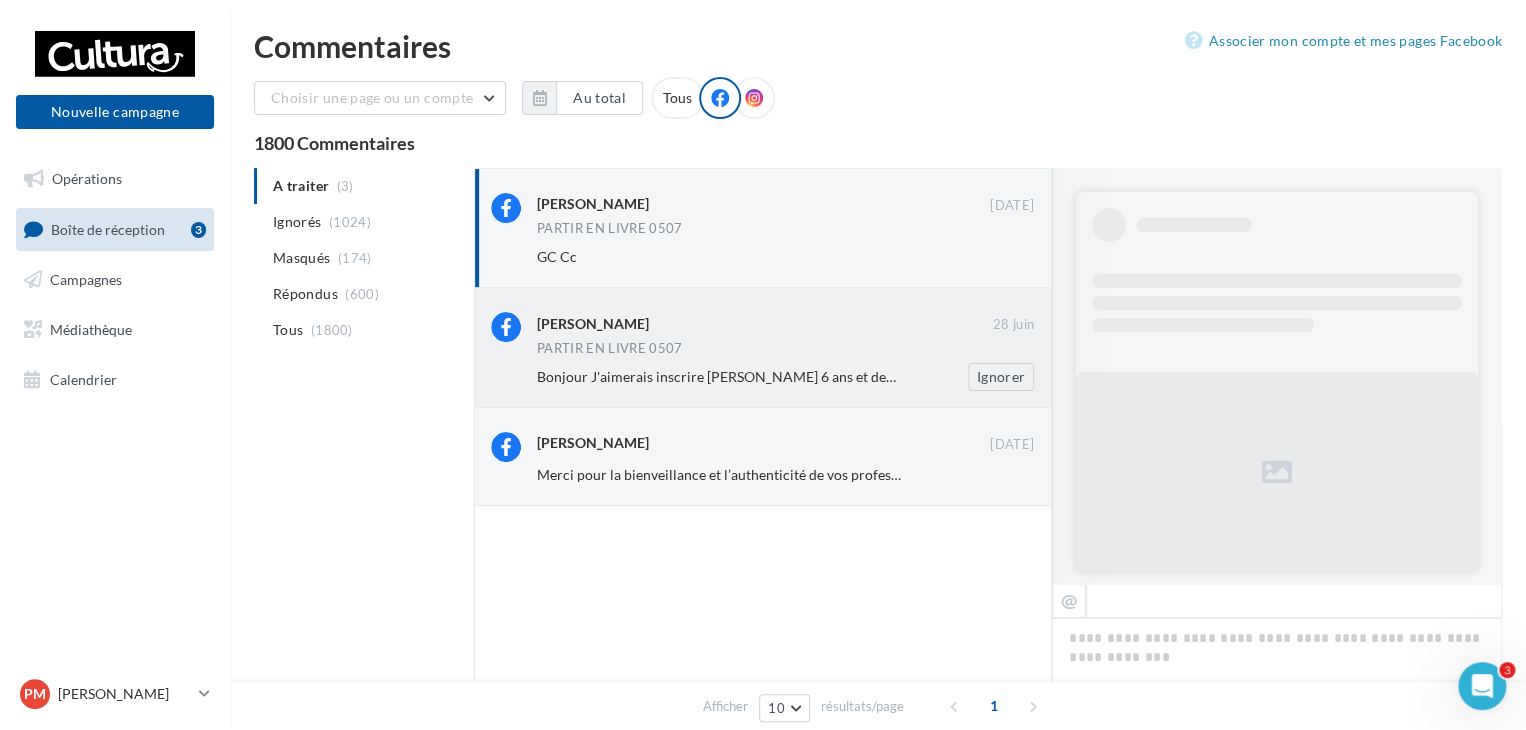 click on "Michel Carminati" at bounding box center (593, 324) 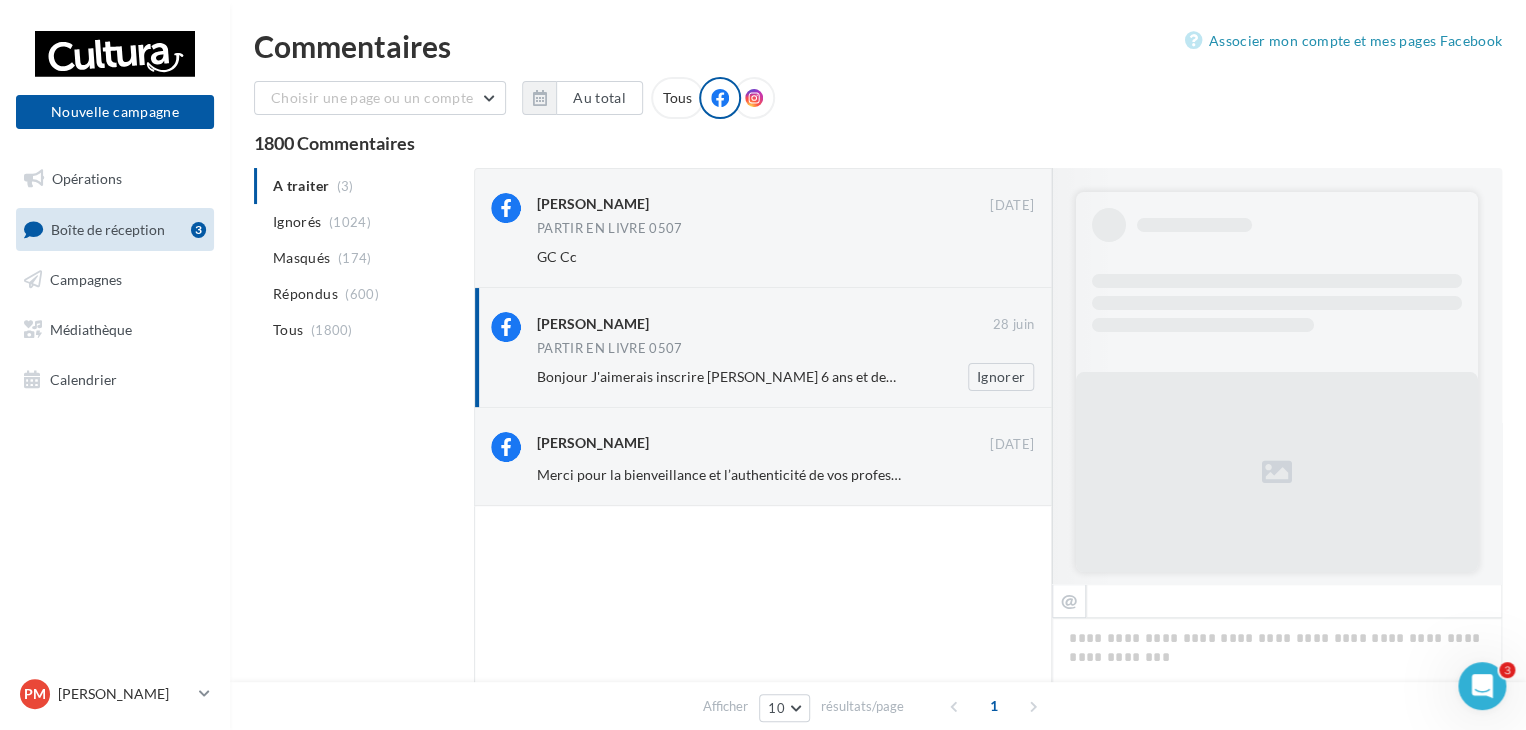click on "Michel Carminati" at bounding box center (593, 324) 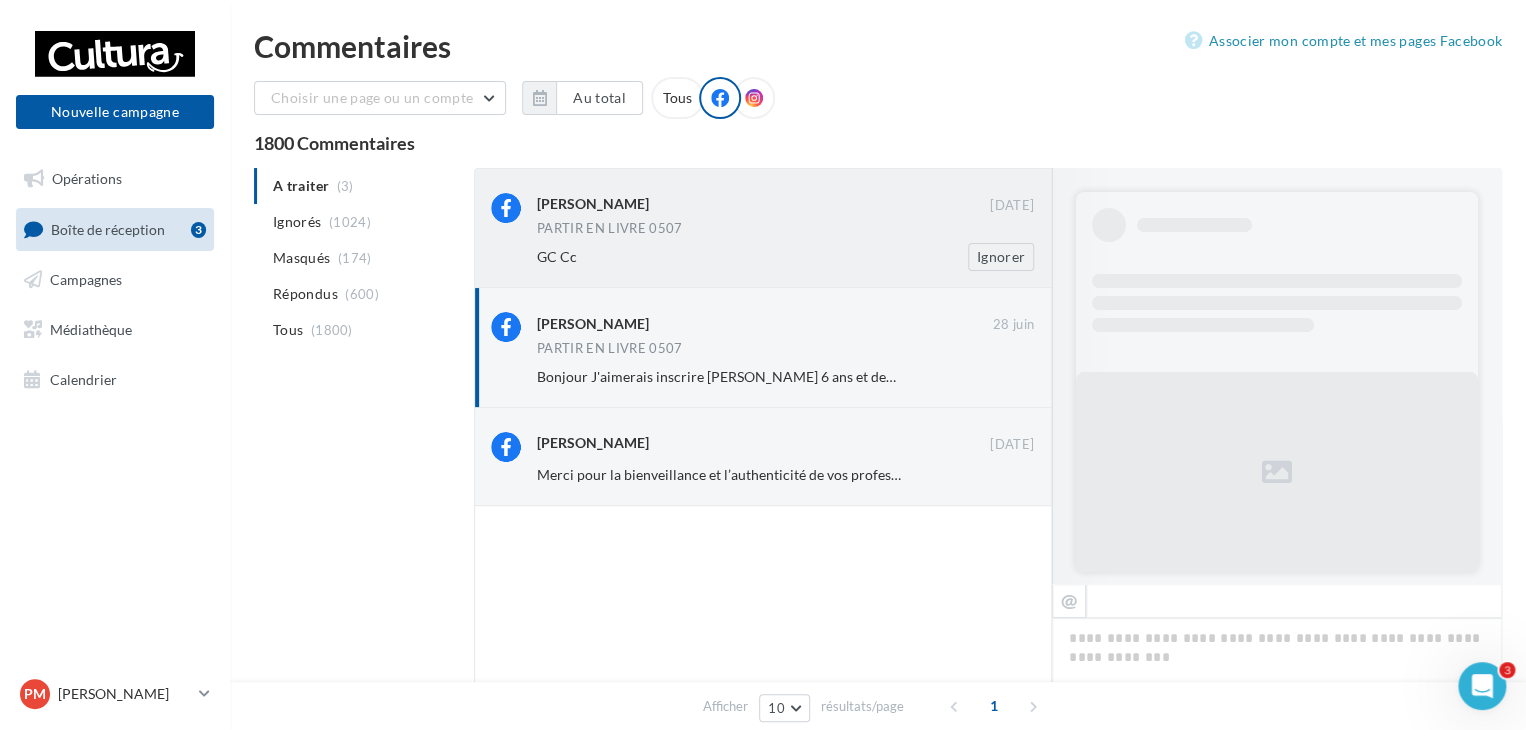click on "PARTIR EN LIVRE 0507" at bounding box center (610, 228) 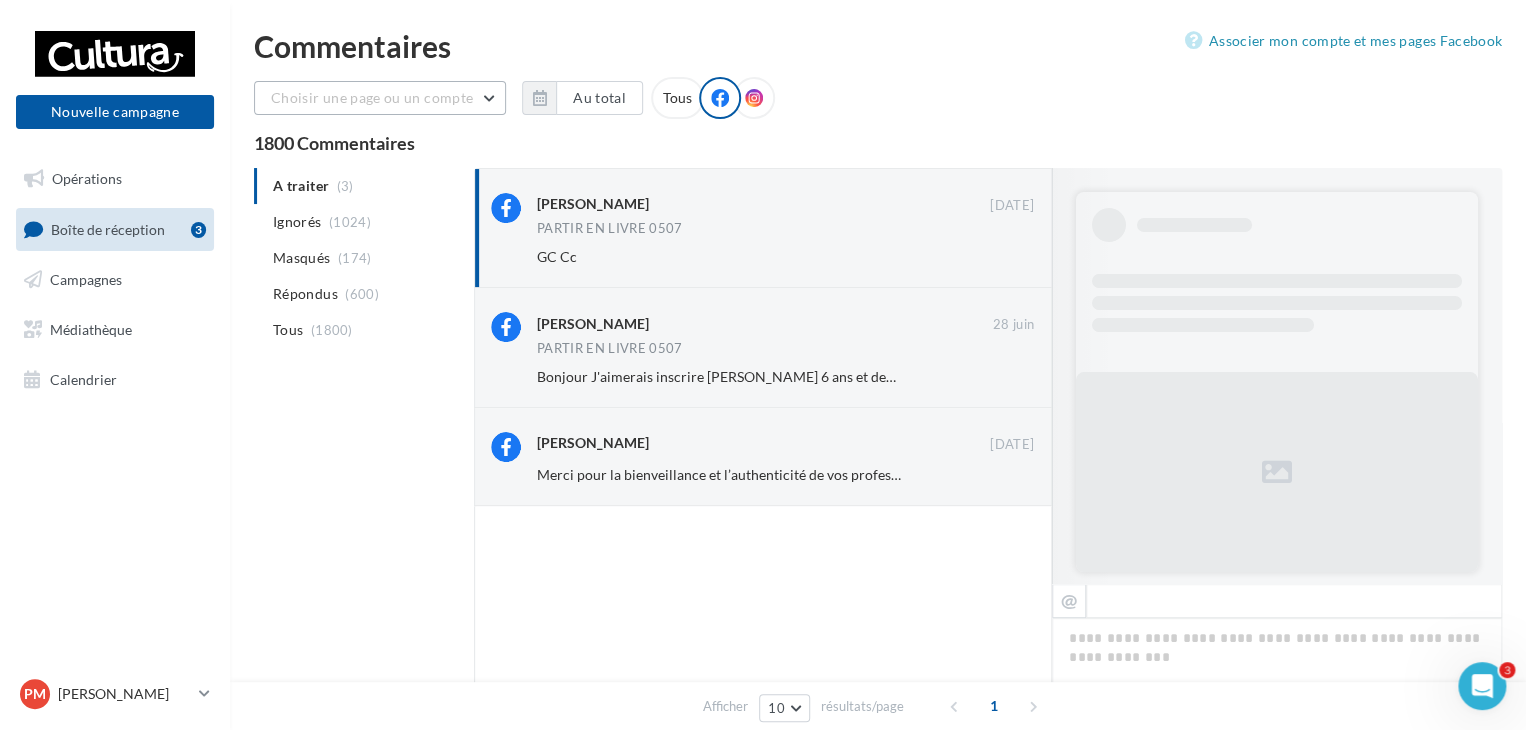 click on "Choisir une page ou un compte" at bounding box center [380, 98] 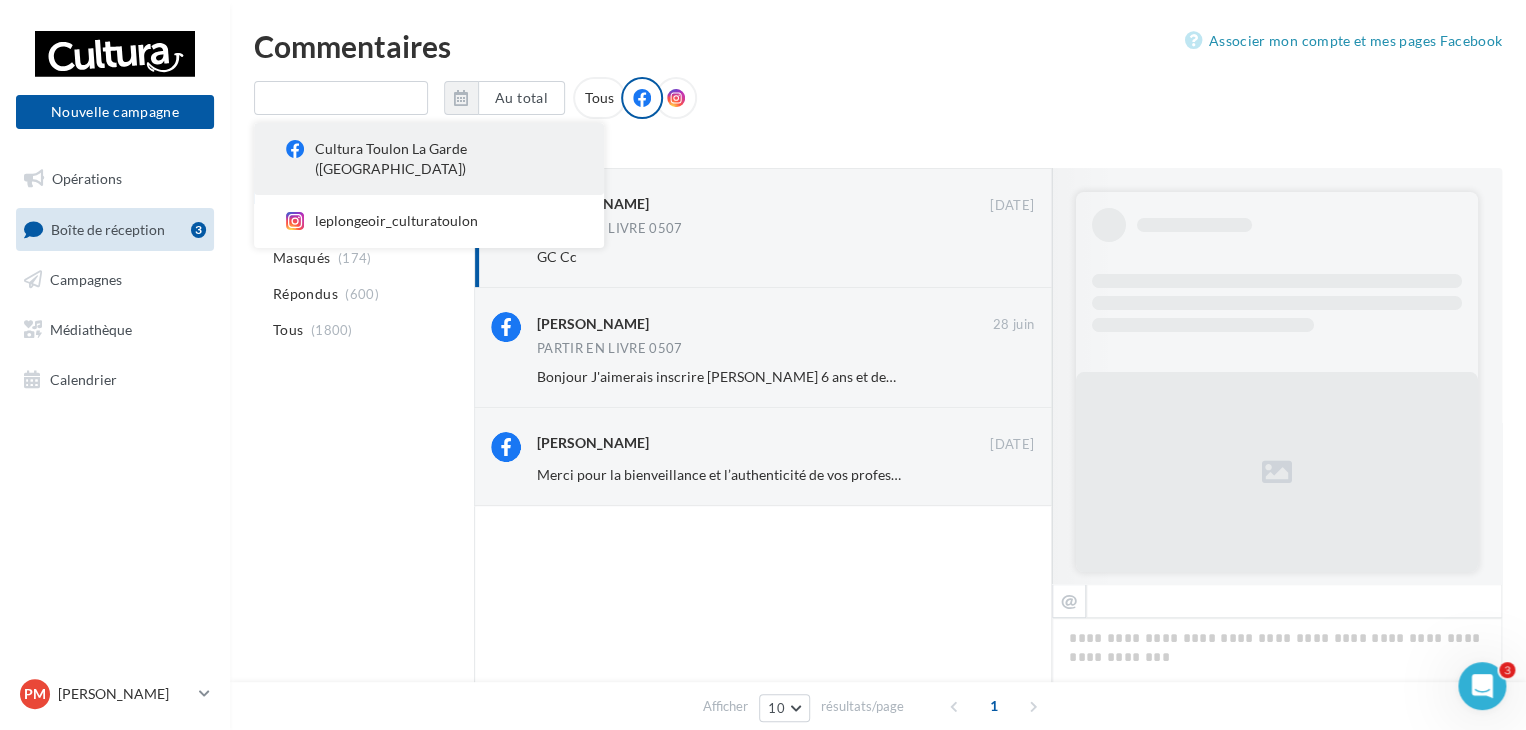 click on "Cultura Toulon La Garde
(La Garde)" at bounding box center [443, 159] 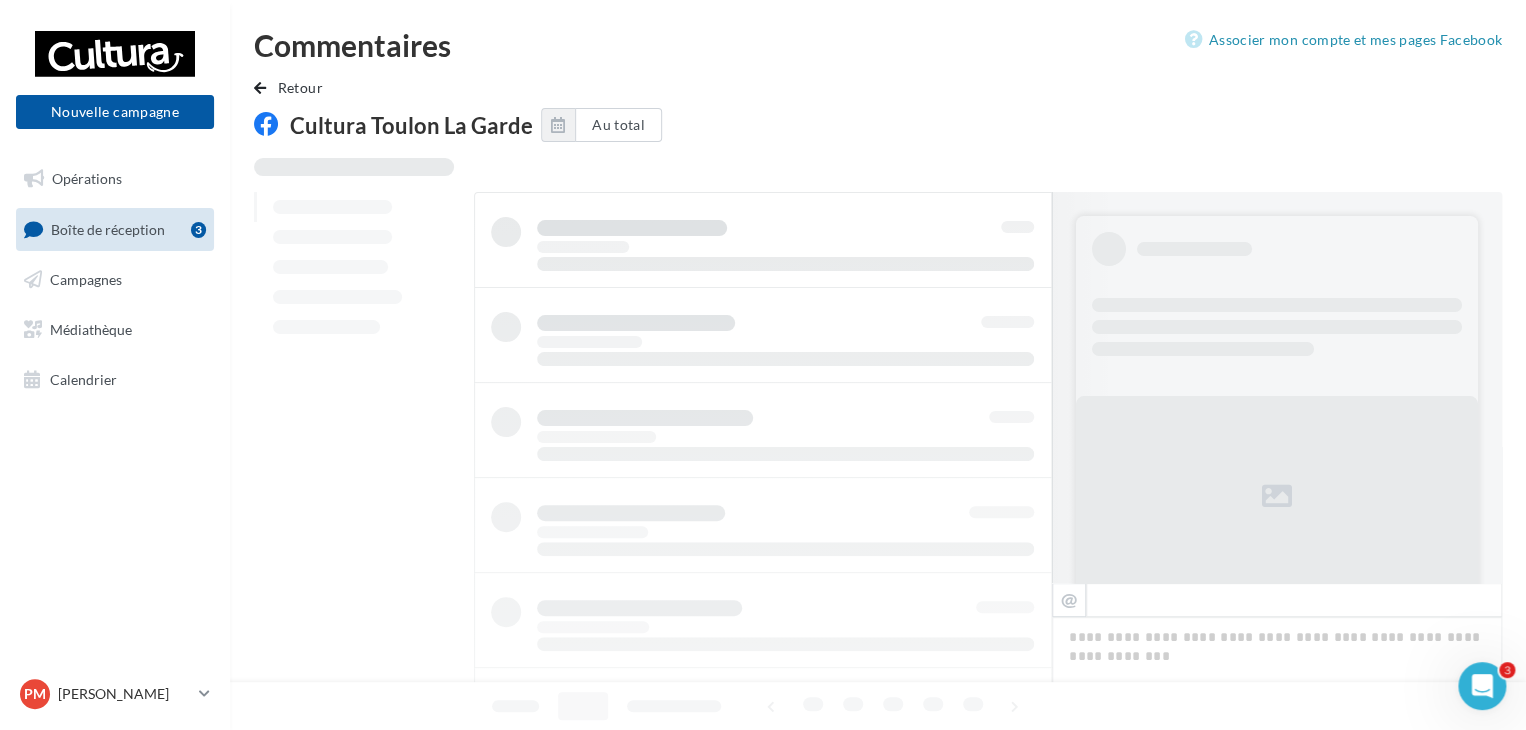 scroll, scrollTop: 3, scrollLeft: 0, axis: vertical 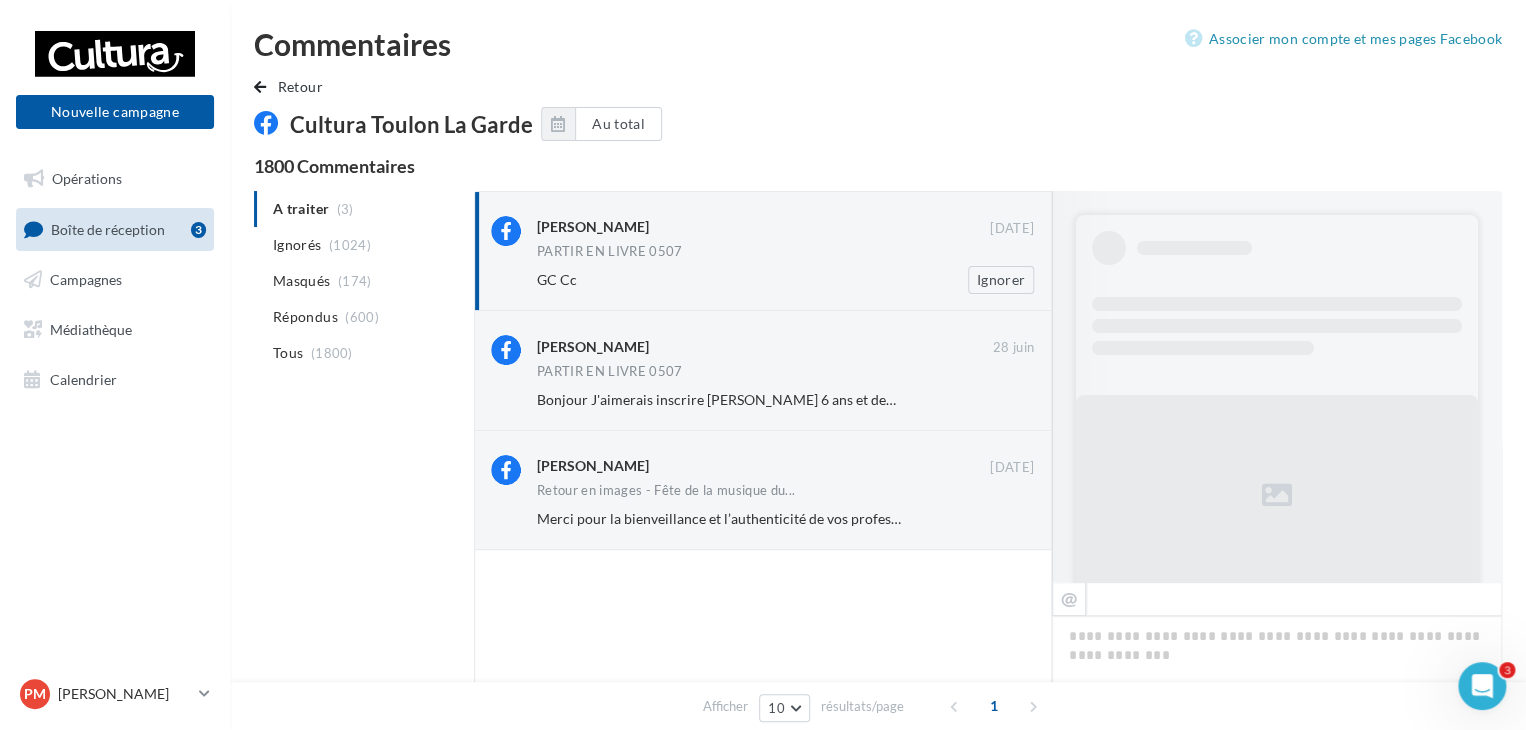 click on "PARTIR EN LIVRE 0507" at bounding box center (785, 253) 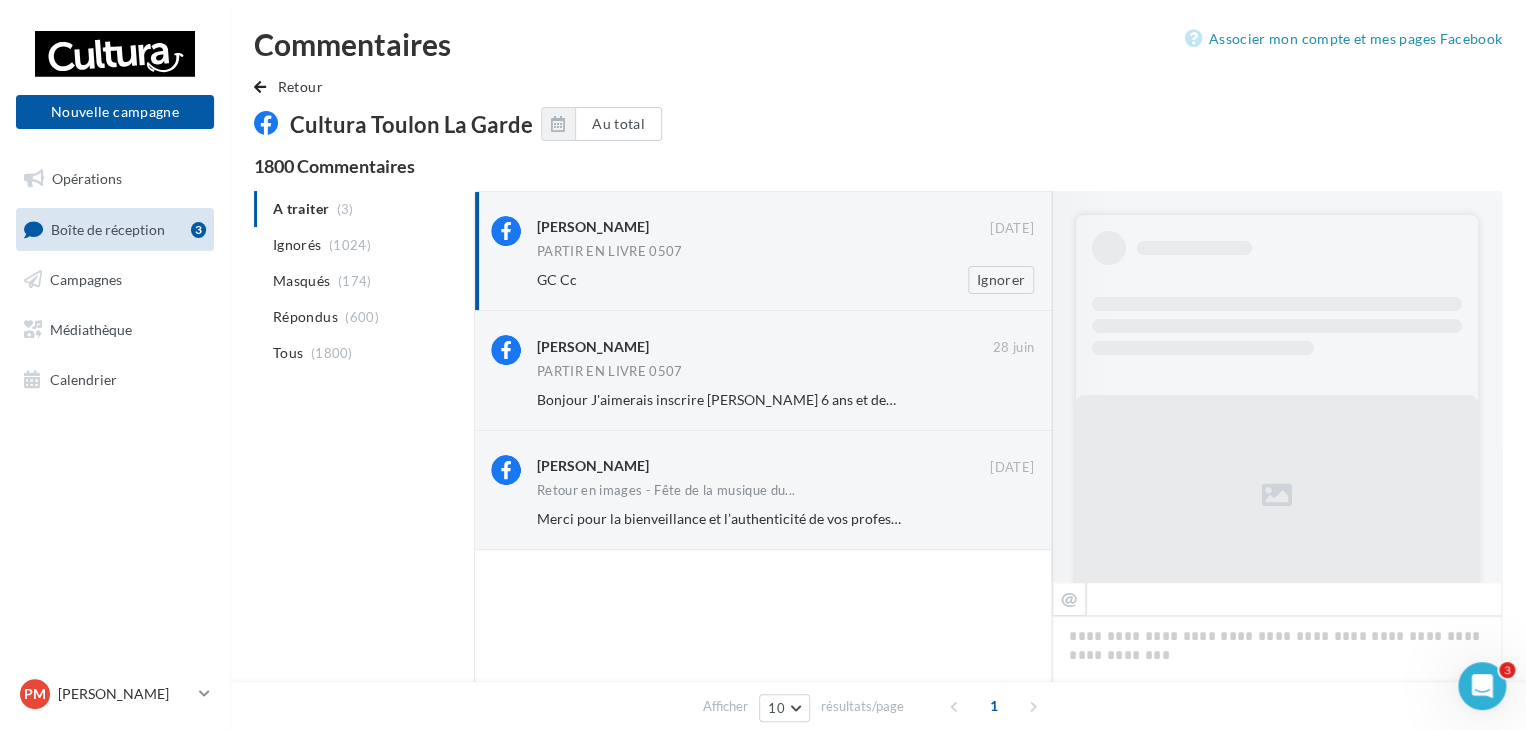 click on "GC Cc" at bounding box center (720, 280) 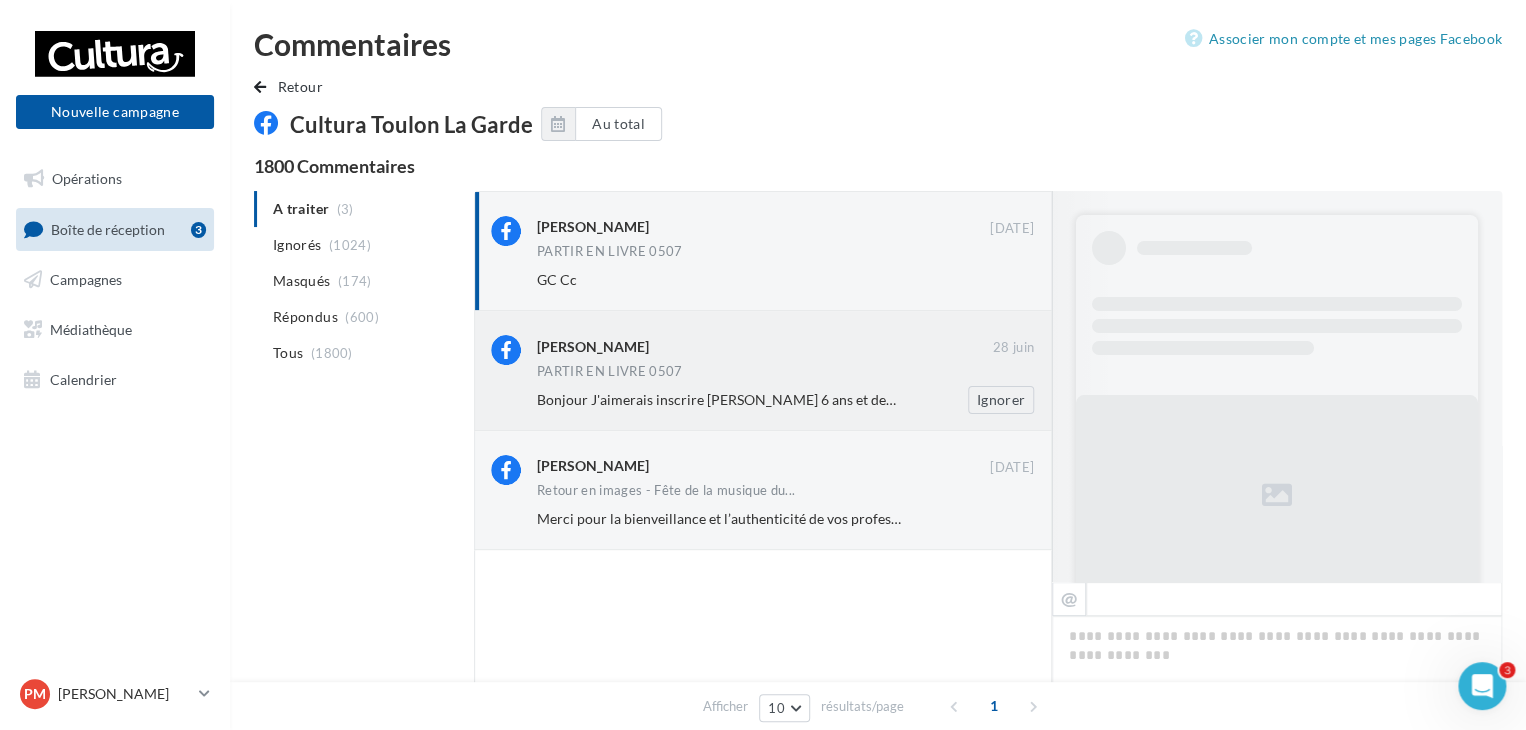 click on "Michel Carminati
28 juin
PARTIR EN LIVRE 0507
Bonjour
J'aimerais inscrire Antoine 6 ans et demi svp
Ignorer" at bounding box center [763, 370] 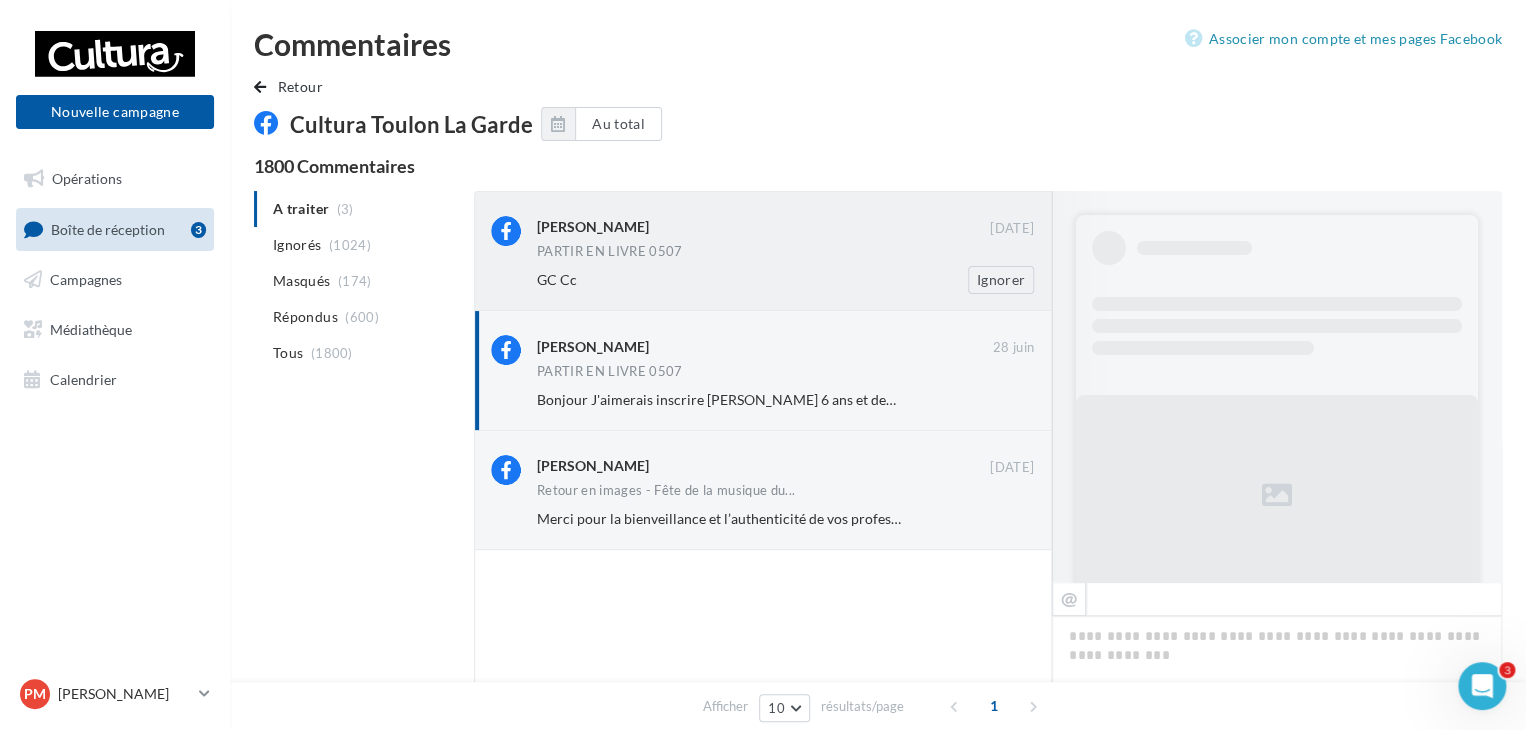 click on "PARTIR EN LIVRE 0507" at bounding box center [610, 251] 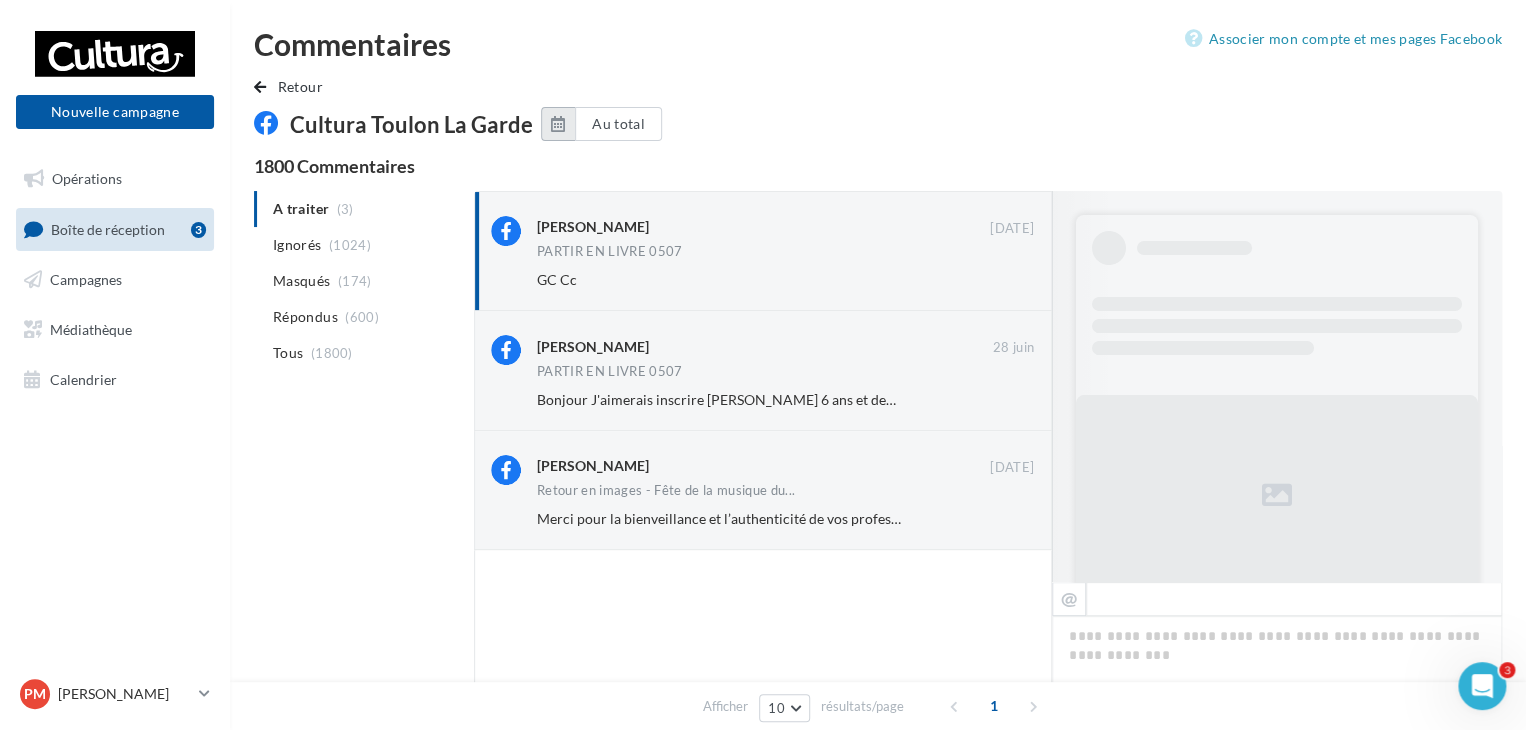click at bounding box center (558, 124) 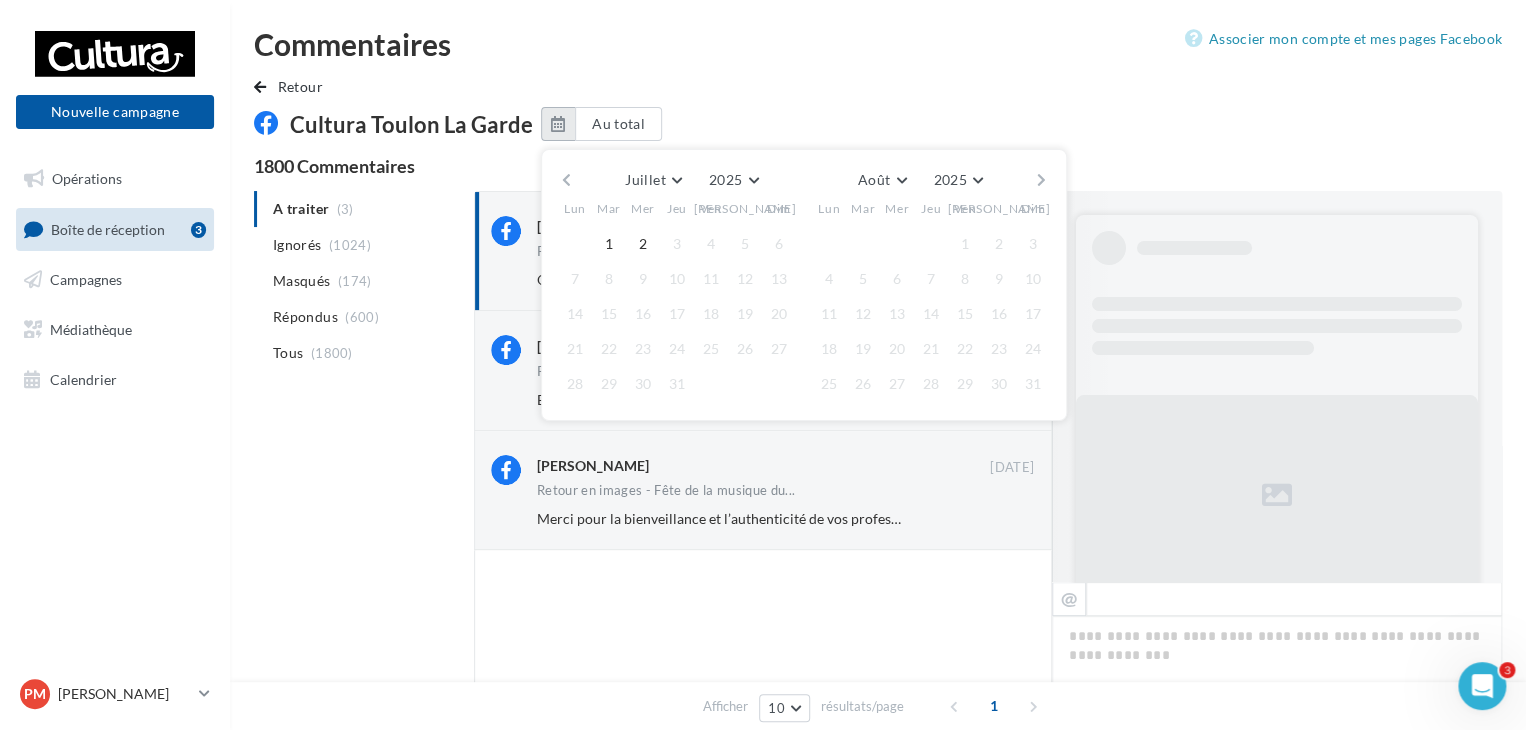 click at bounding box center [558, 124] 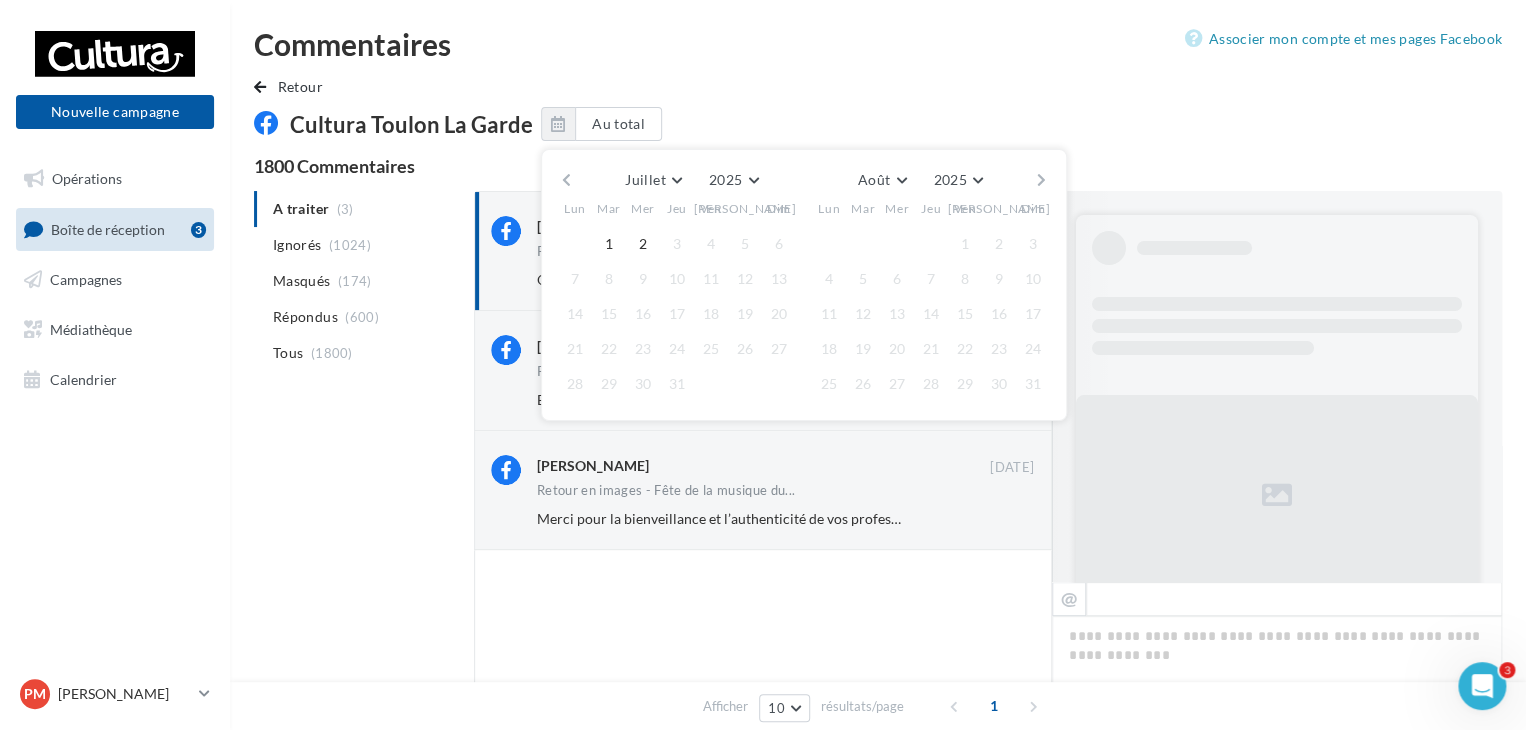 click on "Retour
Cultura Toulon La Garde
Au total
Juillet         Janvier     Février     Mars     Avril     Mai     Juin     Juillet     Août     Septembre     Octobre     Novembre     Décembre         2025         2018     2019     2020     2021     2022     2023     2024     2025         Août         Janvier     Février     Mars     Avril     Mai     Juin     Juillet     Août     Septembre     Octobre     Novembre     Décembre         2025         2018     2019     2020     2021     2022     2023     2024     2025           Lun Mar Mer Jeu Ven Sam Dim
1
2
3
4
5
6
7
8" at bounding box center (878, 116) 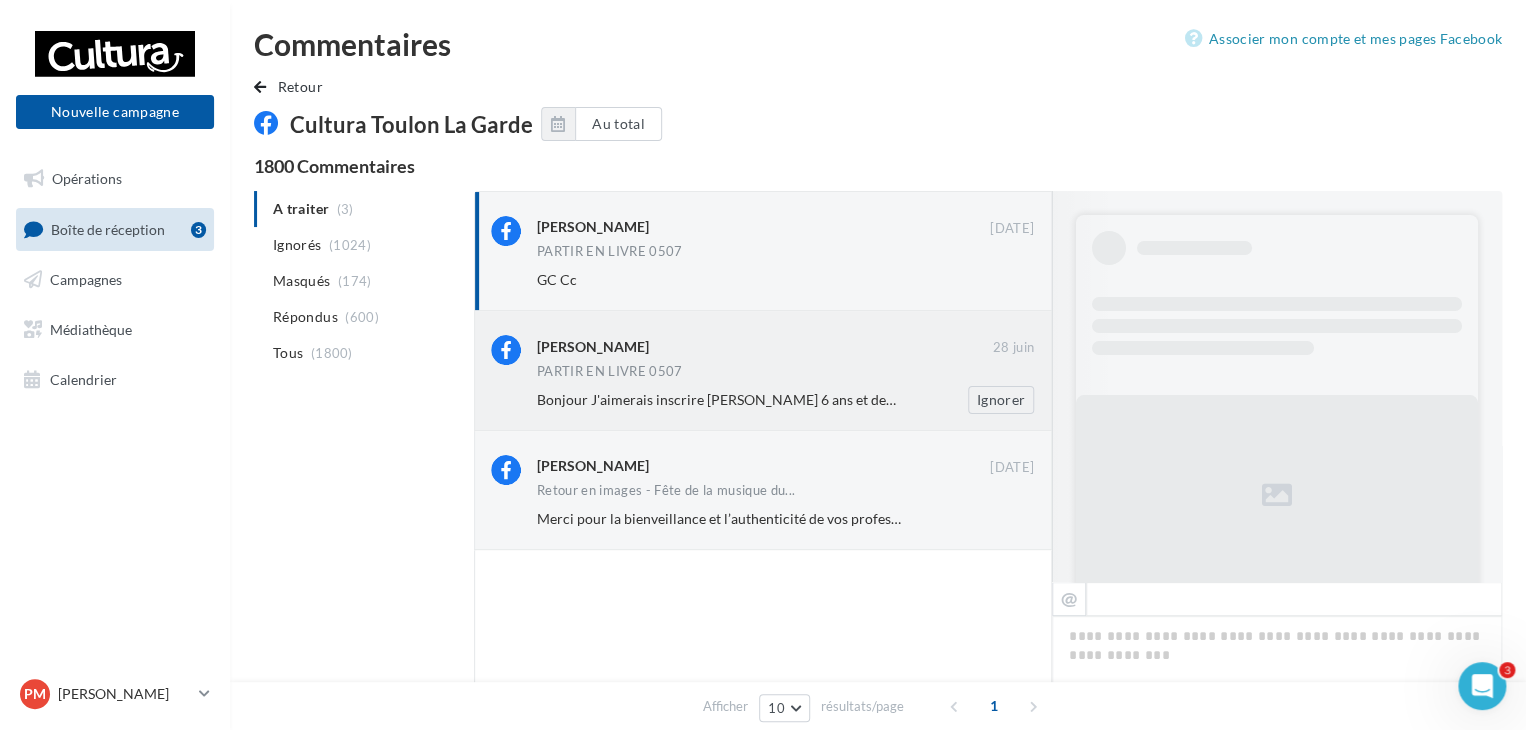 click on "Michel Carminati" at bounding box center (765, 347) 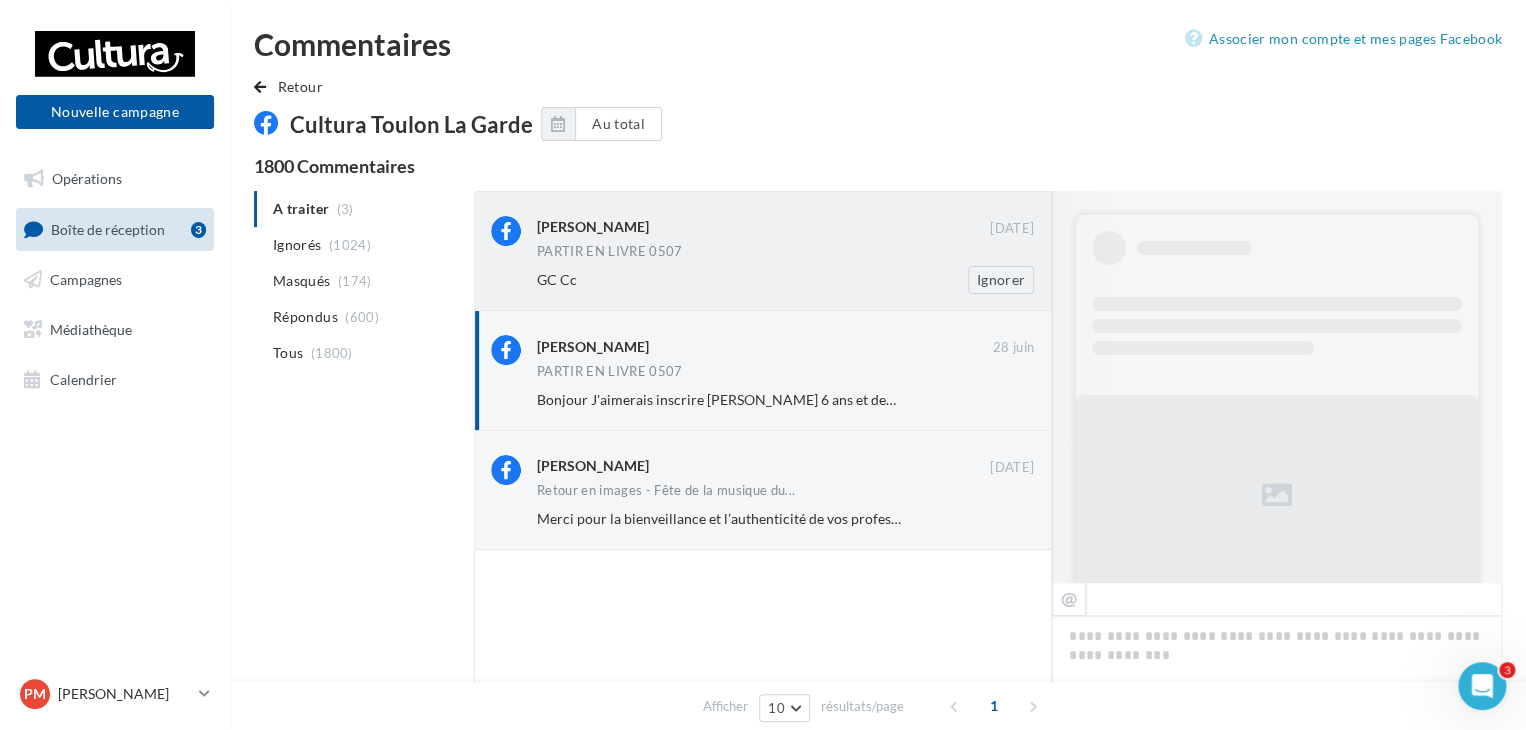 click on "PARTIR EN LIVRE 0507" at bounding box center [785, 253] 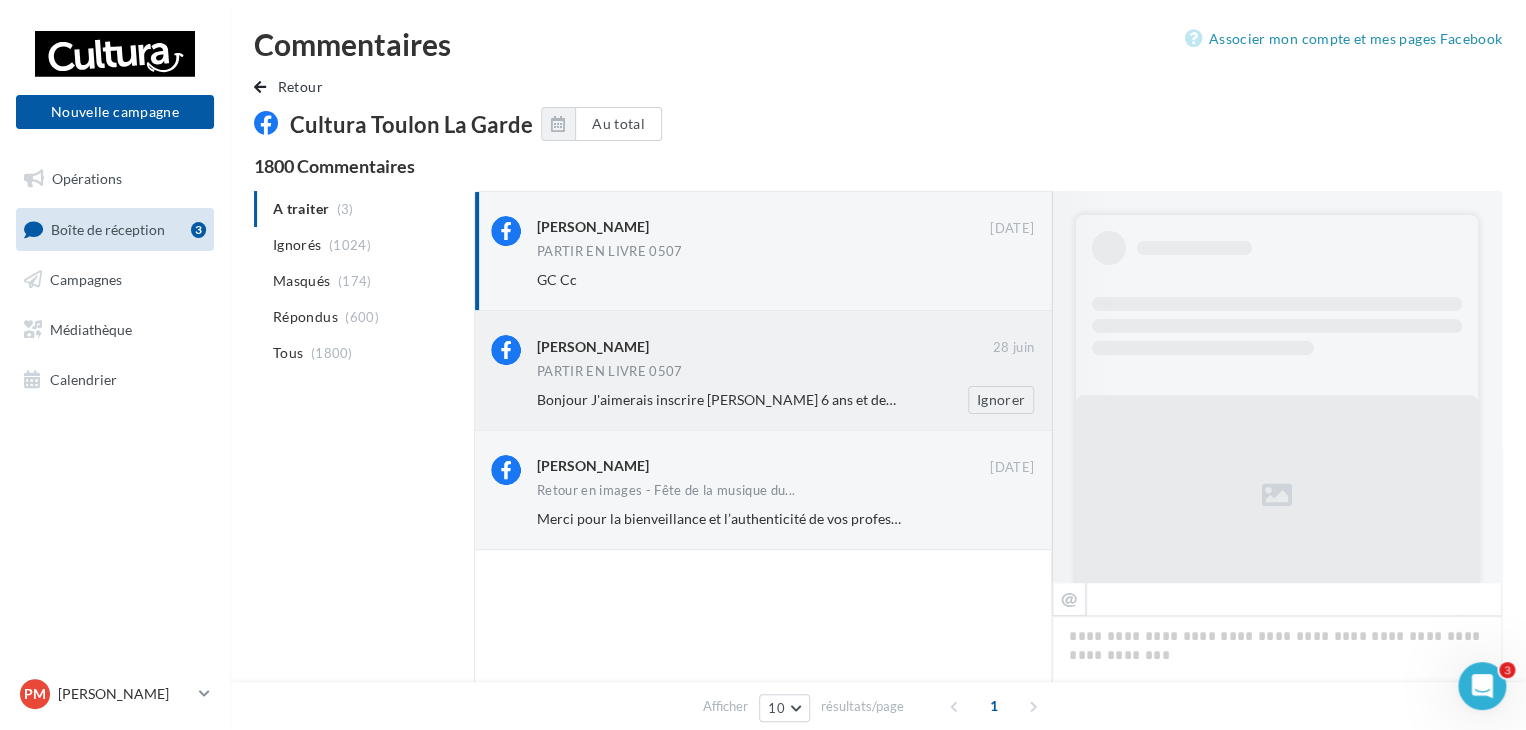 click on "PARTIR EN LIVRE 0507" at bounding box center [610, 371] 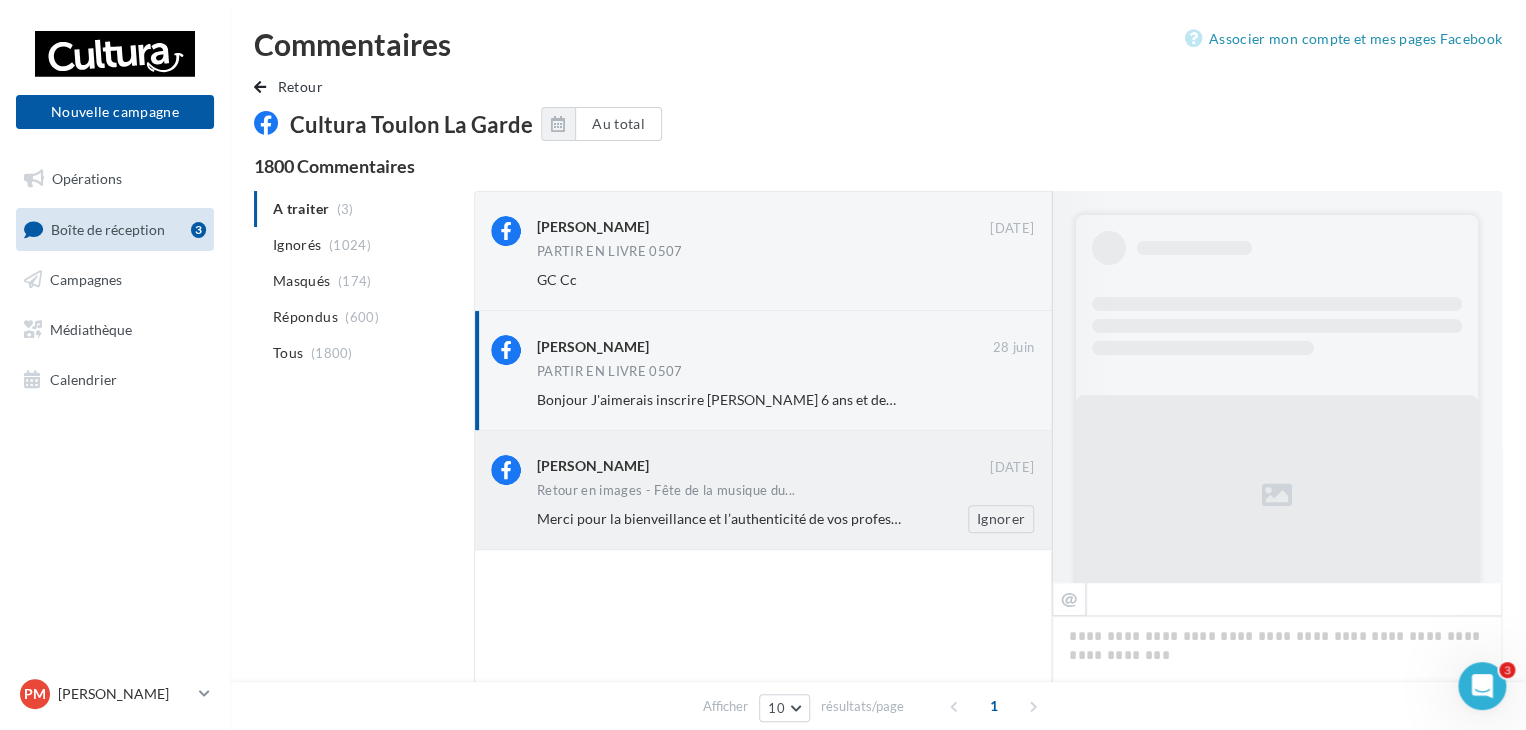 click on "Ophélie Bouron" at bounding box center (593, 466) 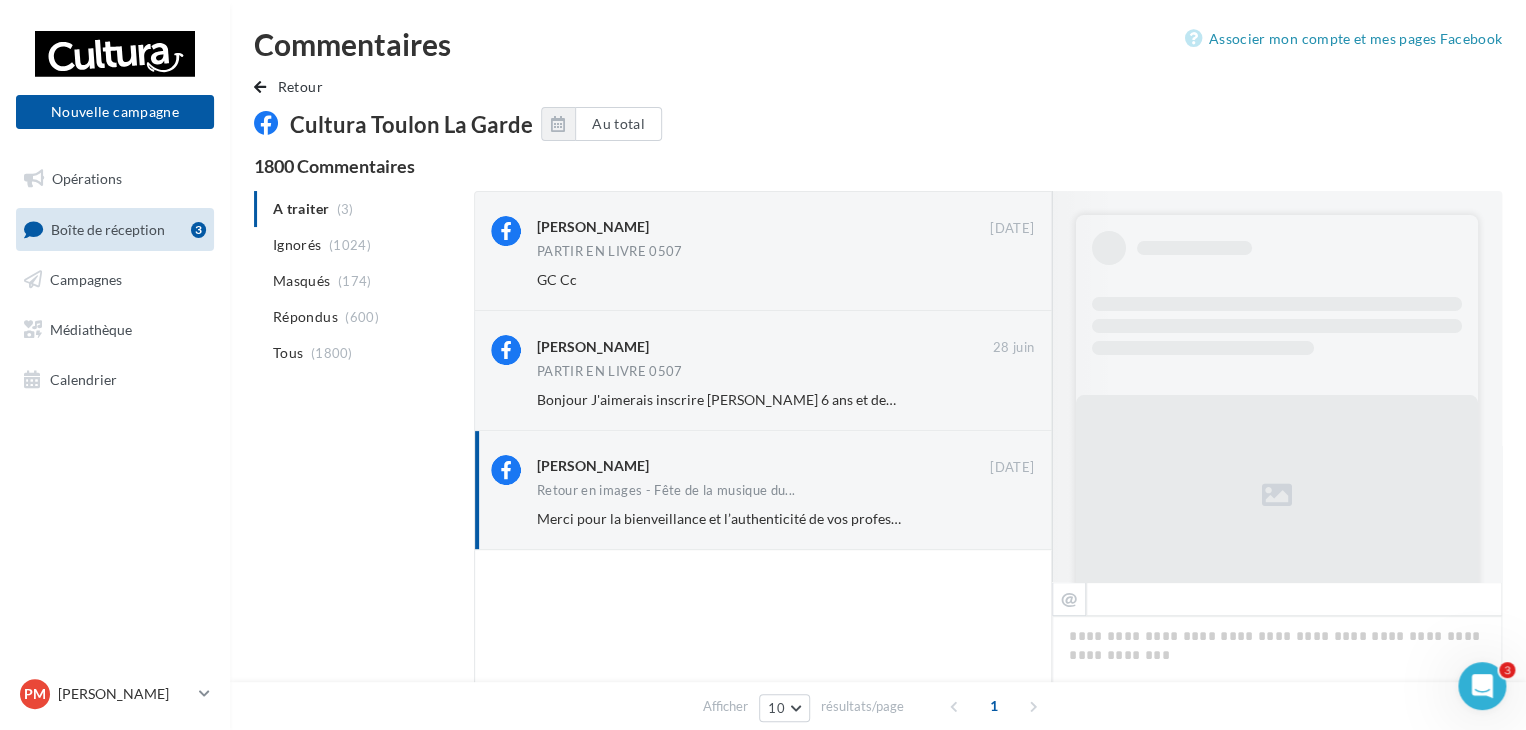drag, startPoint x: 1252, startPoint y: 304, endPoint x: 1408, endPoint y: 449, distance: 212.98122 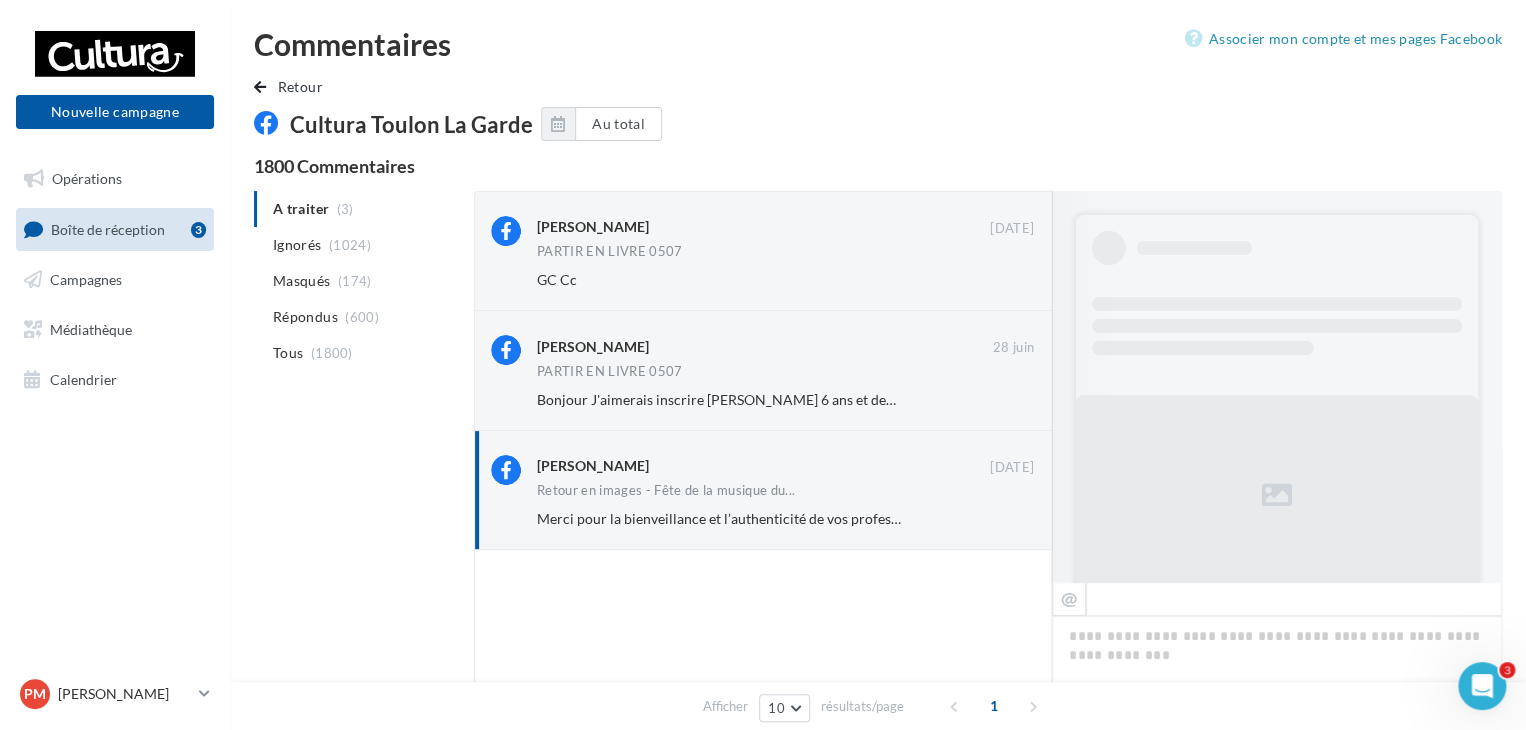 click at bounding box center [1277, 405] 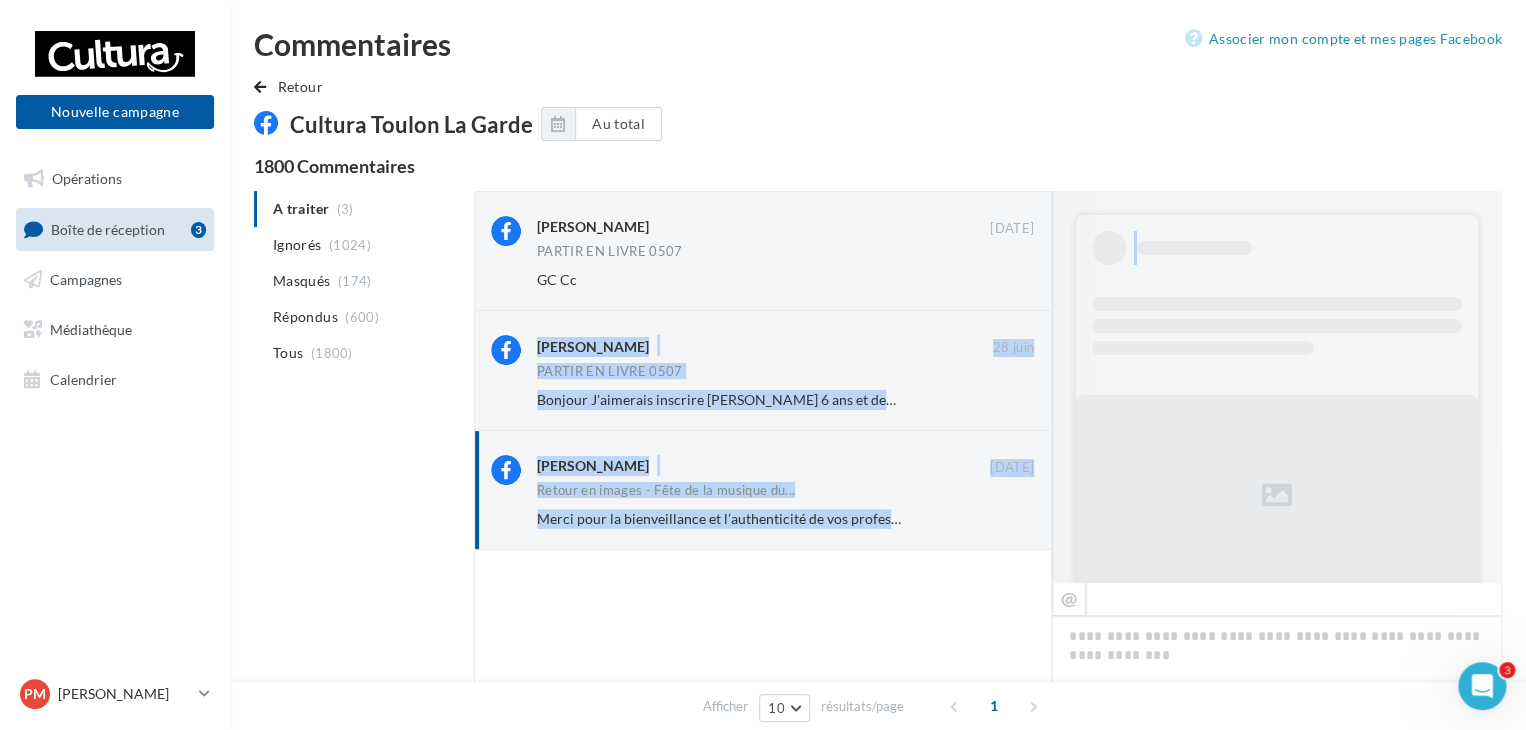 drag, startPoint x: 687, startPoint y: 271, endPoint x: 1253, endPoint y: 266, distance: 566.0221 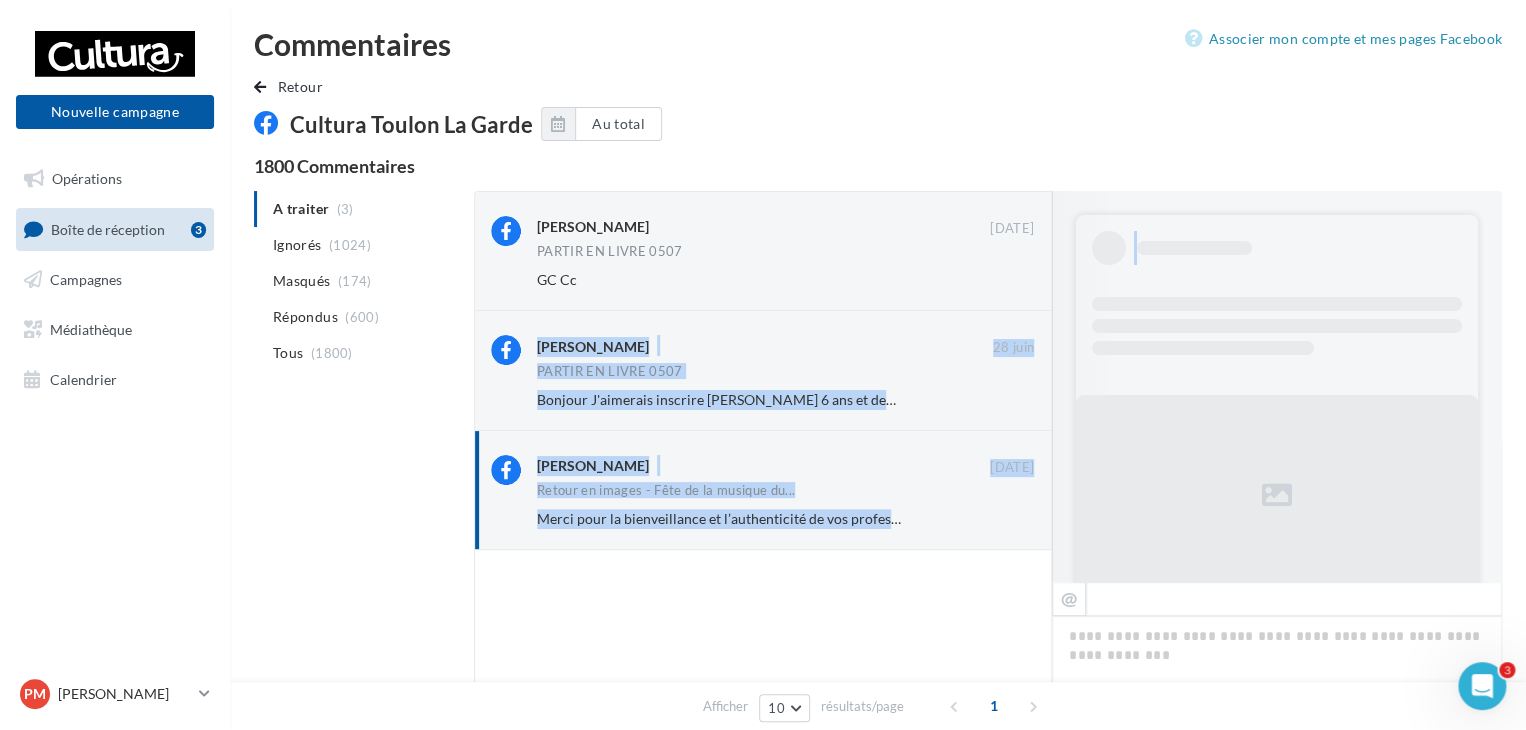 click on "Sarah Lambert
29 juin
PARTIR EN LIVRE 0507
GC Cc
Ignorer
Michel Carminati
28 juin
PARTIR EN LIVRE 0507
Bonjour
J'aimerais inscrire Antoine 6 ans et demi svp
Ignorer
Ophélie Bouron
27 juin
Retour en images - Fête de la musique du...        Merci pour la bienveillance et l’authenticité de vos professeurs, ça été une joie cette année d’être à vos côtés 🥰🙏🏼
Ignorer
FB
Ma page Facebook" at bounding box center [988, 491] 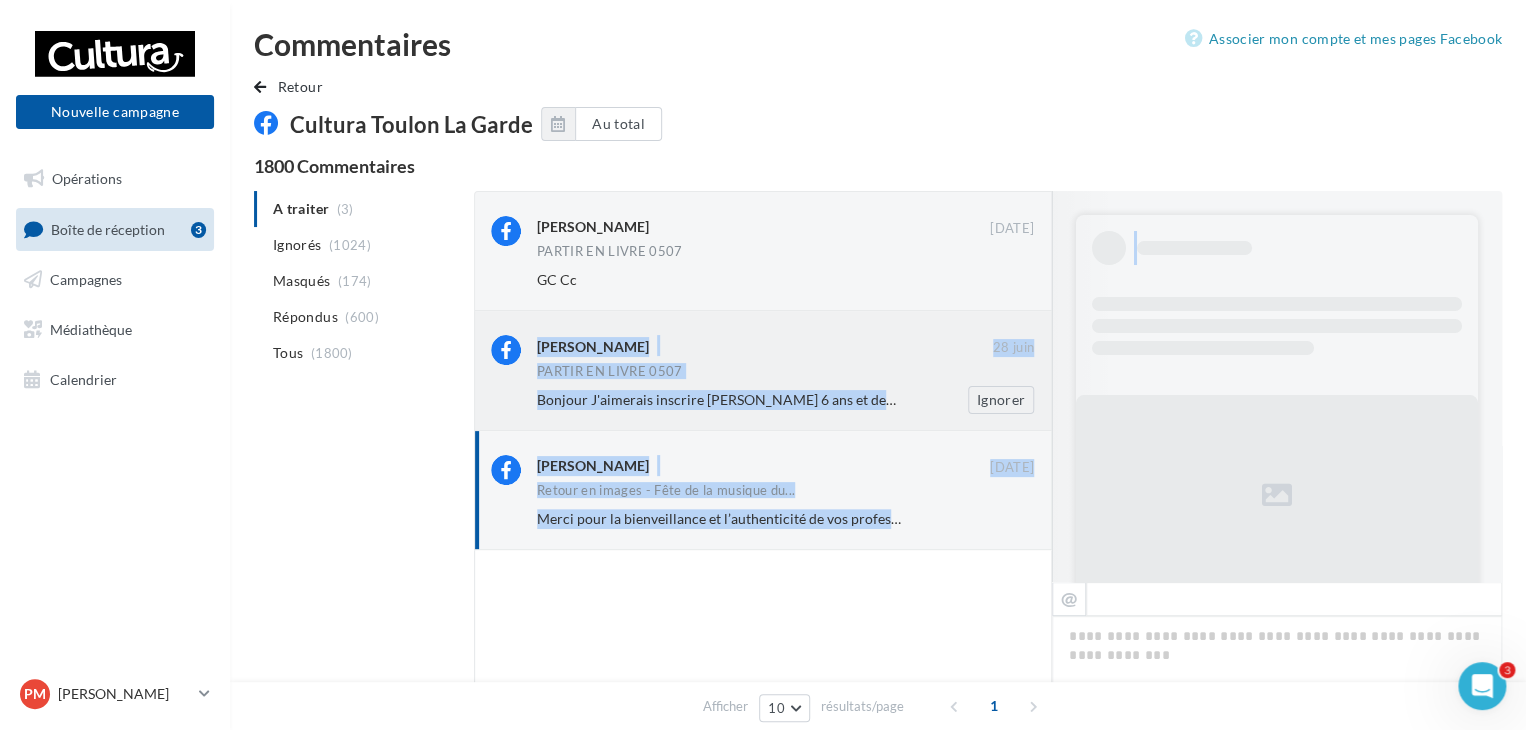 click on "Bonjour
J'aimerais inscrire Antoine 6 ans et demi svp" at bounding box center (720, 400) 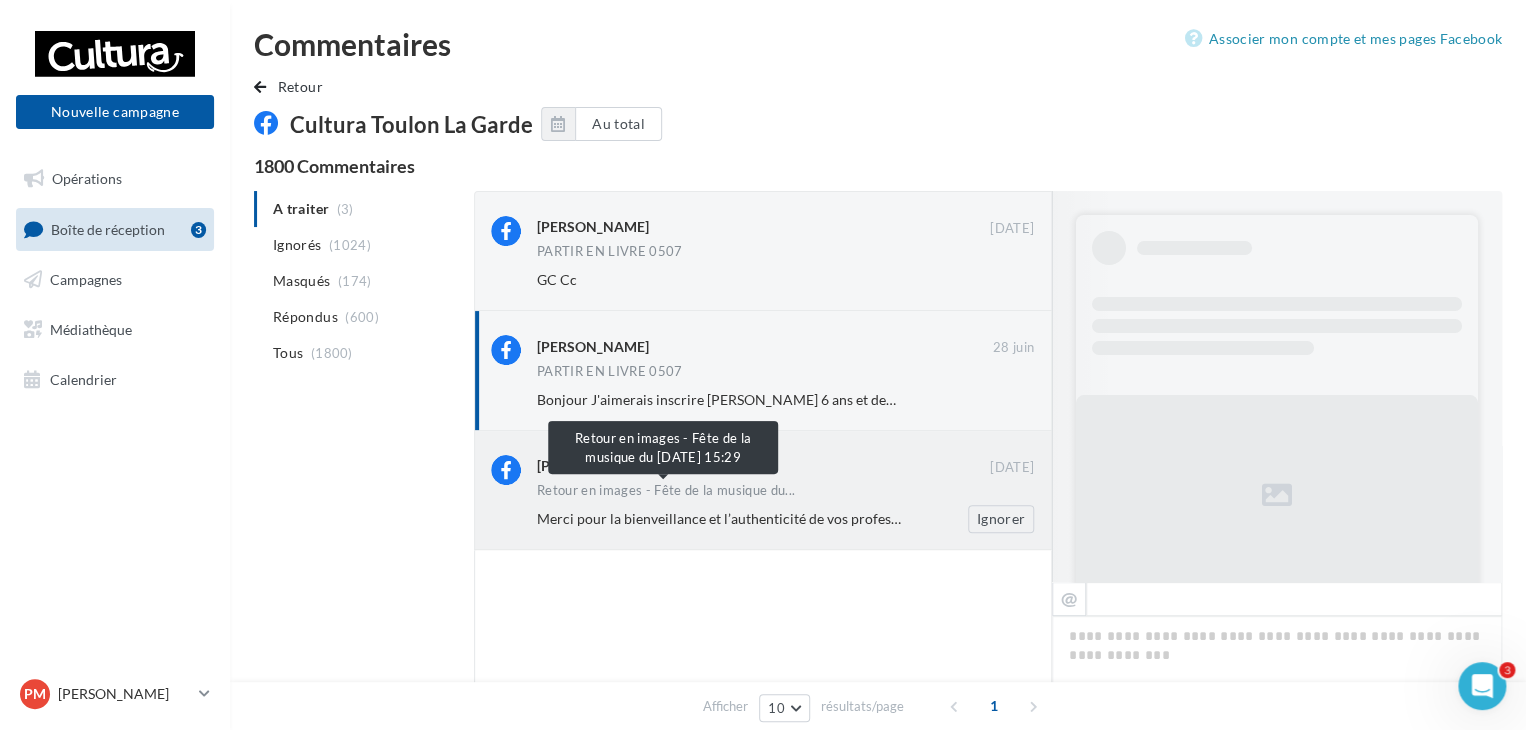 click on "Retour en images - Fête de la musique du..." at bounding box center [666, 490] 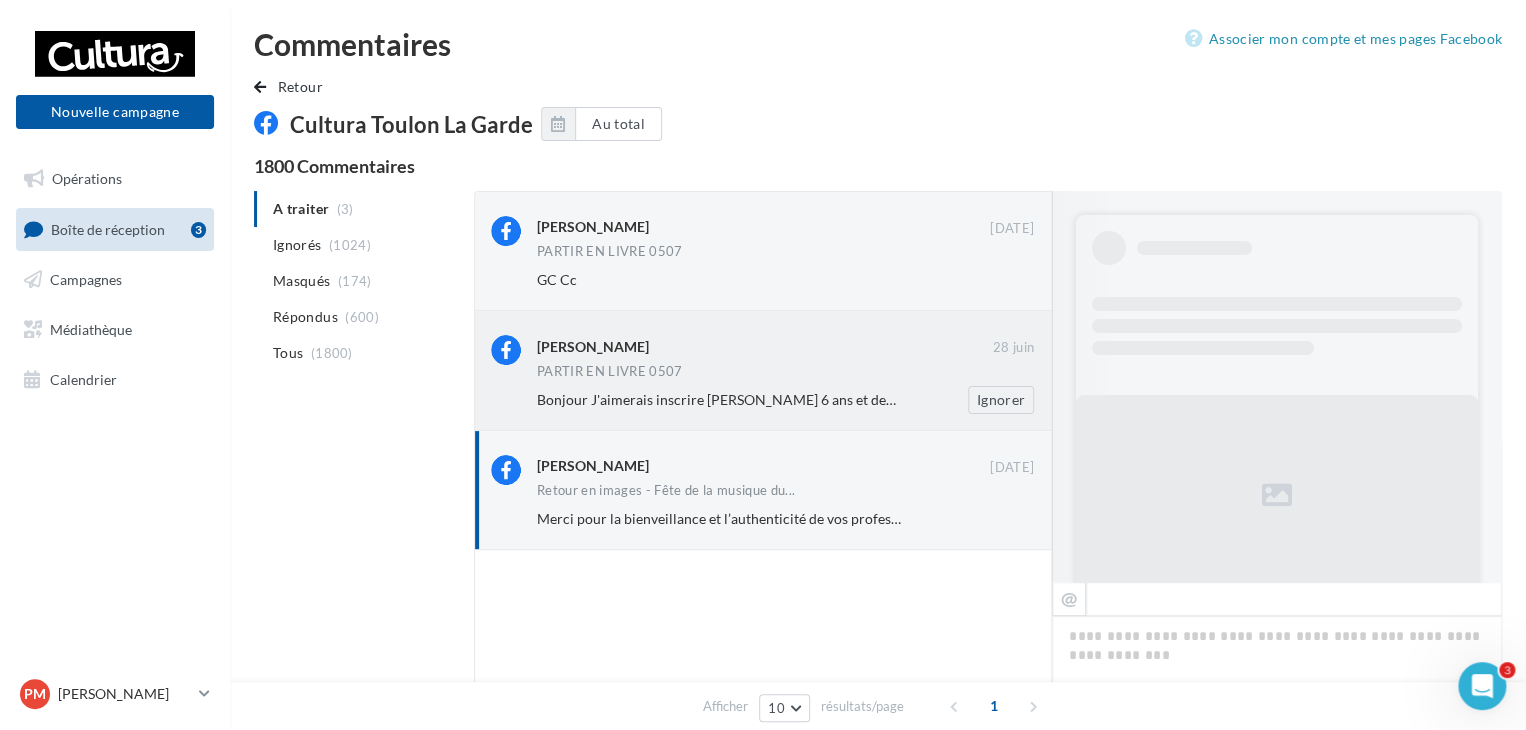 click on "PARTIR EN LIVRE 0507" at bounding box center [785, 373] 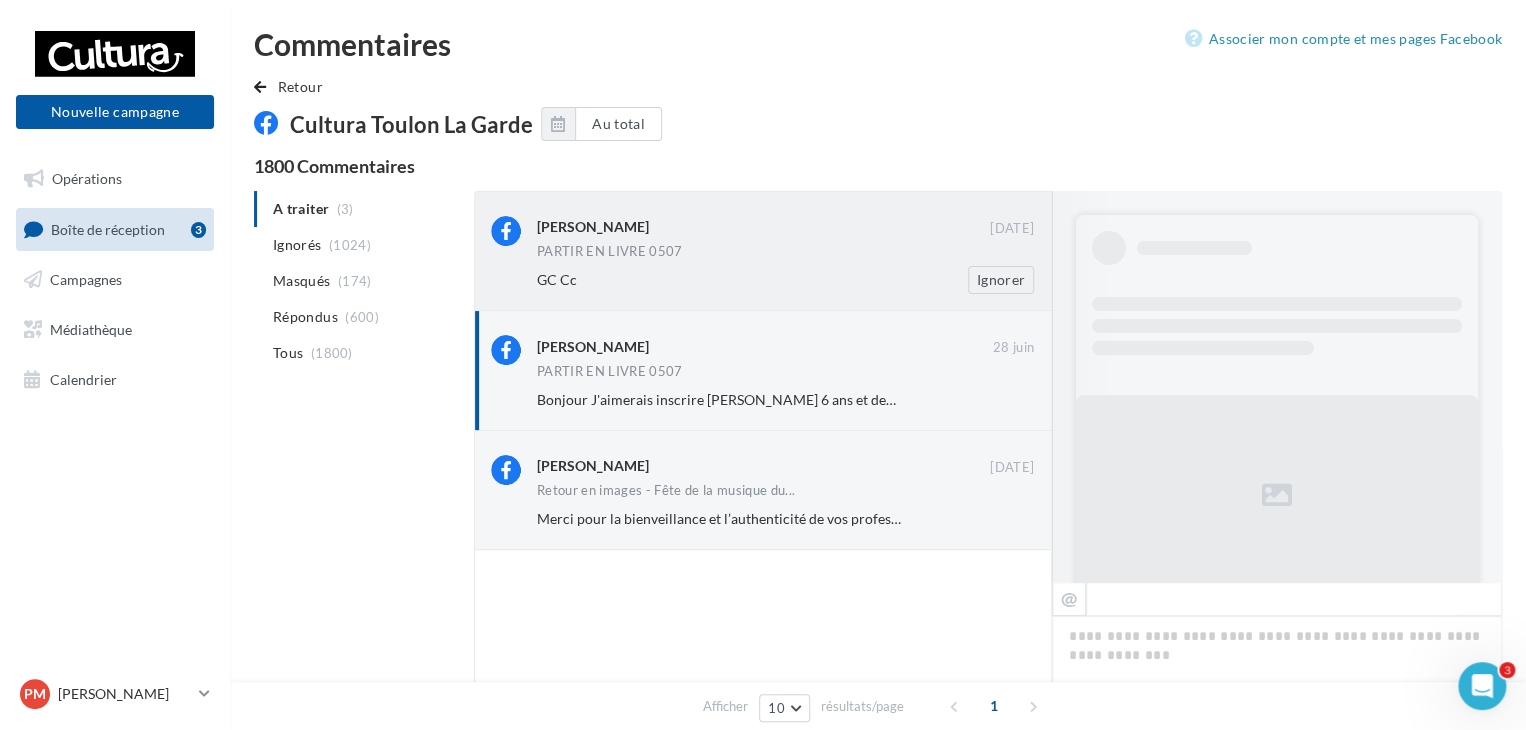 click on "GC Cc" at bounding box center (720, 280) 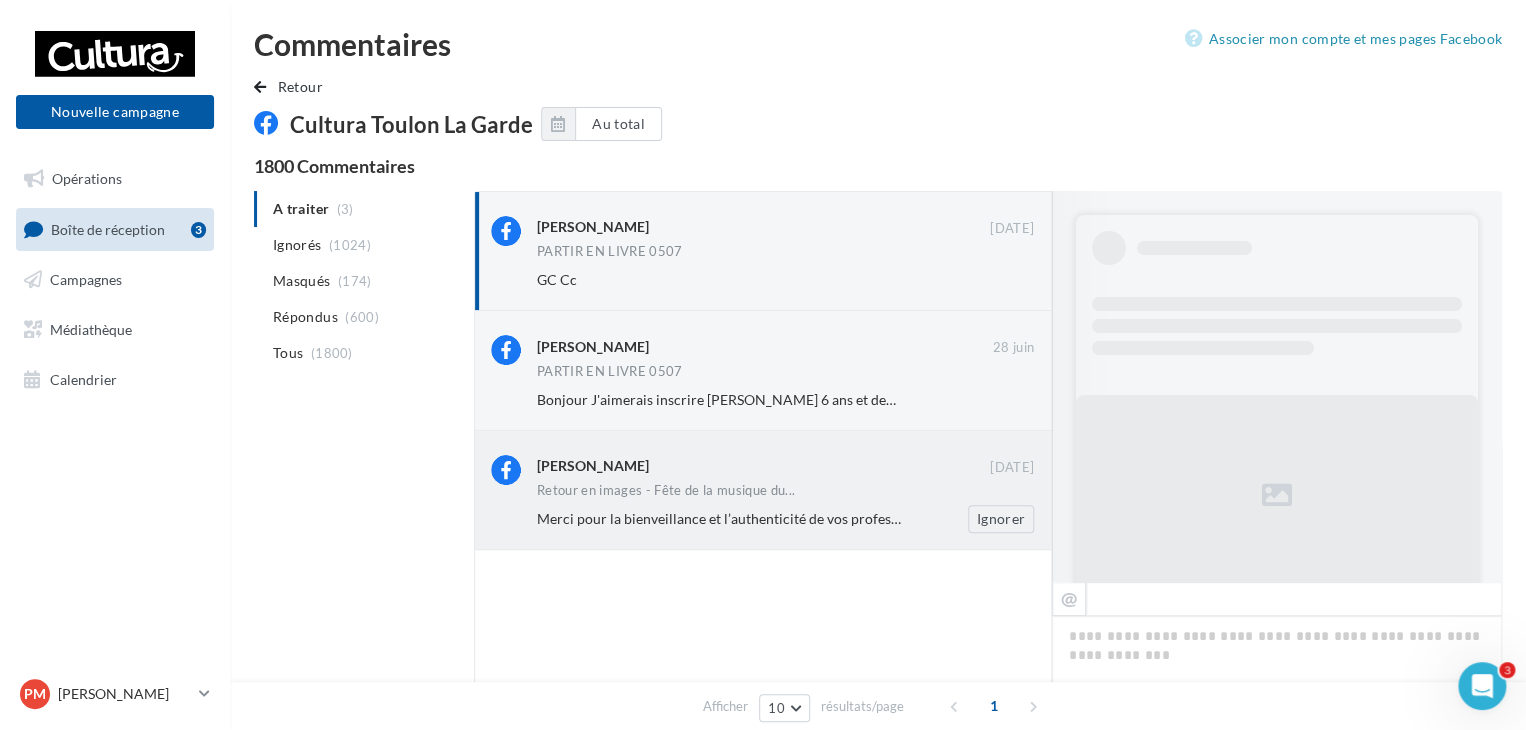 click on "Ophélie Bouron" at bounding box center [763, 465] 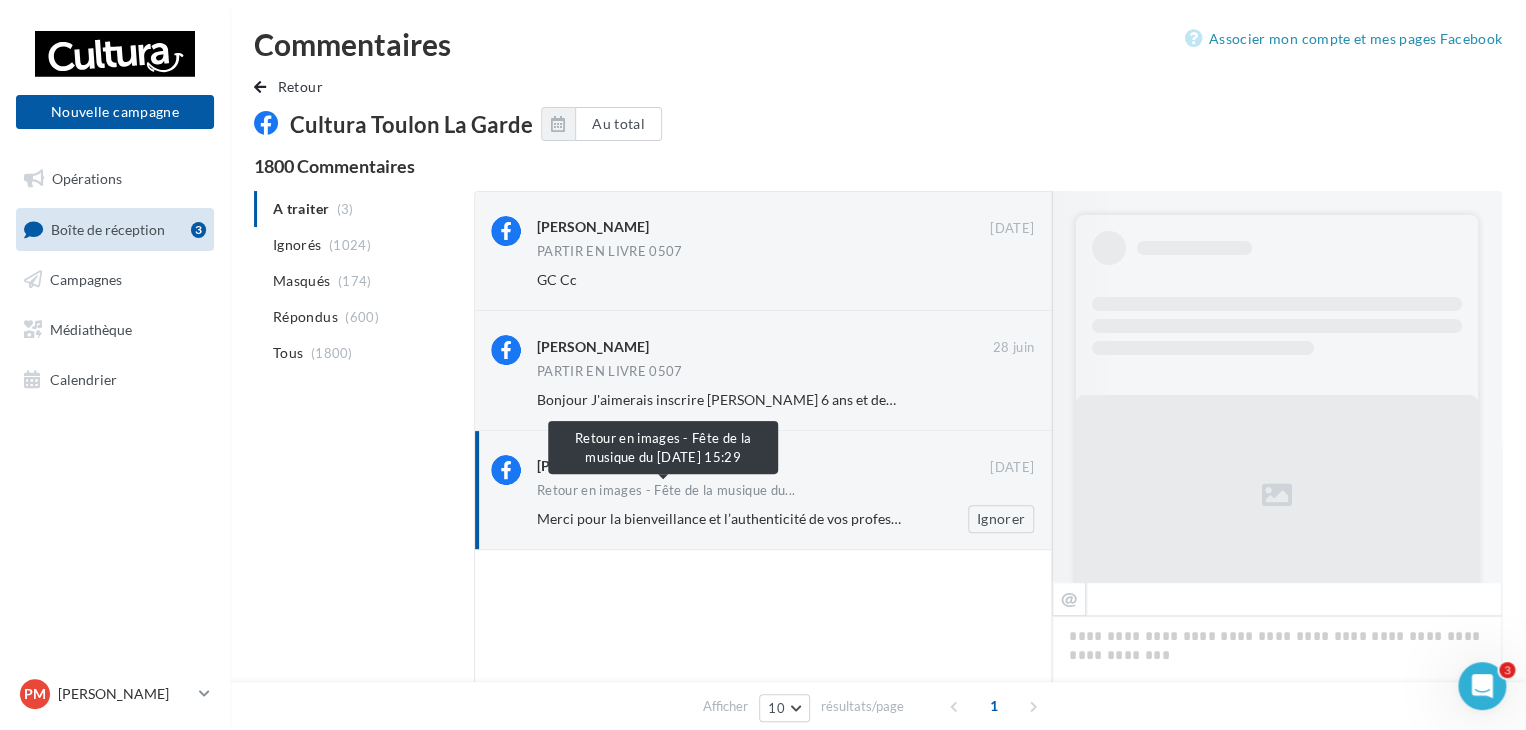 click on "Retour en images - Fête de la musique du..." at bounding box center (666, 490) 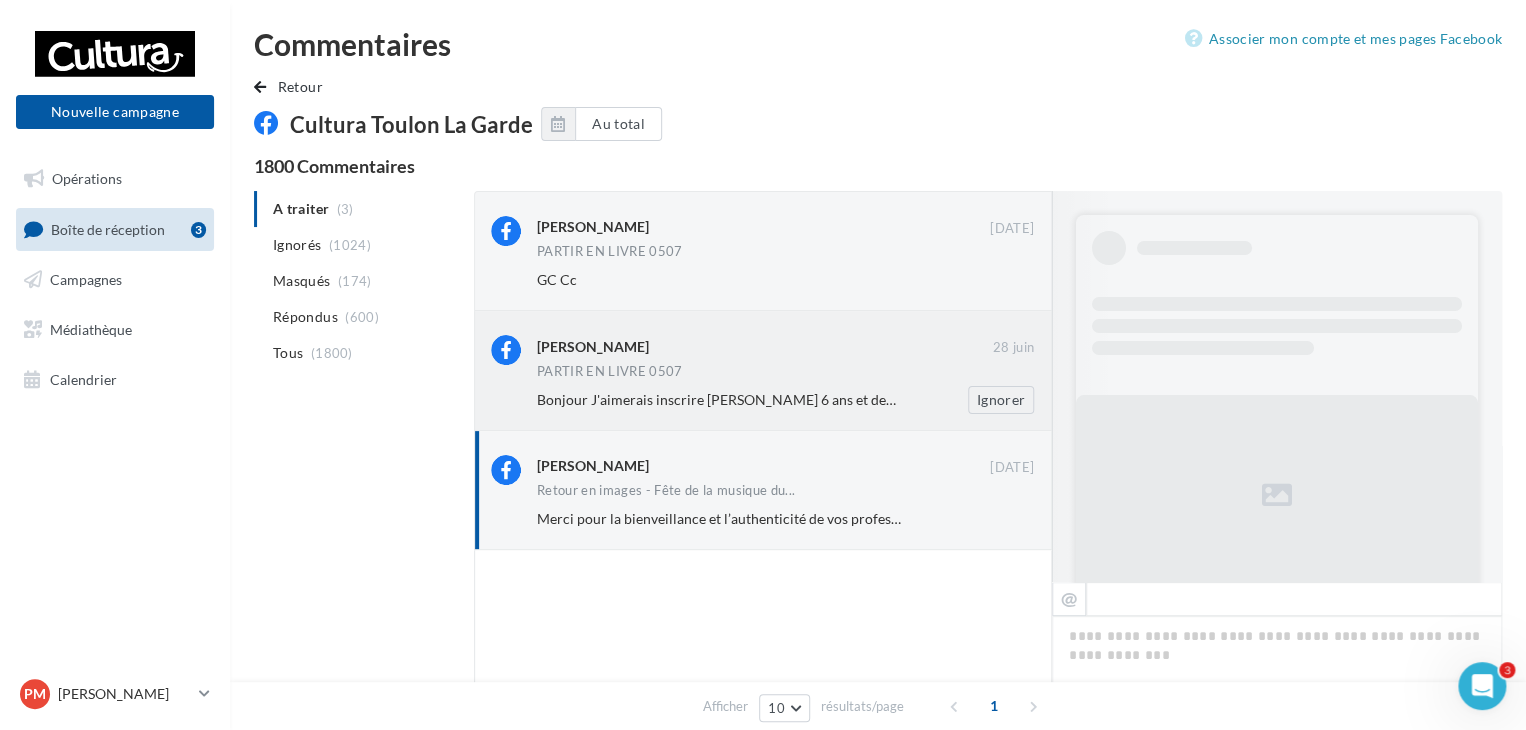 click on "Bonjour
J'aimerais inscrire Antoine 6 ans et demi svp" at bounding box center [720, 400] 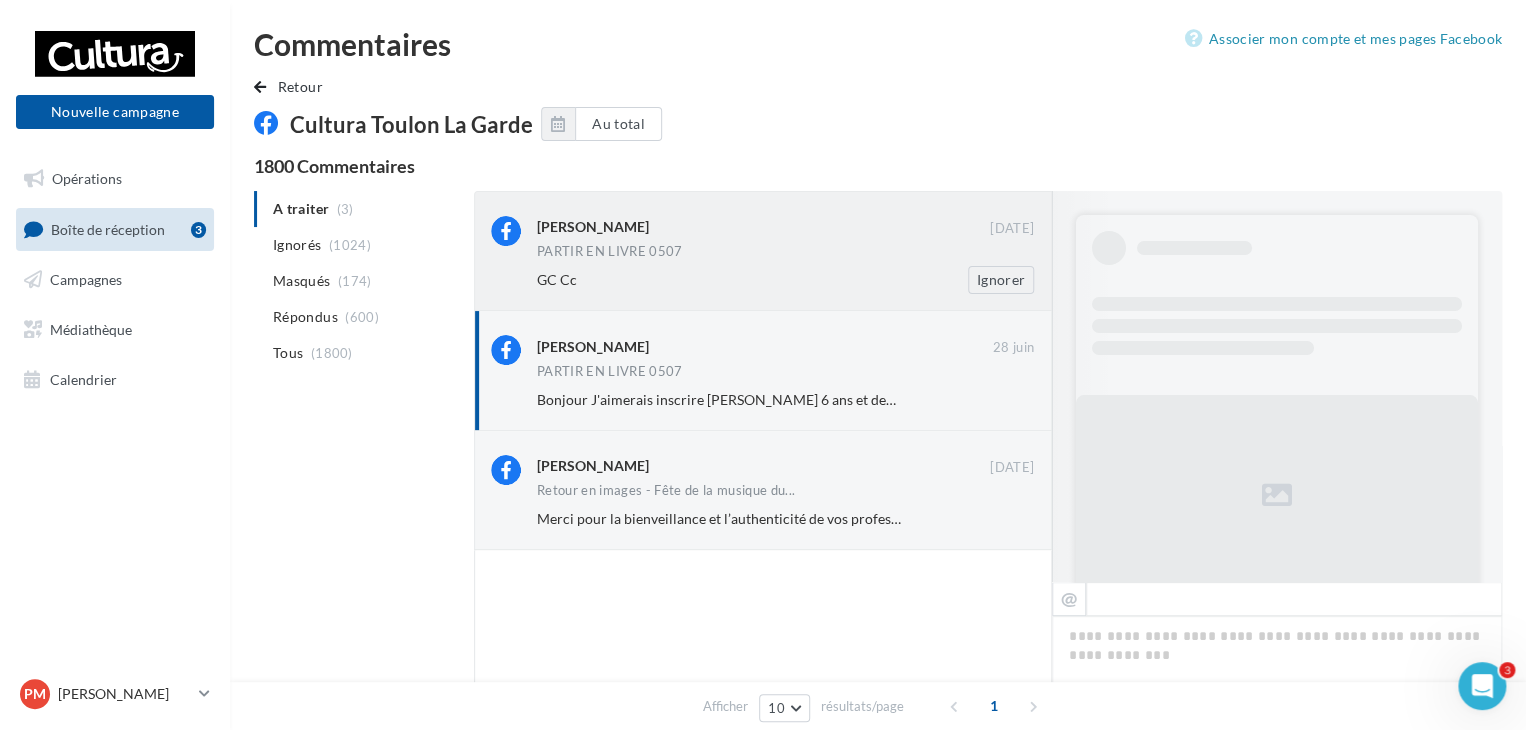 click on "GC Cc" at bounding box center (720, 280) 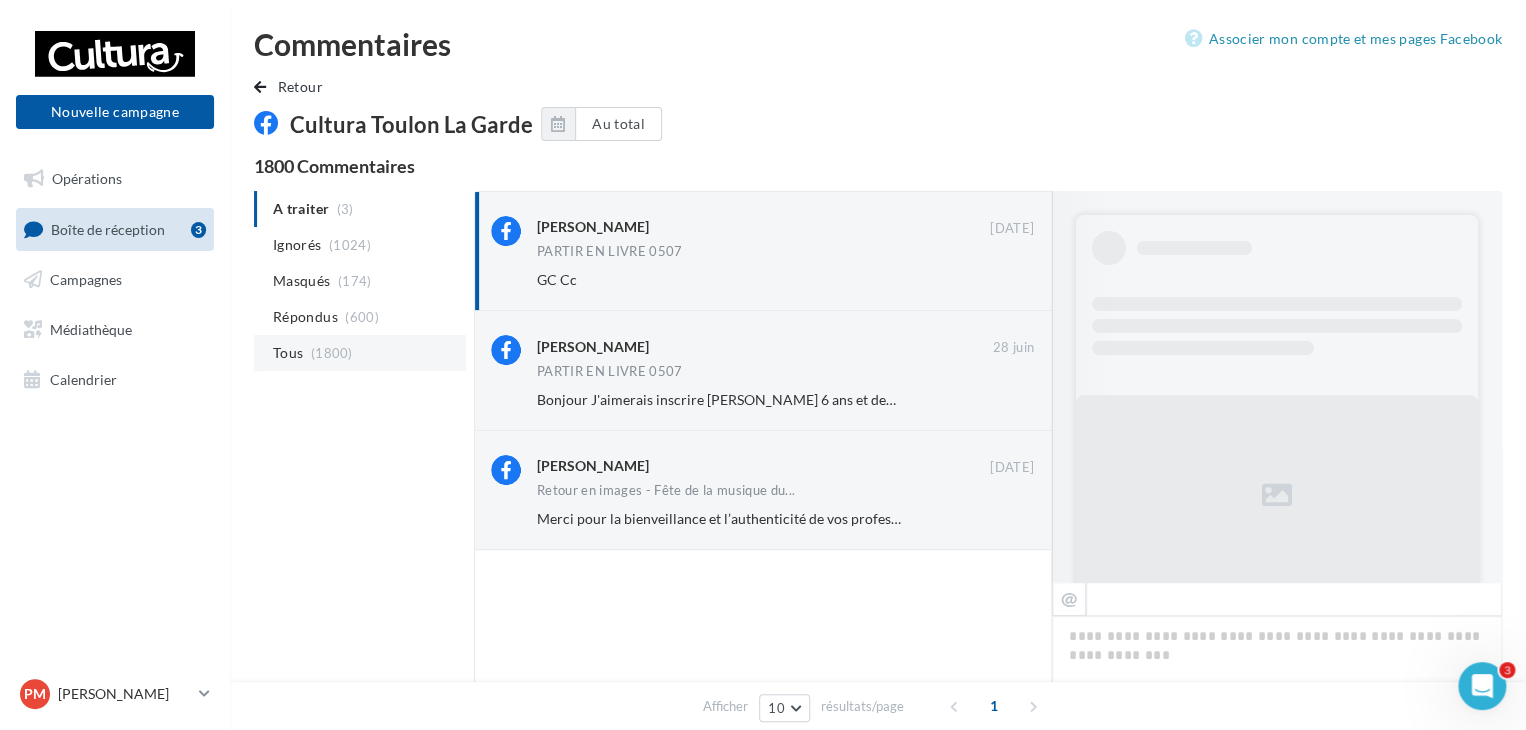 click on "(1800)" at bounding box center (332, 353) 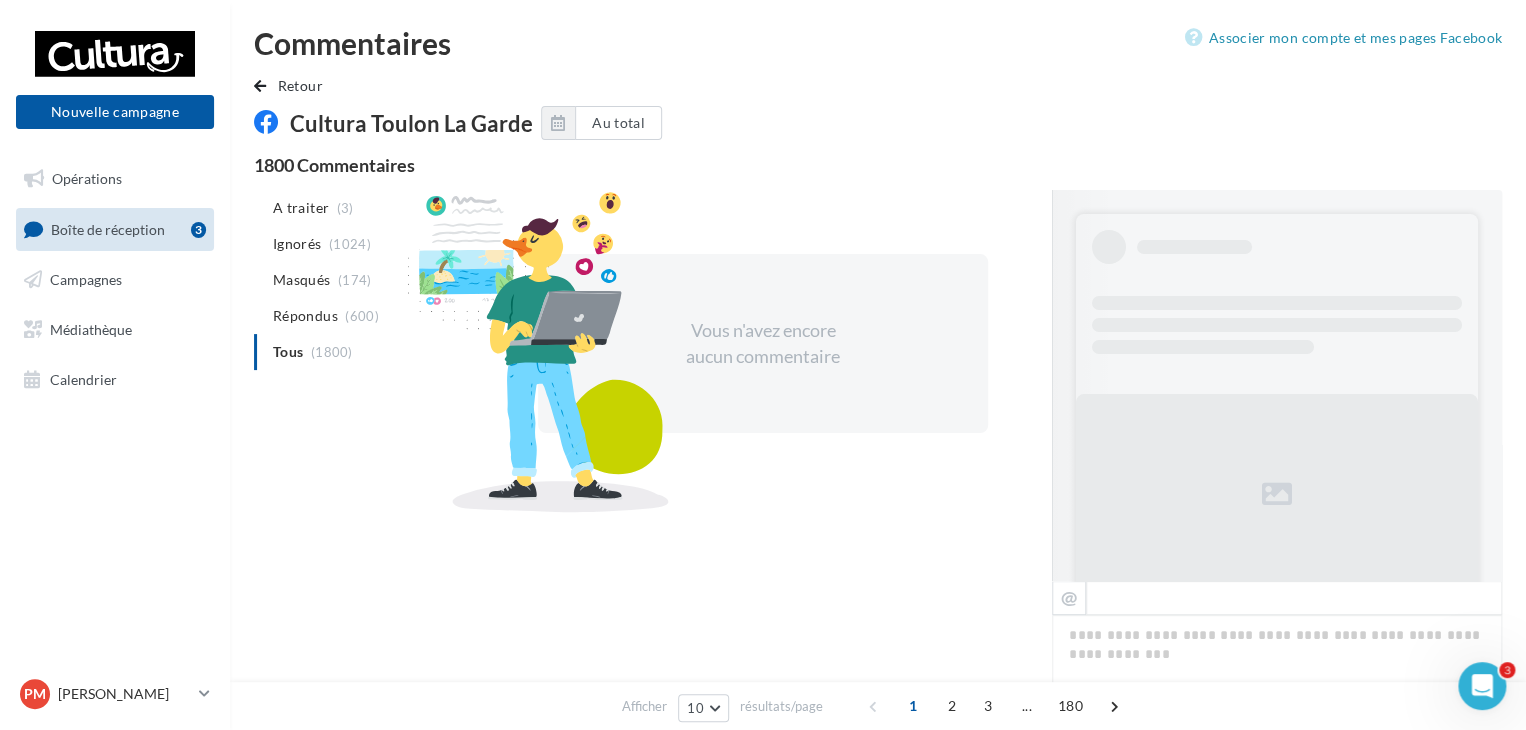 scroll, scrollTop: 4, scrollLeft: 0, axis: vertical 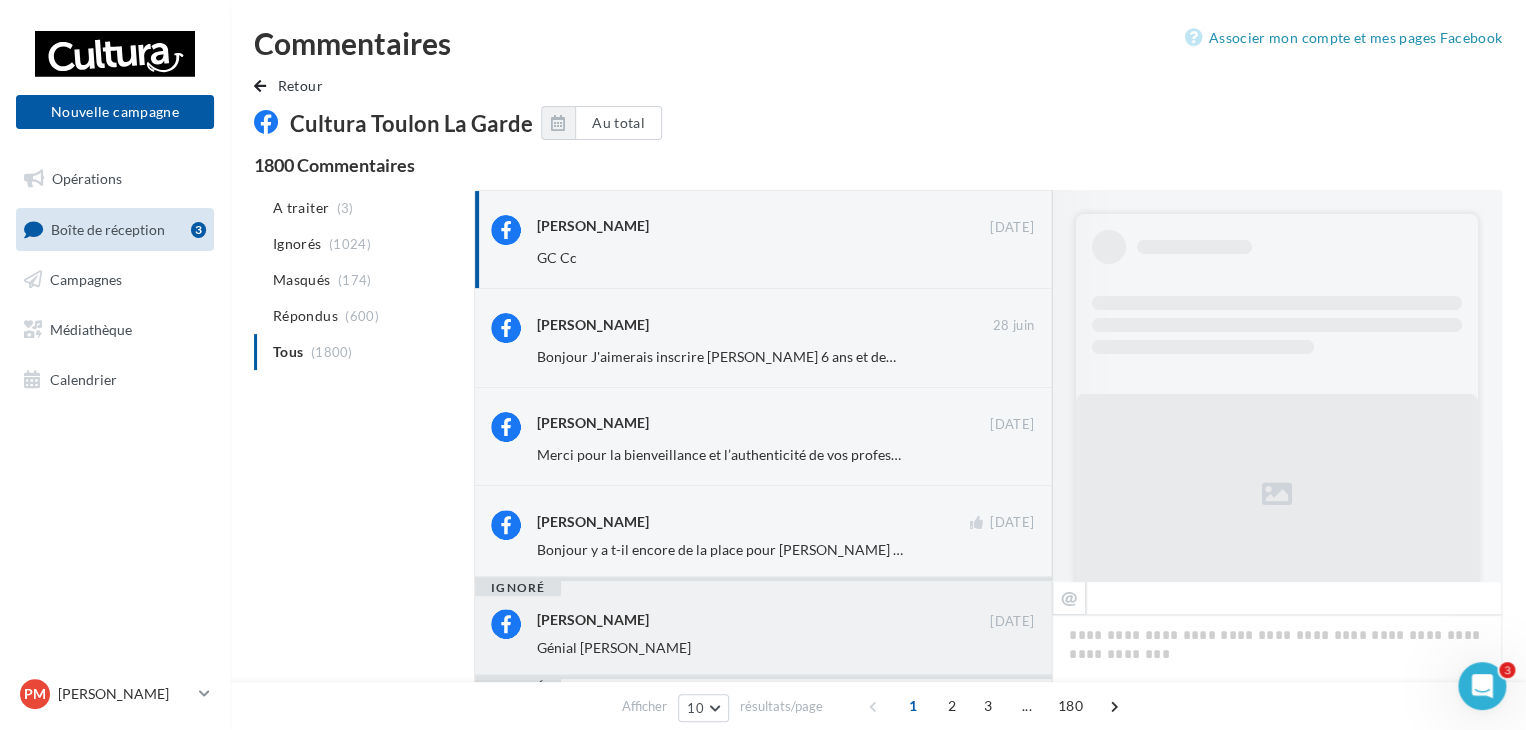 click on "Nadine Valverde" at bounding box center [763, 619] 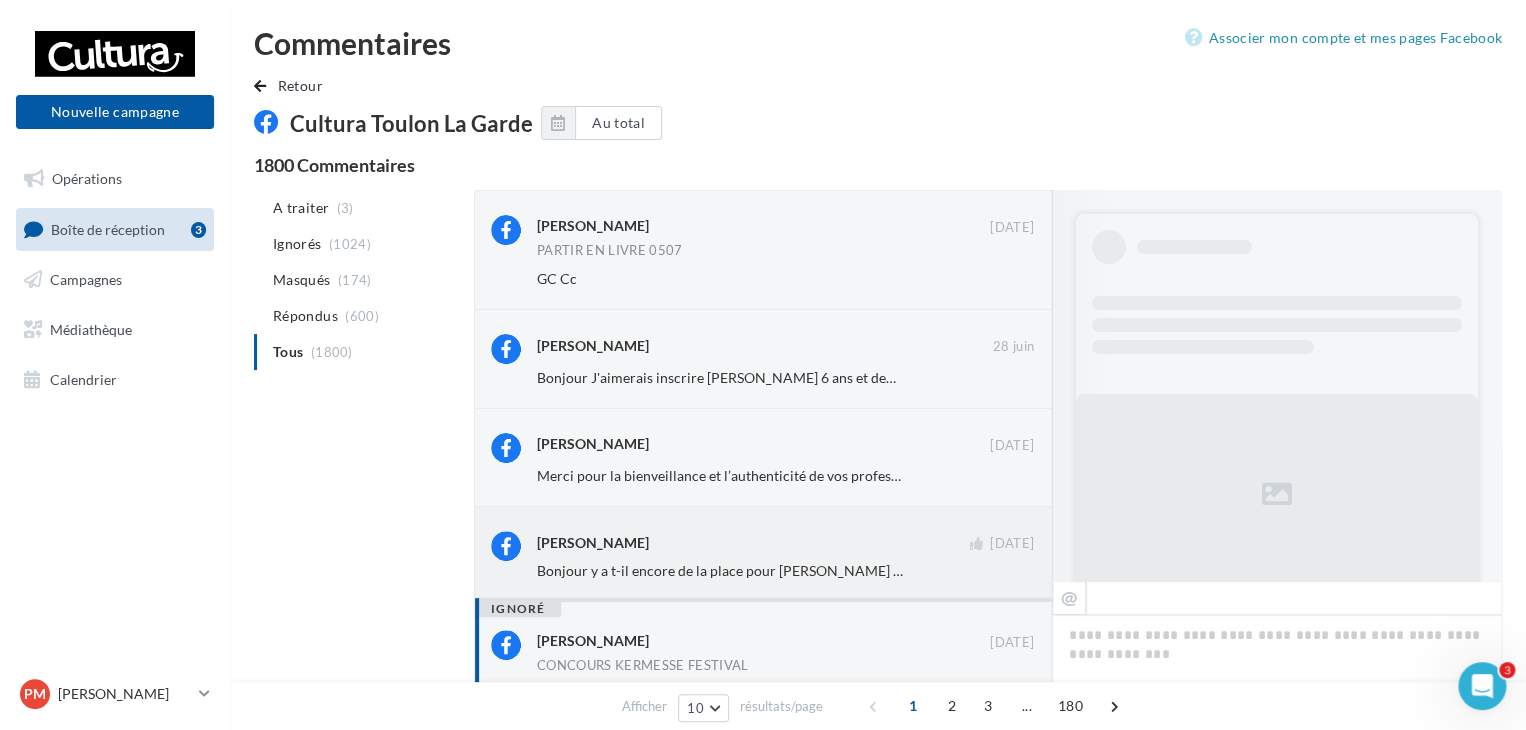click on "Annie B-k" at bounding box center [753, 541] 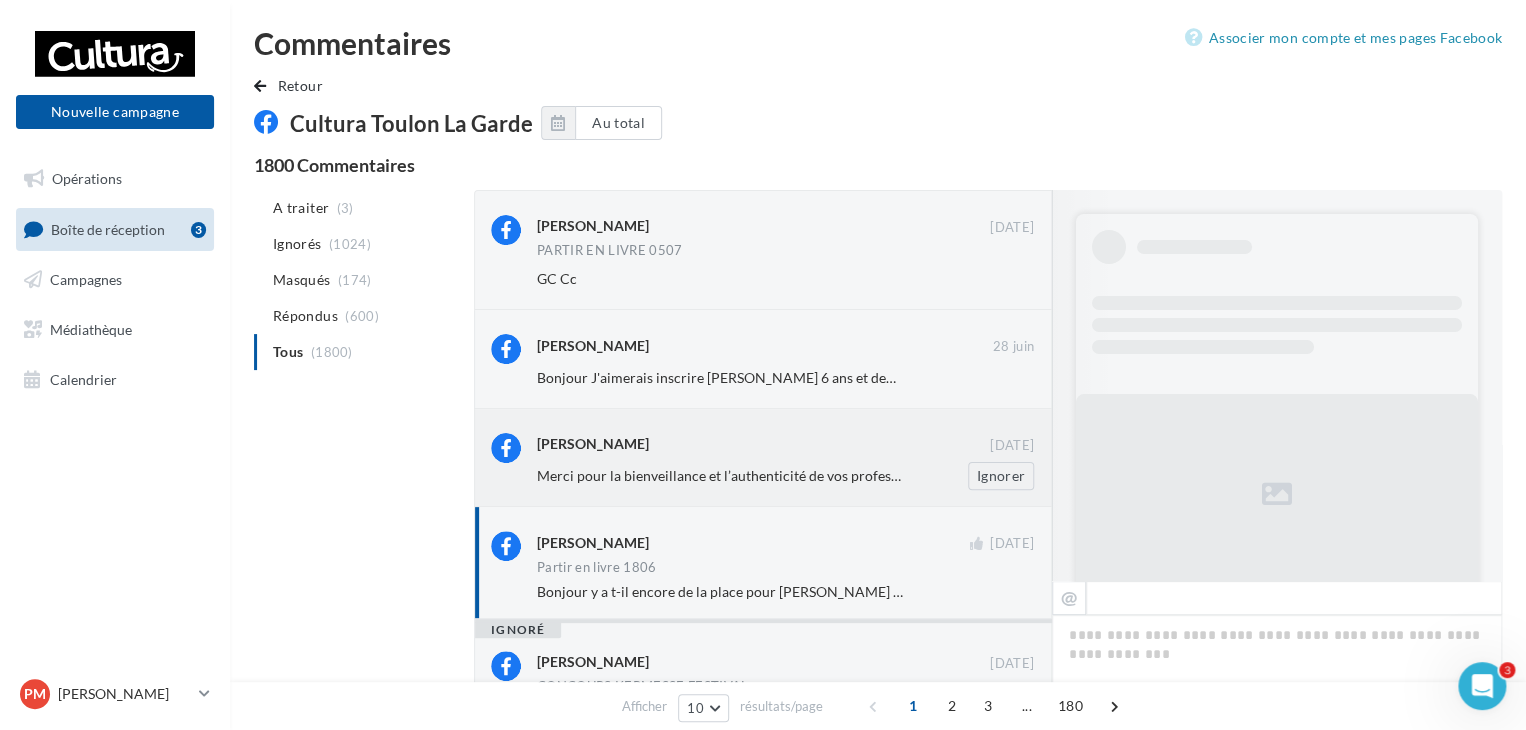 click on "Merci pour la bienveillance et l’authenticité de vos professeurs, ça été une joie cette année d’être à vos côtés 🥰🙏🏼
Ignorer" at bounding box center [793, 476] 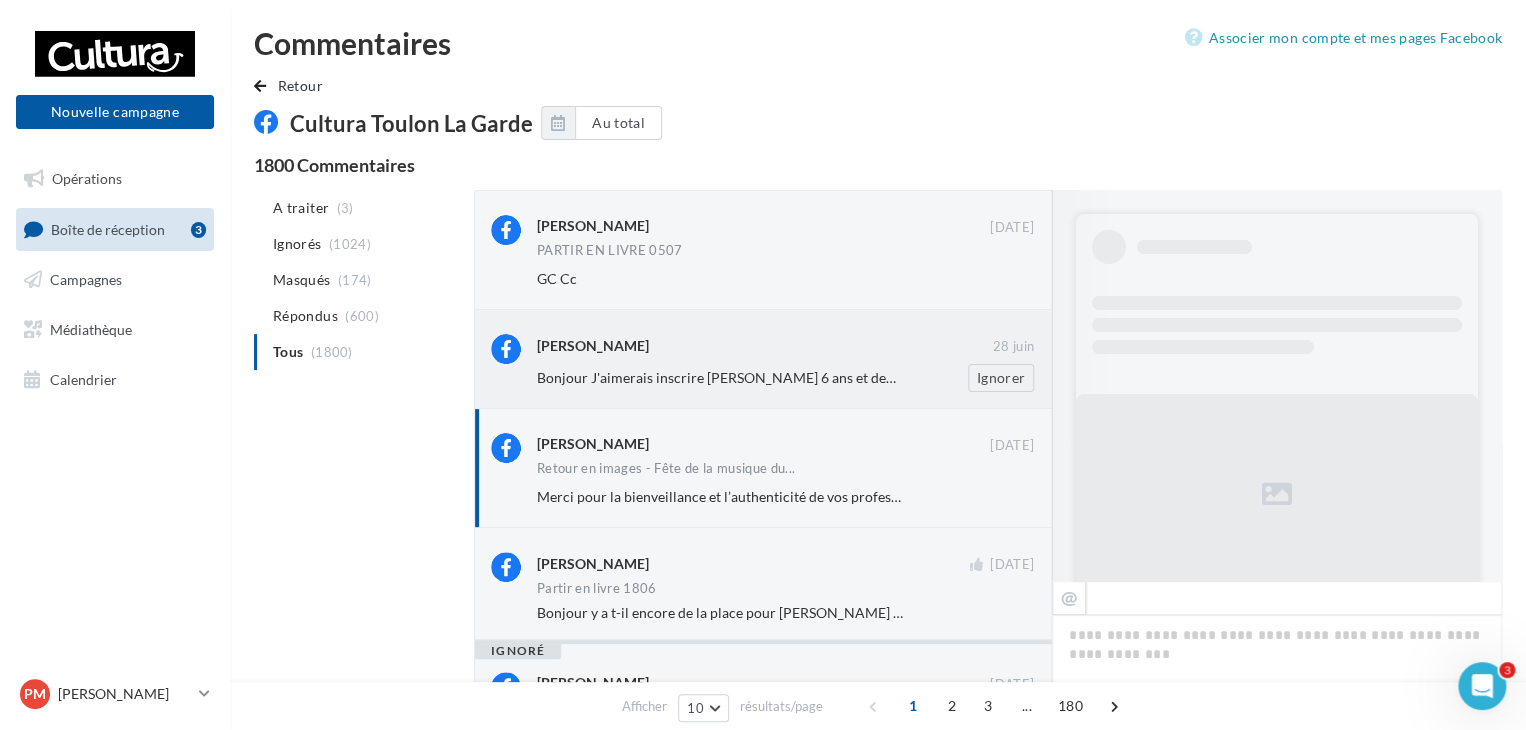 click on "Bonjour
J'aimerais inscrire Antoine 6 ans et demi svp" at bounding box center (731, 377) 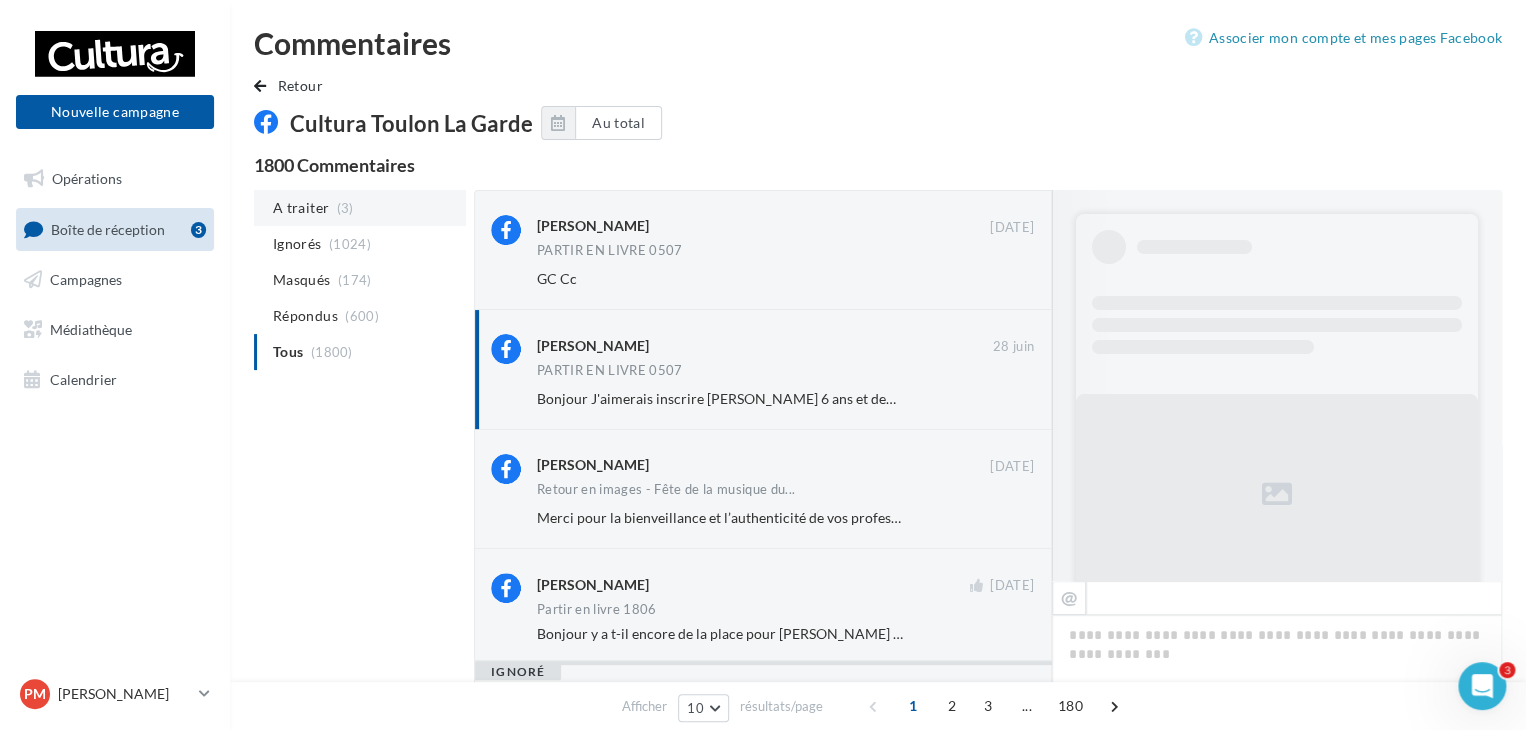 click on "A traiter" at bounding box center [301, 208] 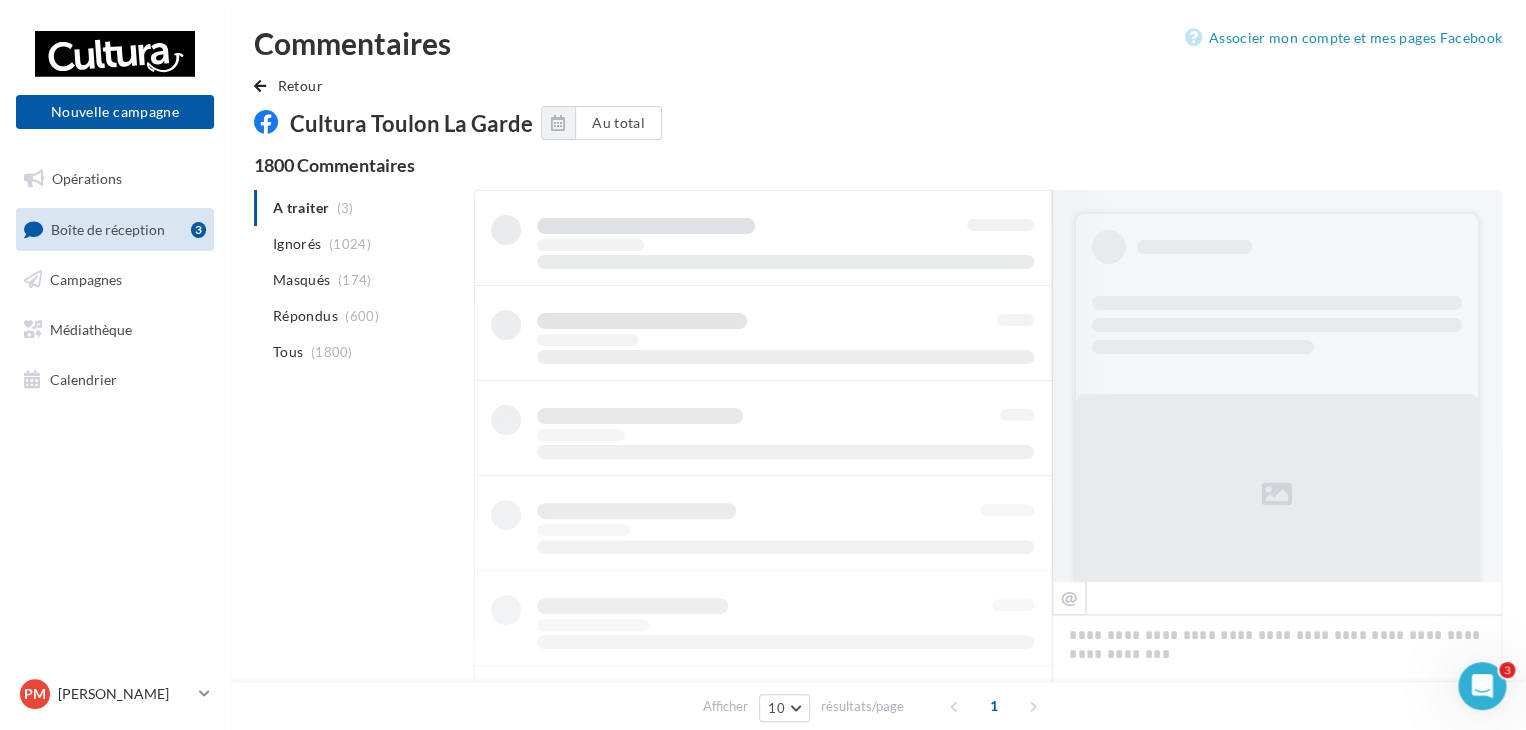 scroll, scrollTop: 5, scrollLeft: 0, axis: vertical 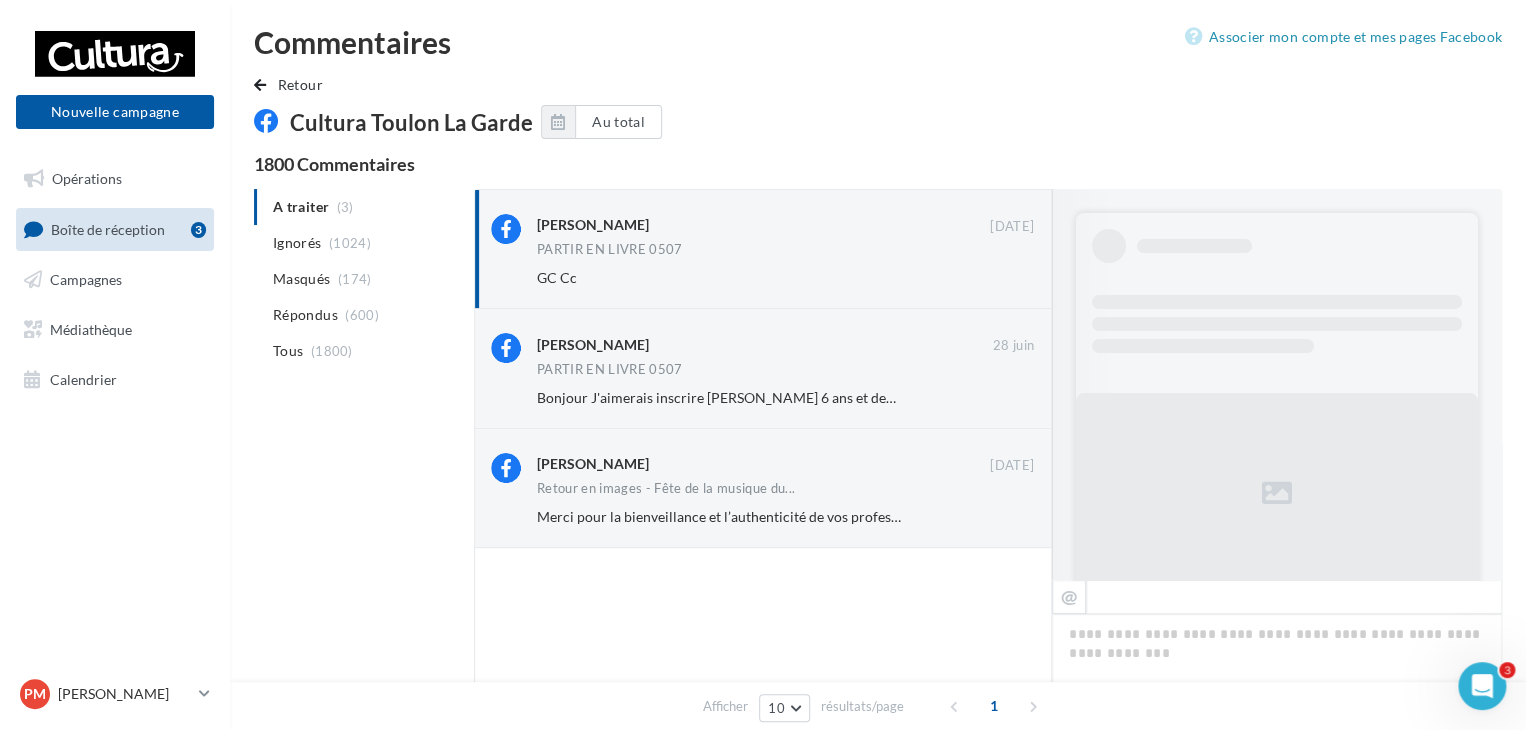 click at bounding box center (1294, 597) 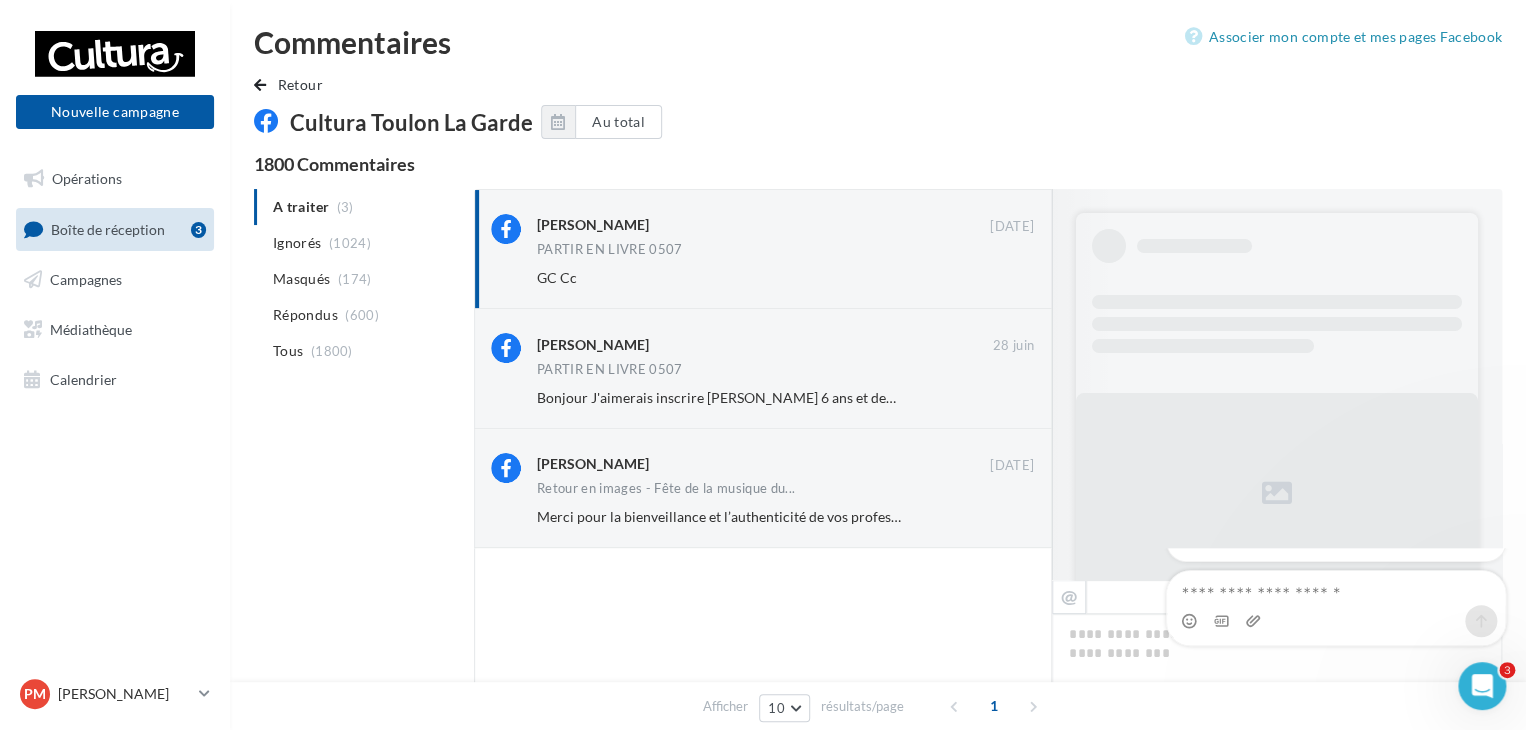 scroll, scrollTop: 0, scrollLeft: 0, axis: both 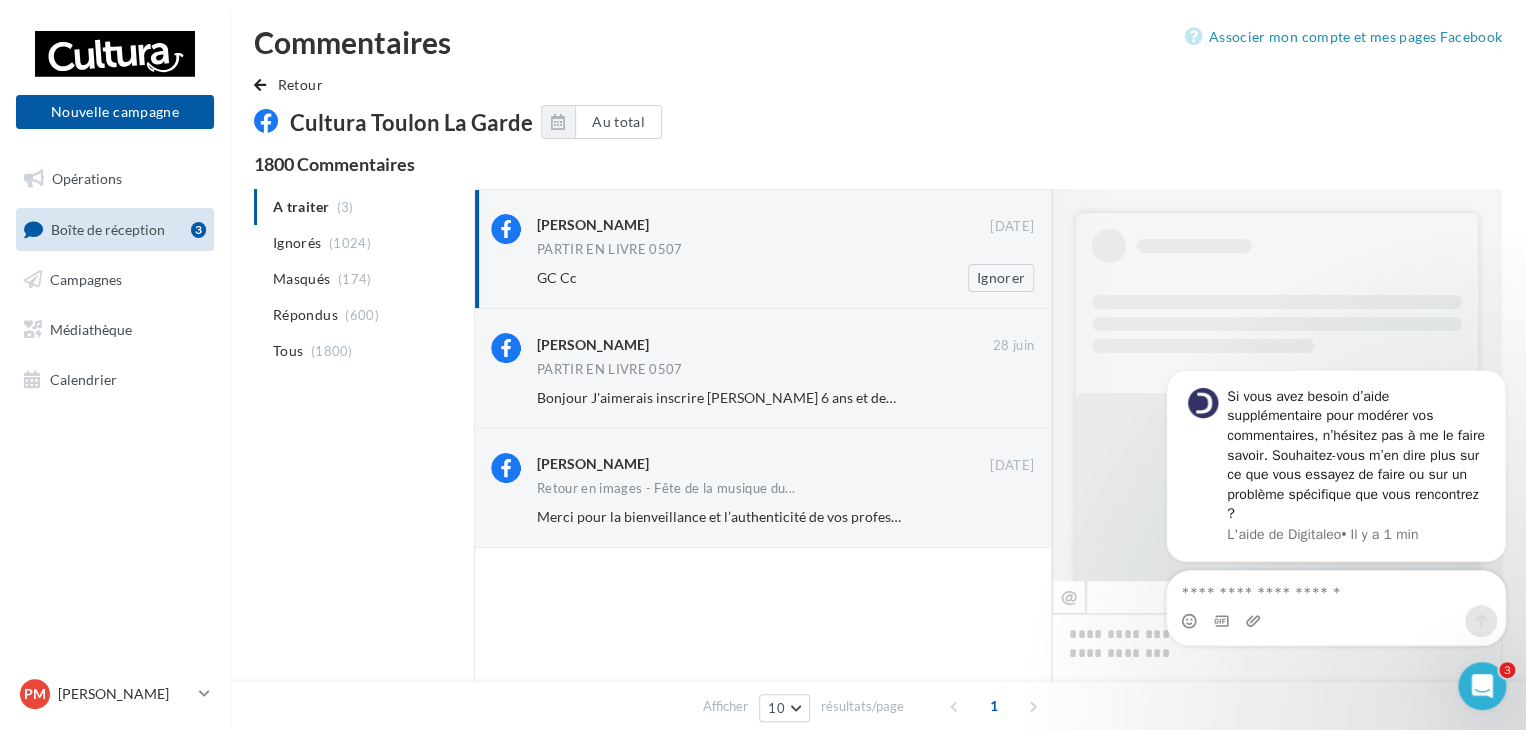 click on "PARTIR EN LIVRE 0507" at bounding box center [610, 249] 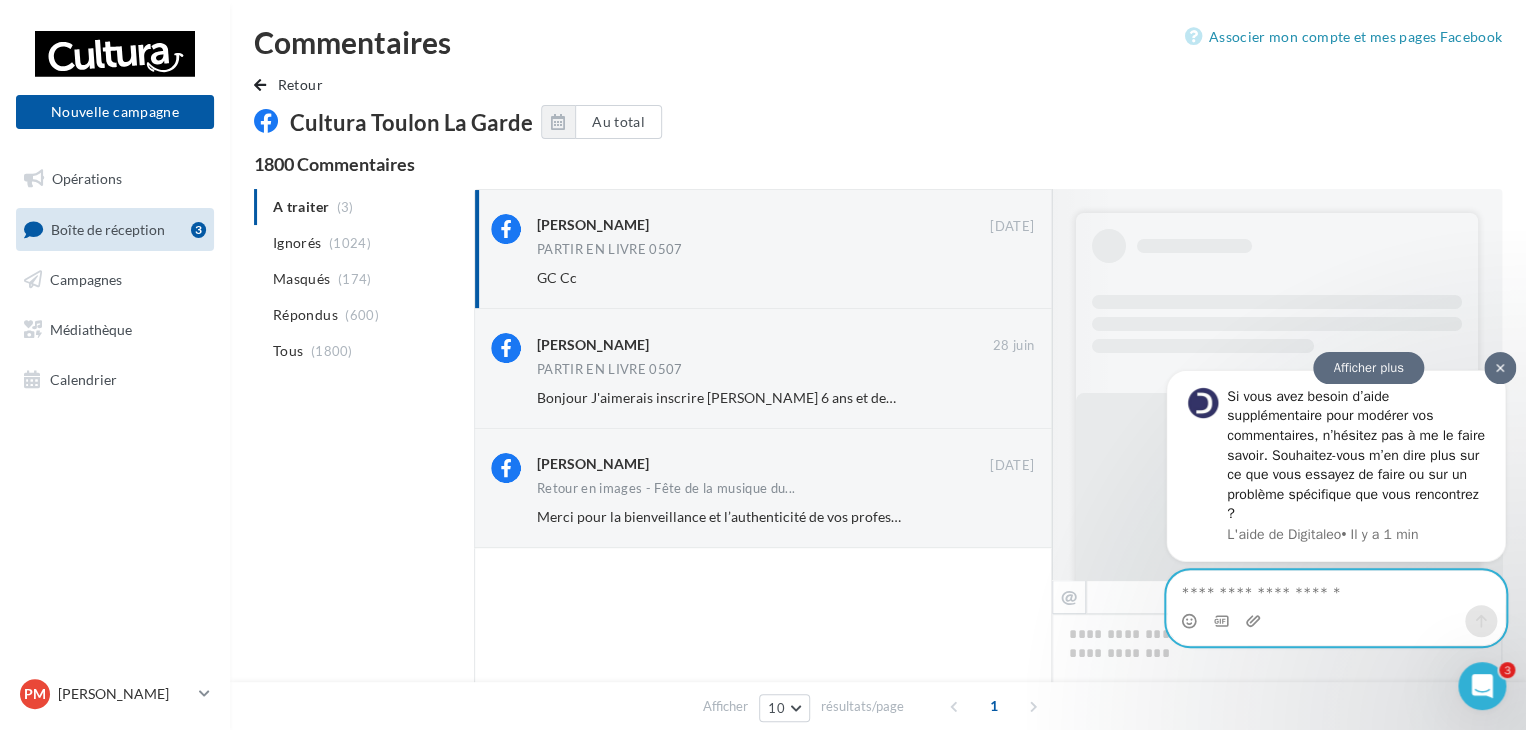 click at bounding box center (1336, 588) 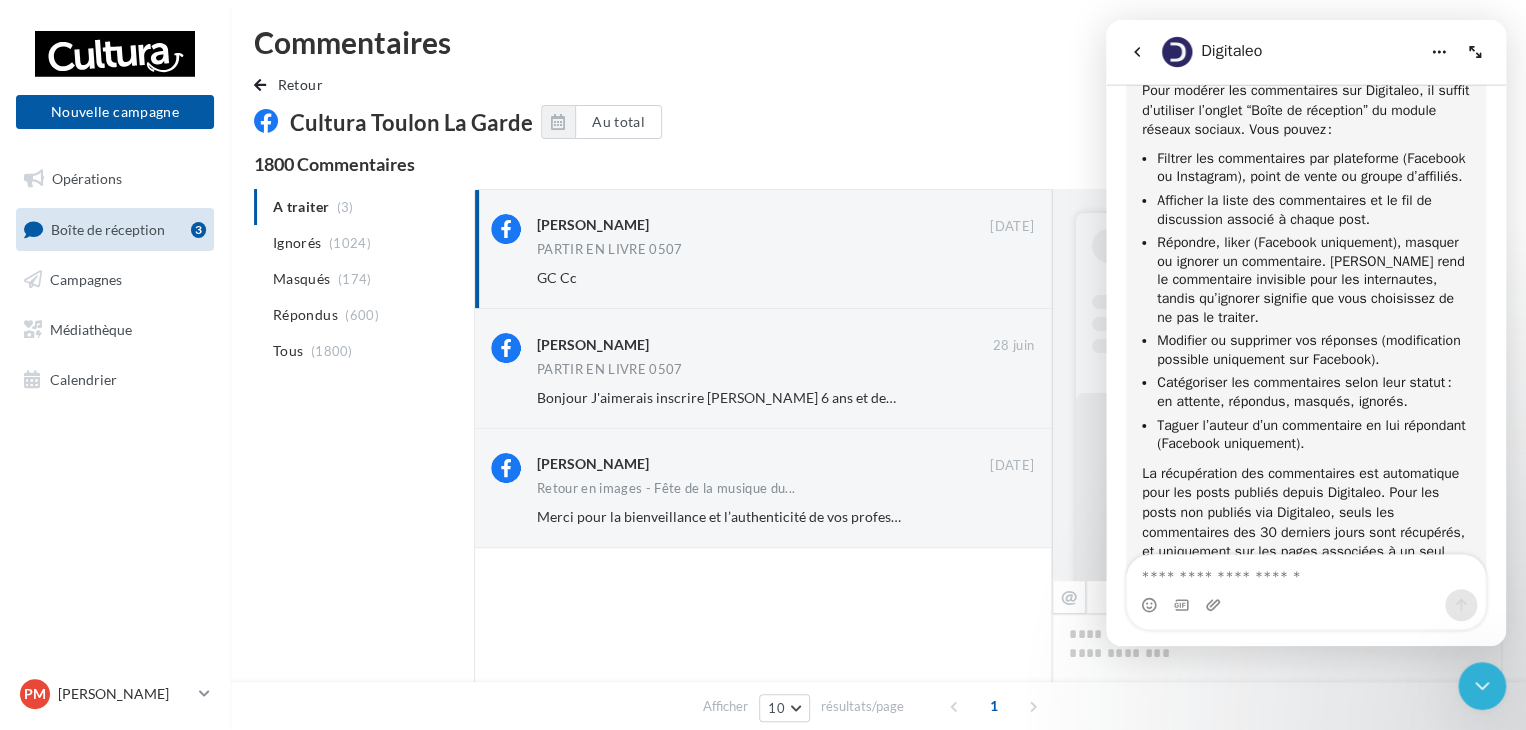 scroll, scrollTop: 640, scrollLeft: 0, axis: vertical 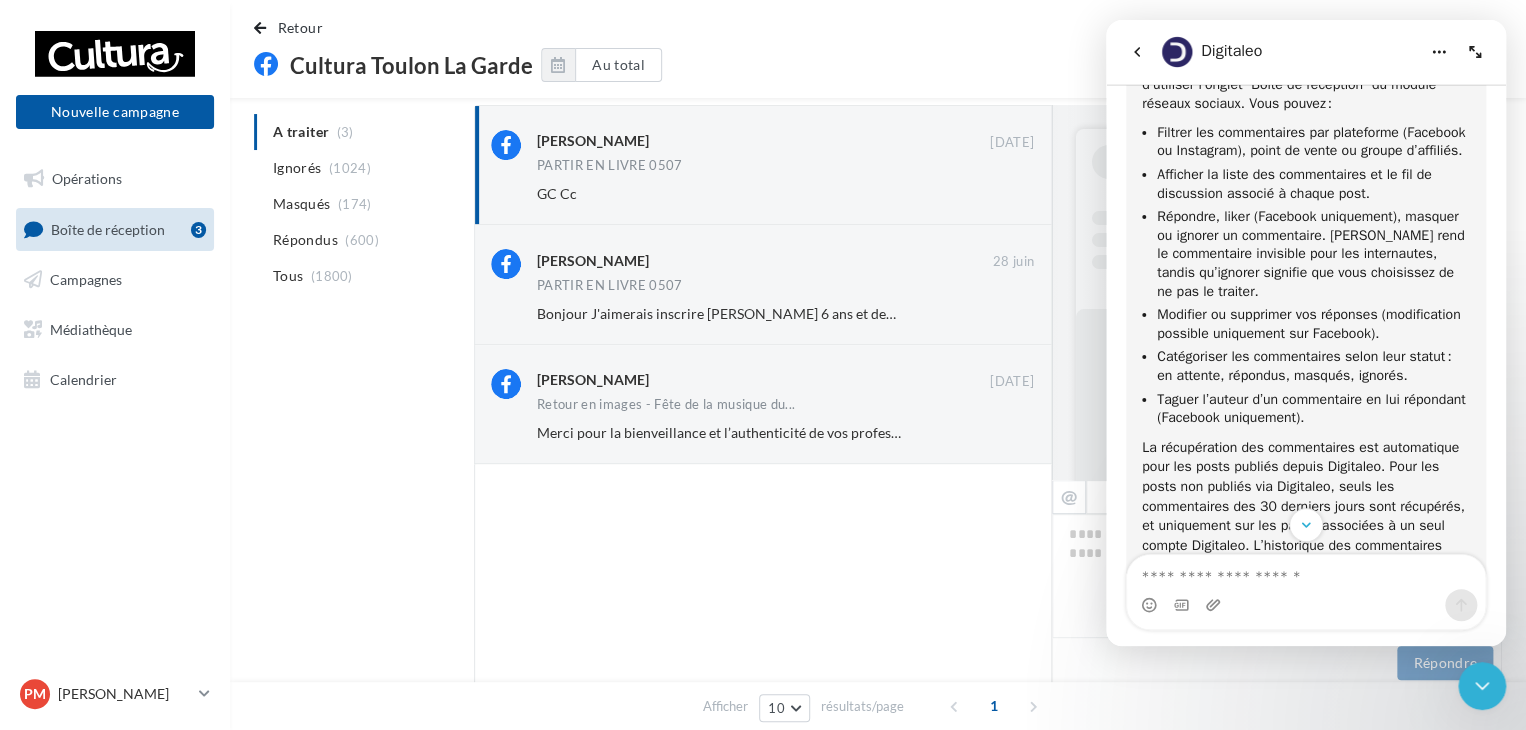 click on "Retour
Cultura Toulon La Garde
Au total
Réinitialiser" at bounding box center [878, 57] 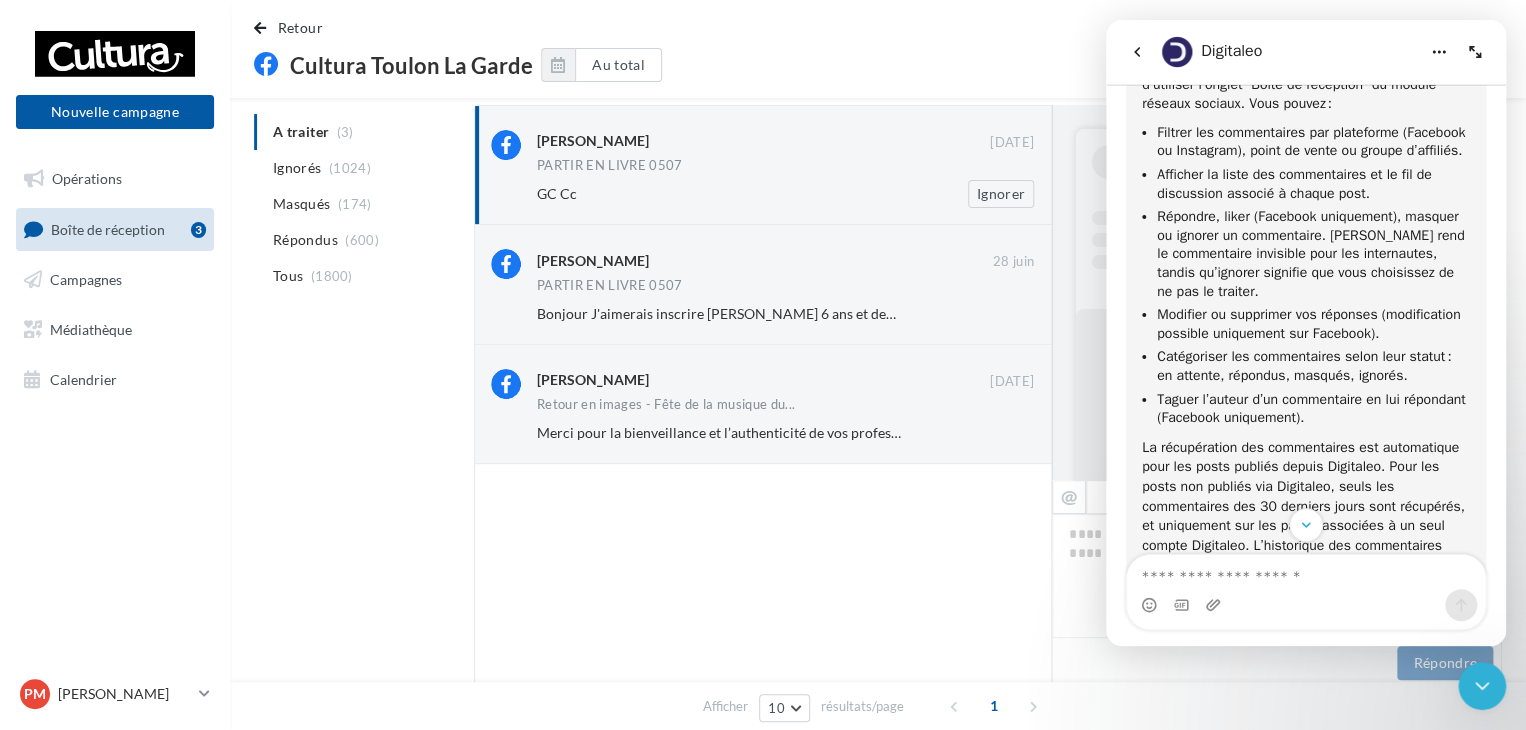 click on "GC Cc" at bounding box center (720, 194) 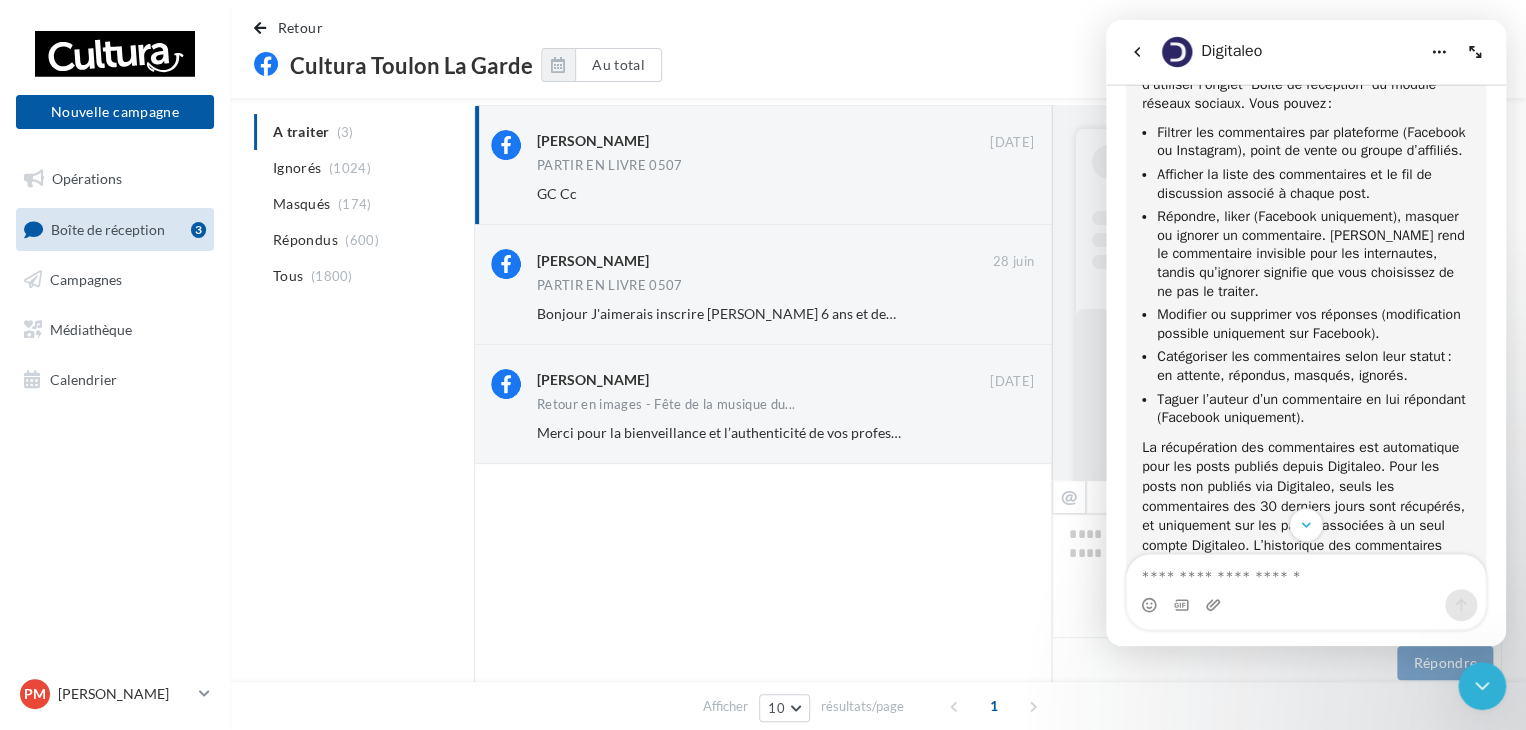 drag, startPoint x: 1142, startPoint y: 55, endPoint x: 2052, endPoint y: 91, distance: 910.7118 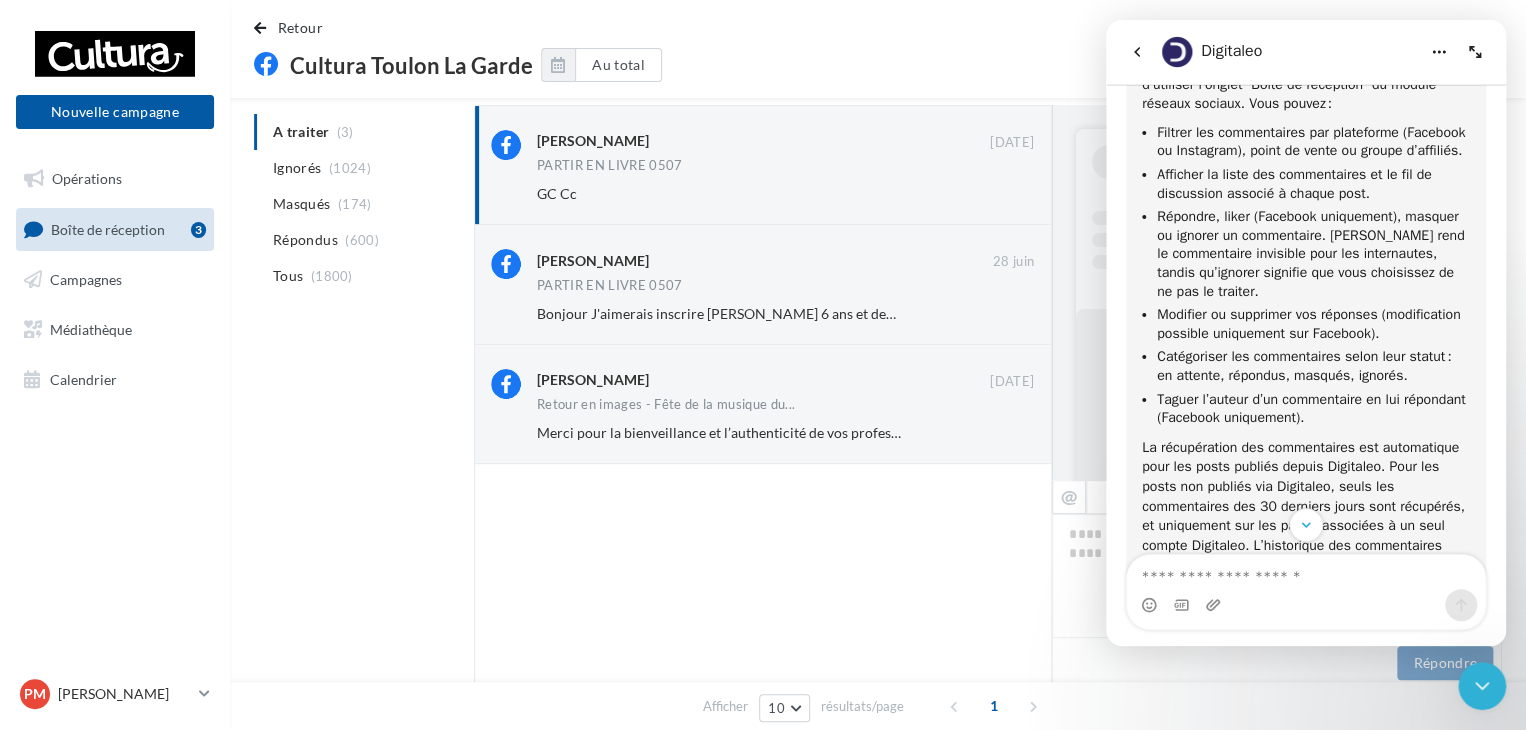 scroll, scrollTop: 0, scrollLeft: 0, axis: both 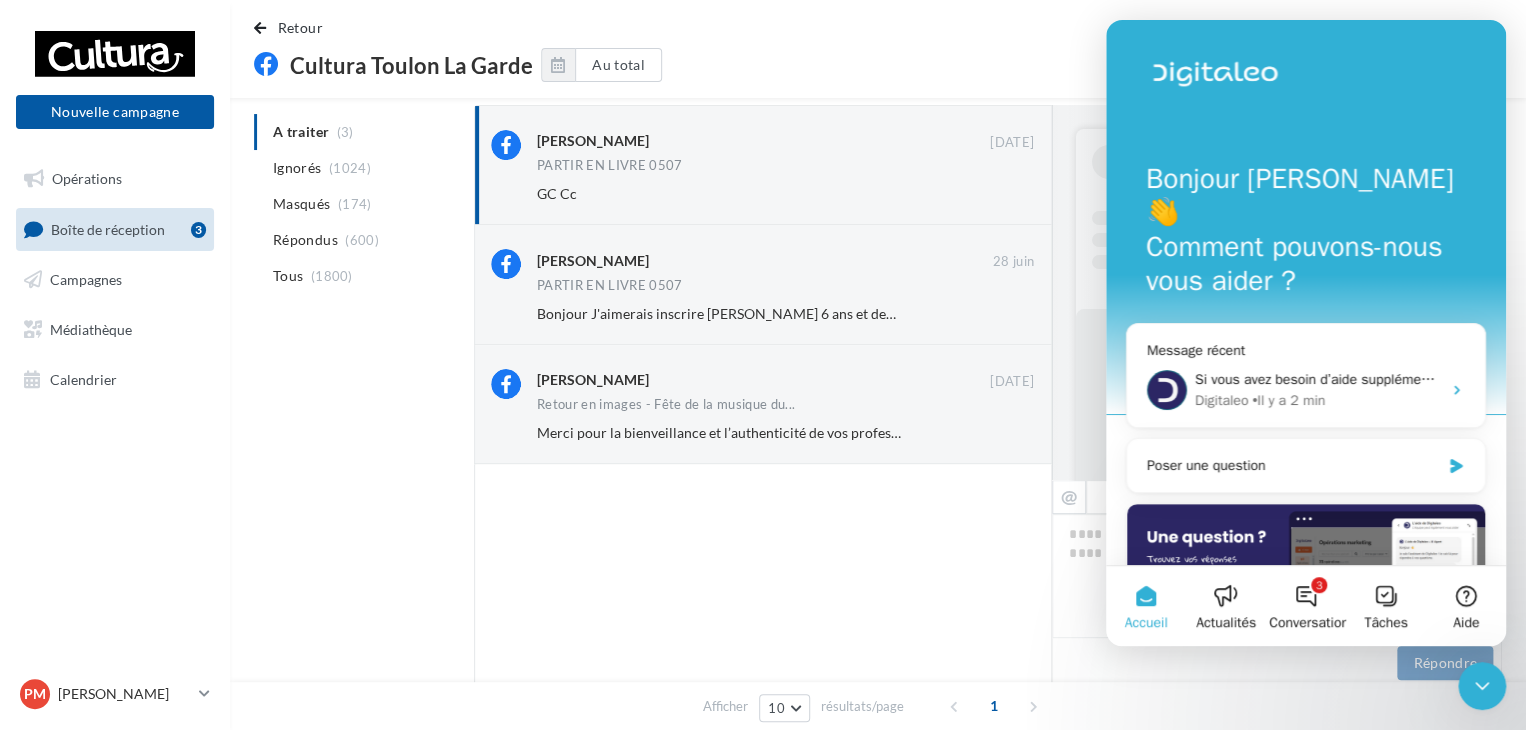 click at bounding box center [763, 576] 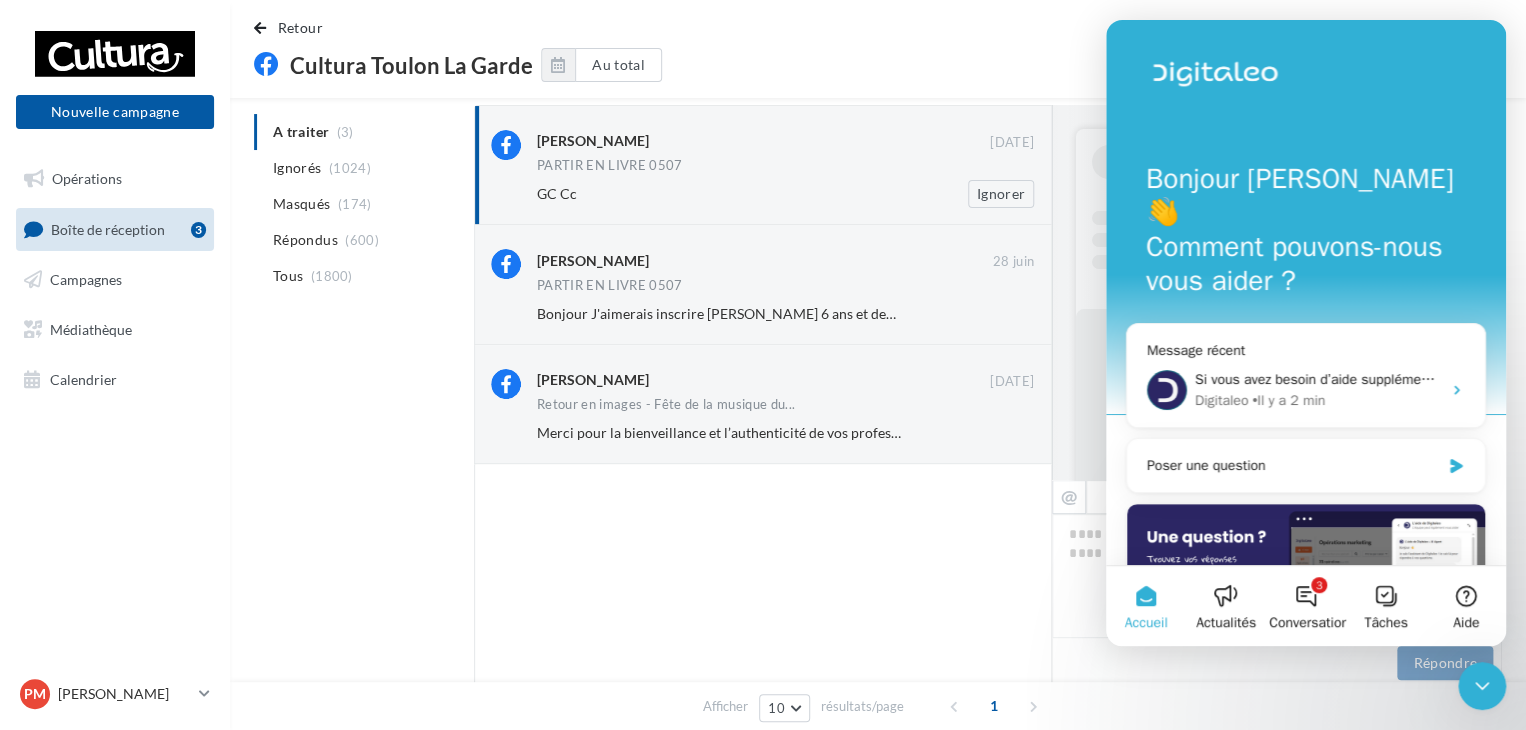 click on "GC Cc" at bounding box center [720, 194] 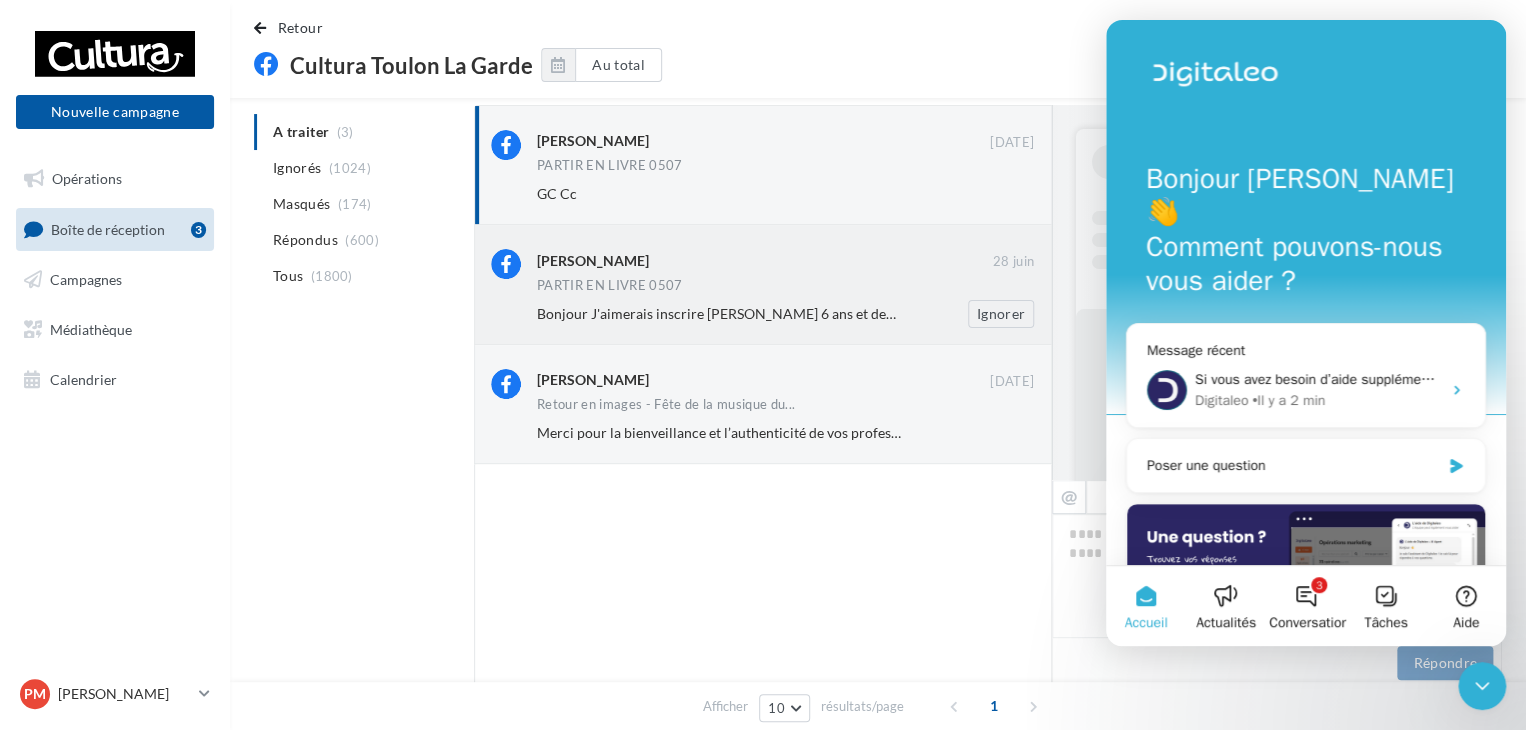 click on "PARTIR EN LIVRE 0507" at bounding box center [785, 287] 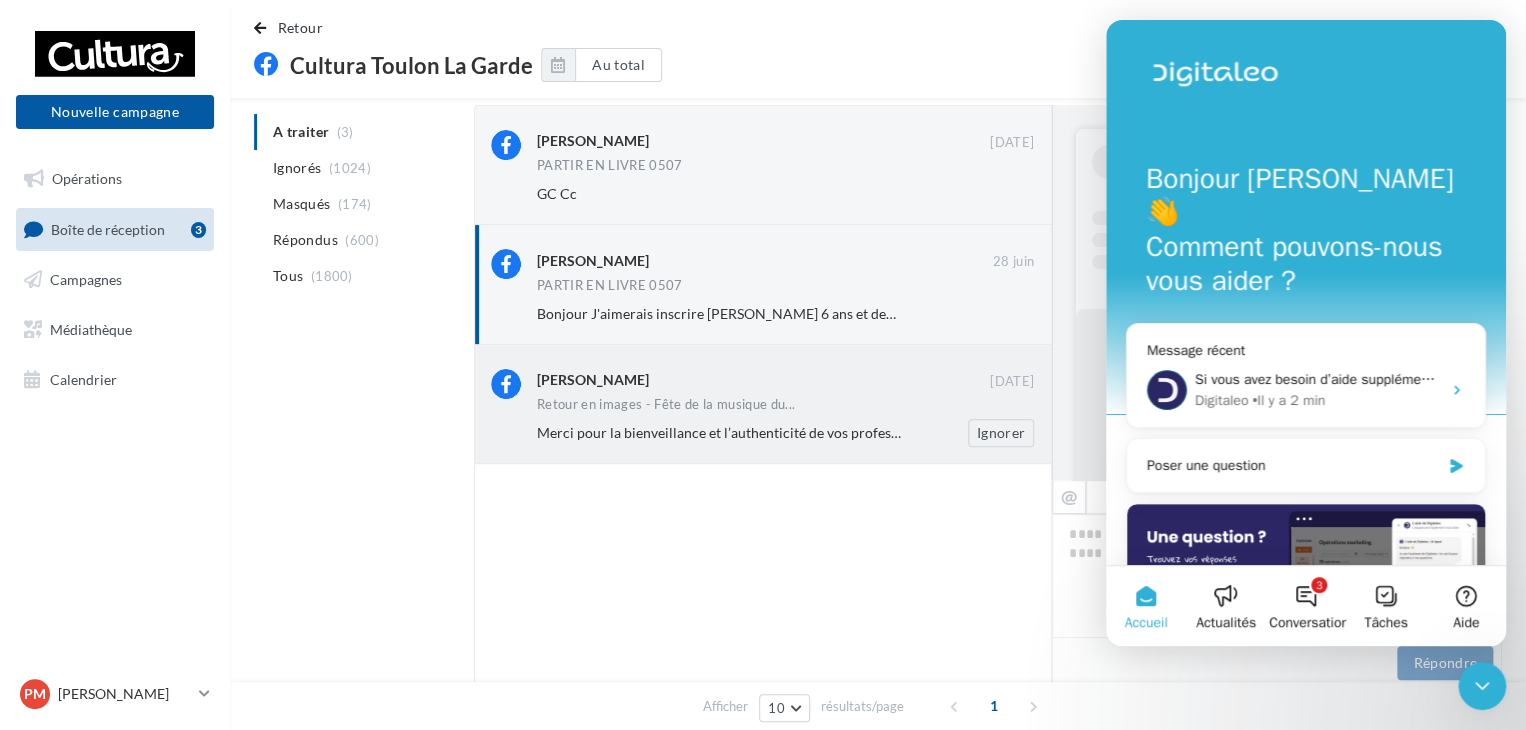 click on "Ophélie Bouron" at bounding box center (763, 379) 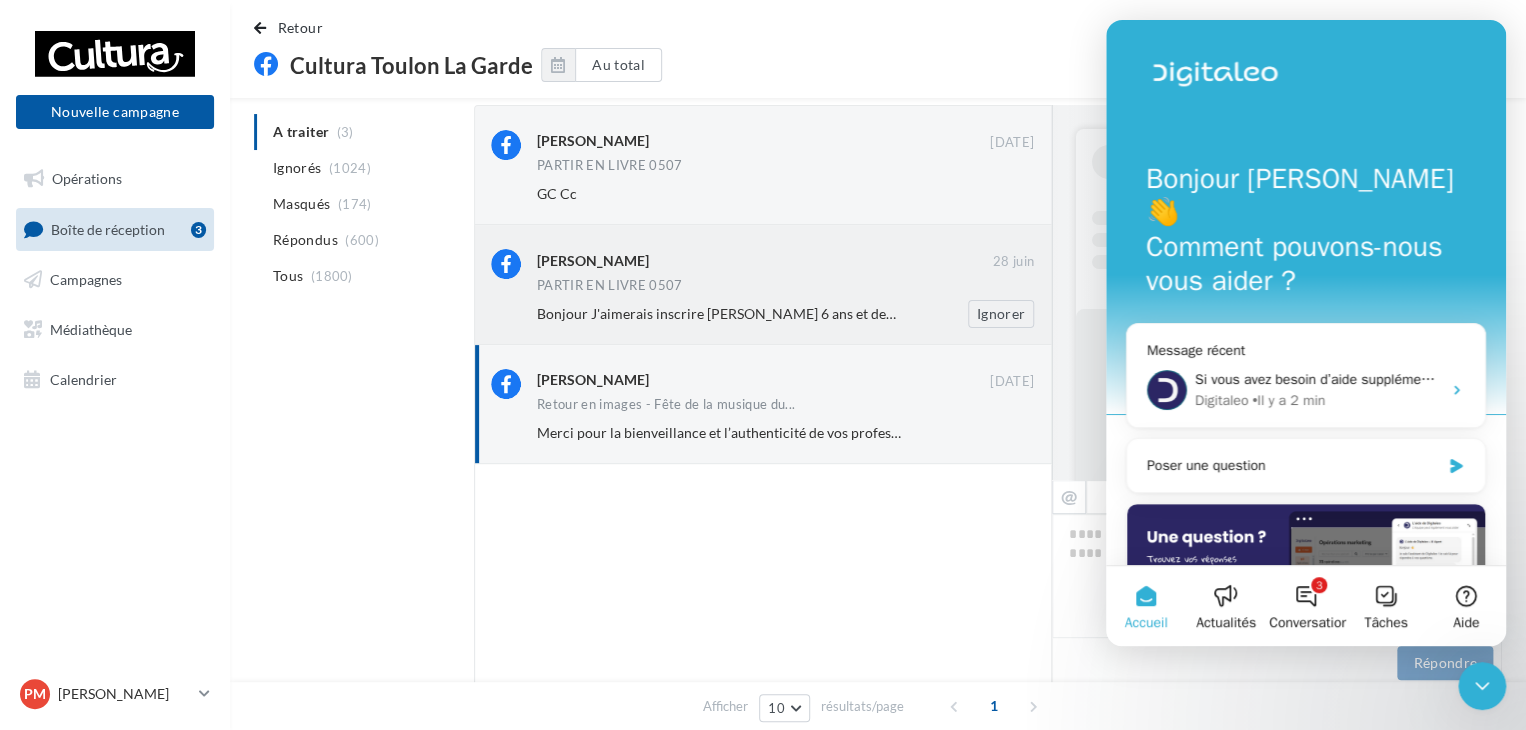 click on "Bonjour
J'aimerais inscrire Antoine 6 ans et demi svp" at bounding box center [731, 313] 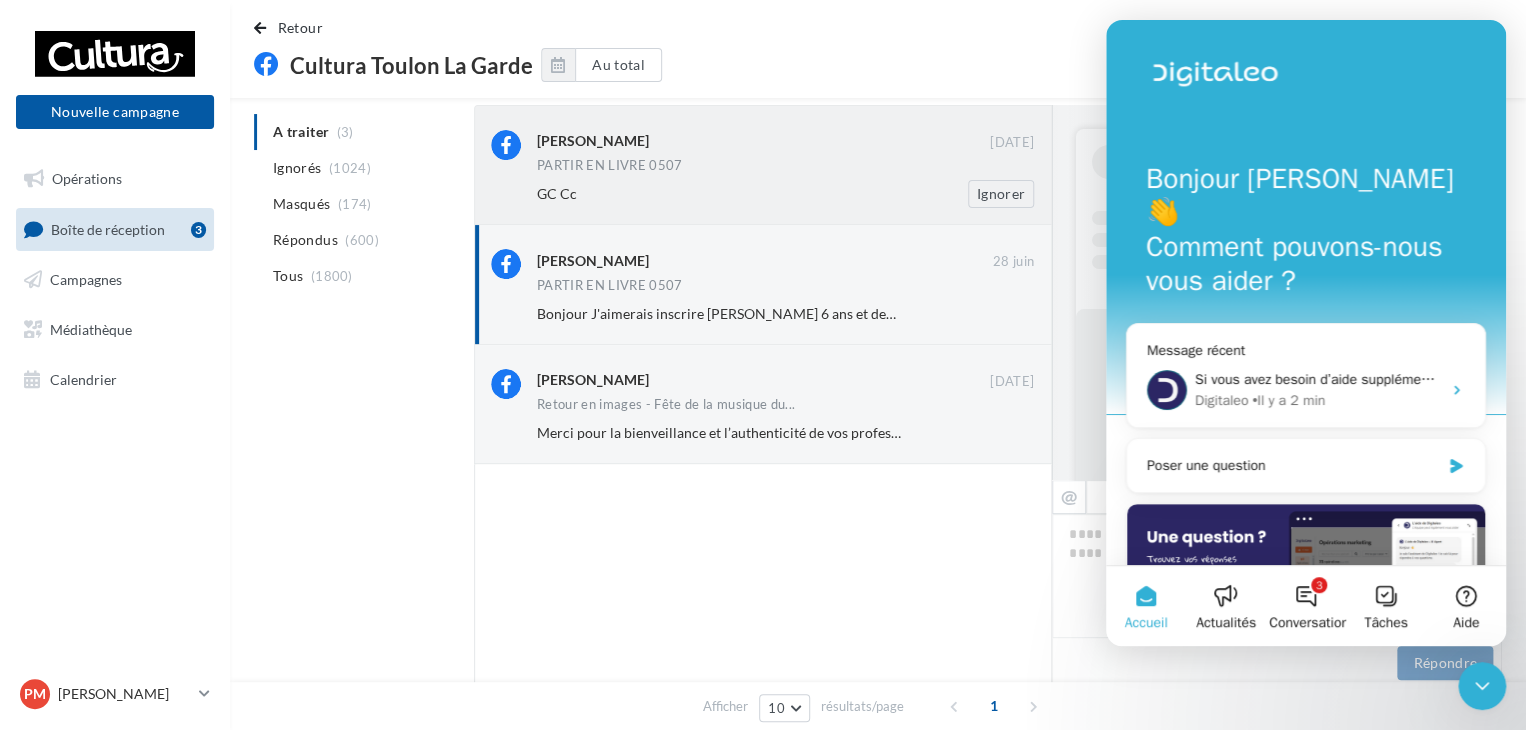 click on "PARTIR EN LIVRE 0507" at bounding box center (785, 167) 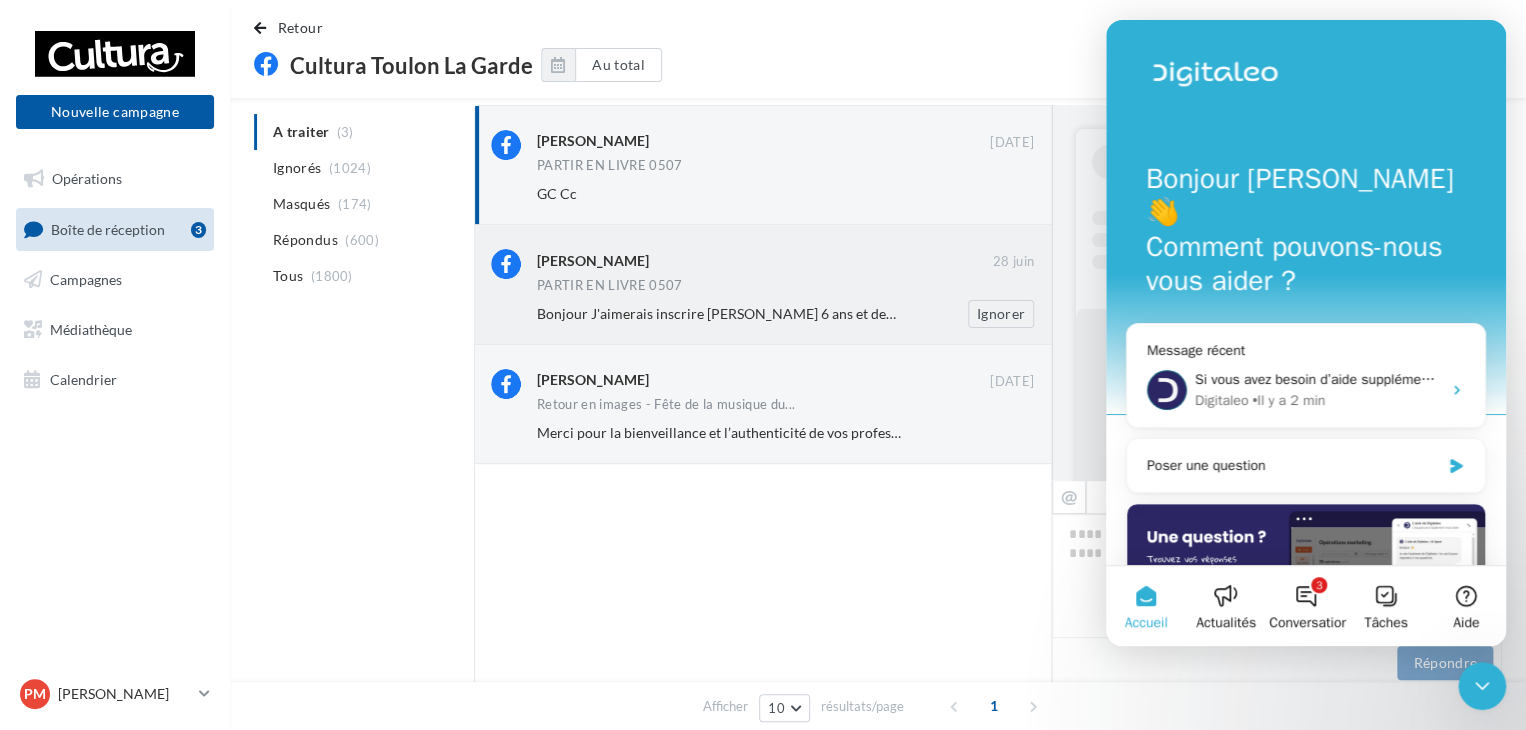 click on "PARTIR EN LIVRE 0507" at bounding box center (785, 287) 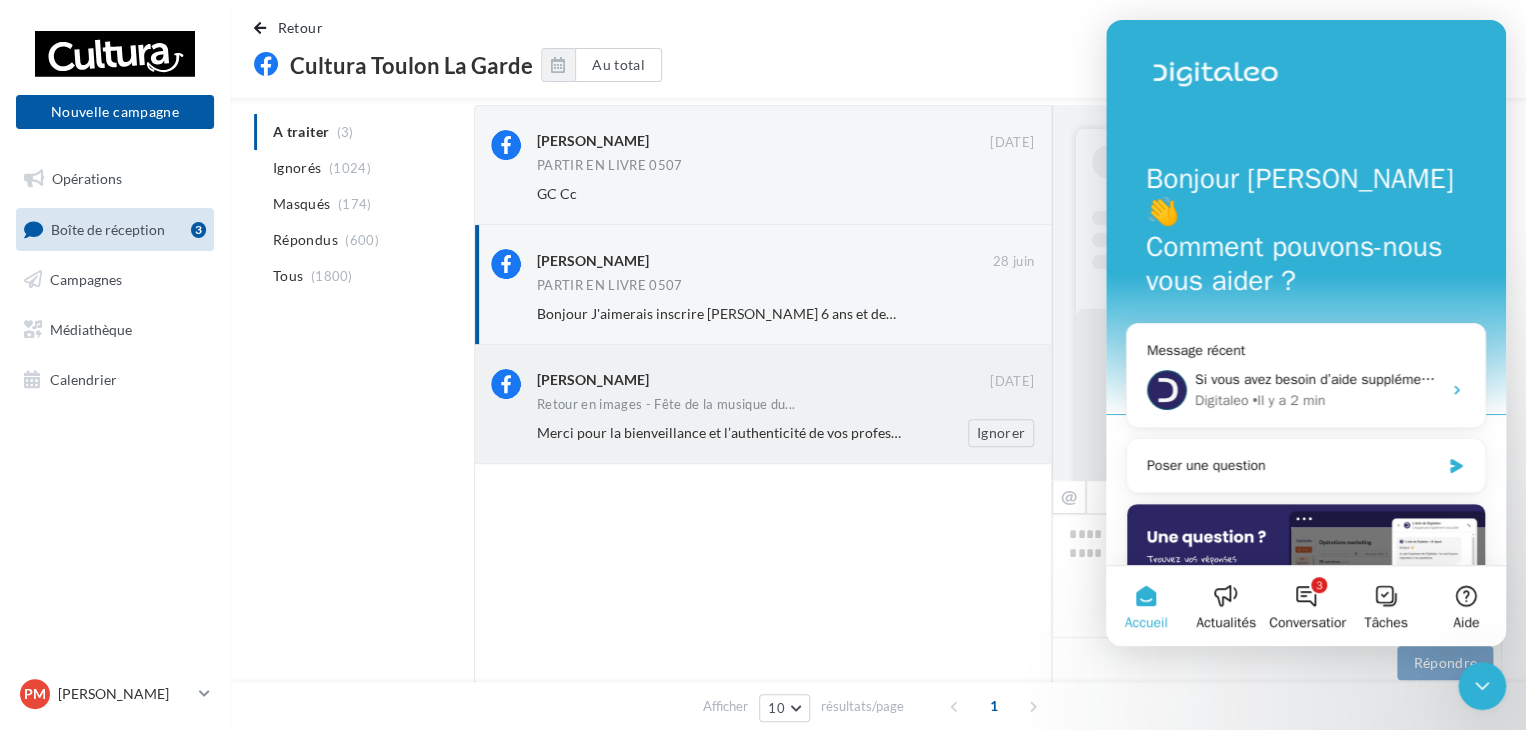 click on "Merci pour la bienveillance et l’authenticité de vos professeurs, ça été une joie cette année d’être à vos côtés 🥰🙏🏼" at bounding box center (887, 432) 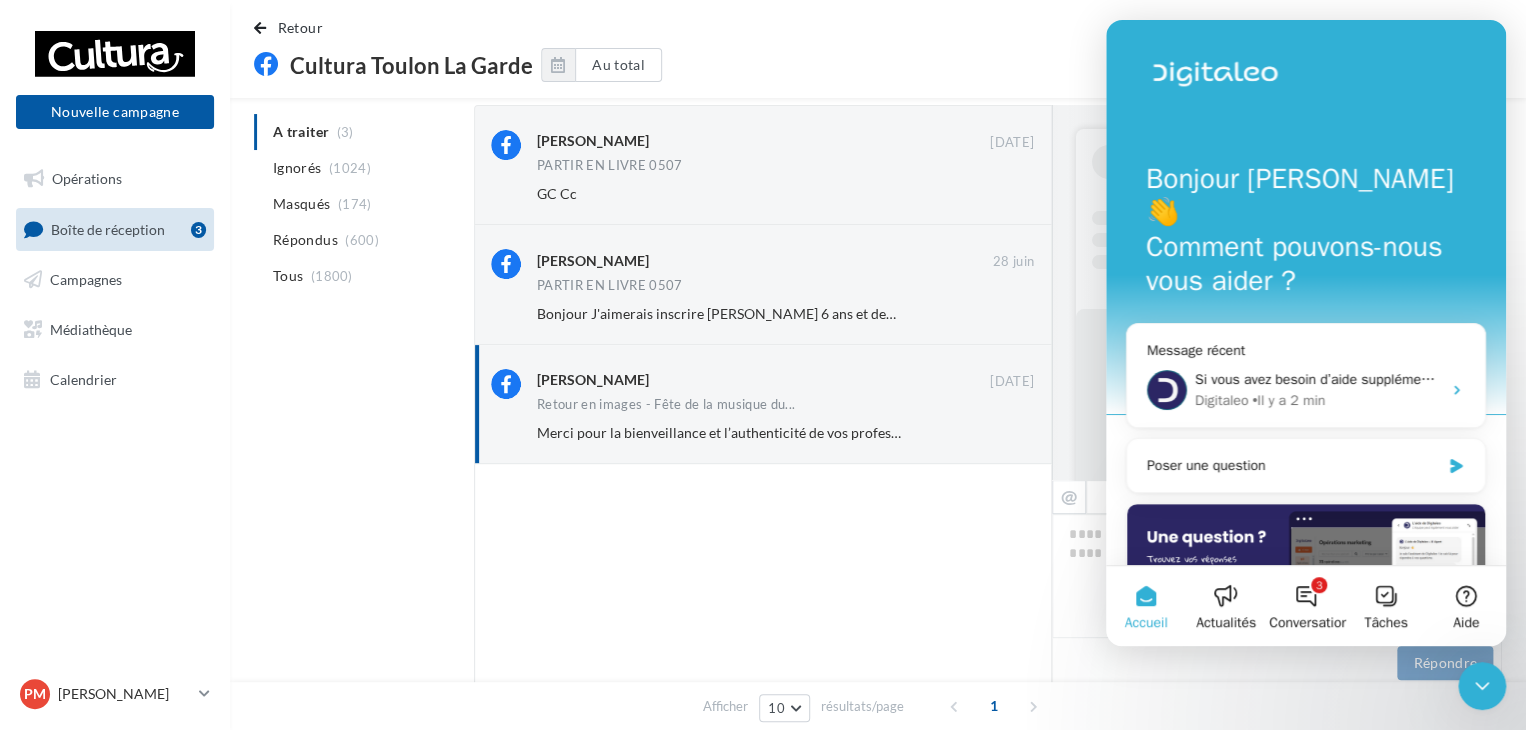 click on "Retour
Cultura Toulon La Garde
Au total
Réinitialiser" at bounding box center [878, 57] 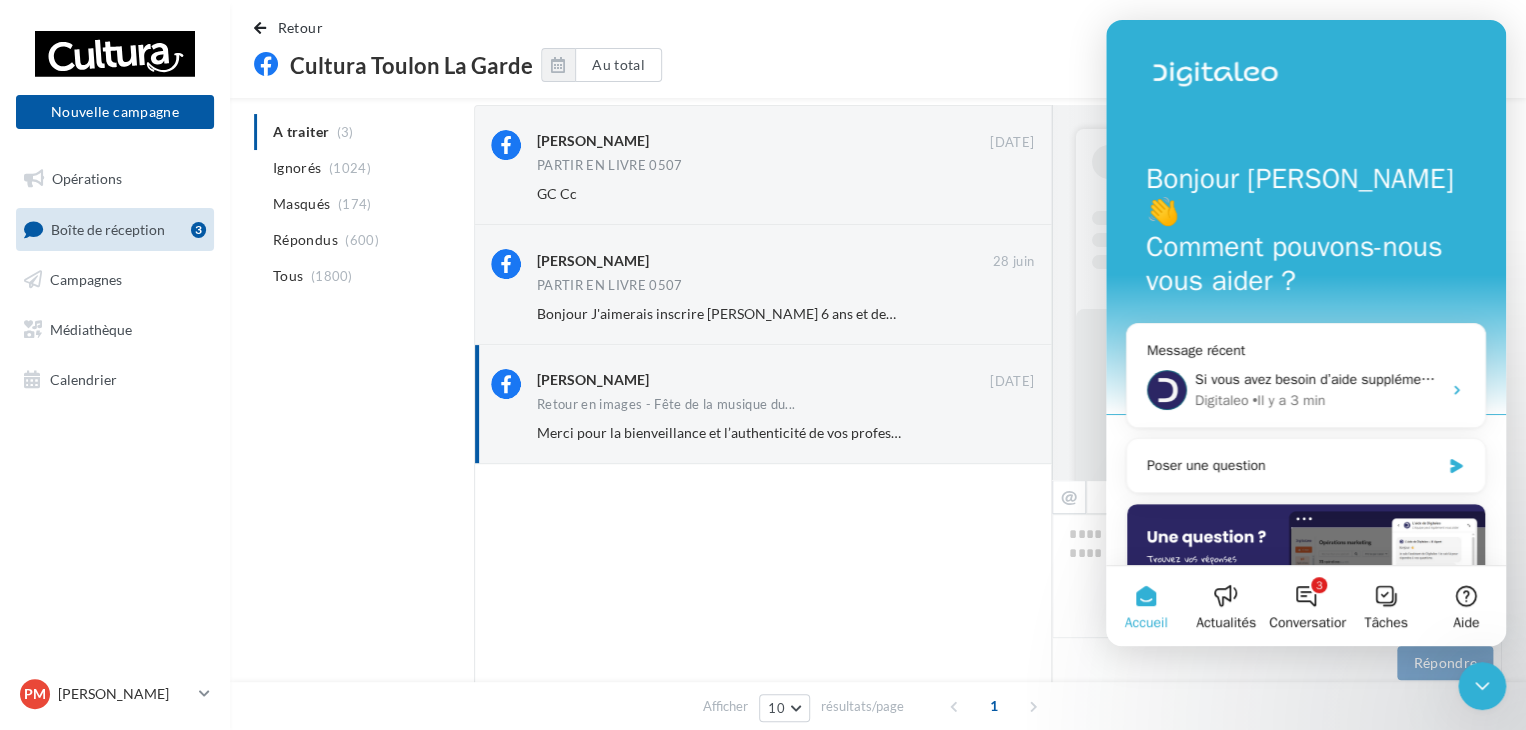 click at bounding box center (763, 576) 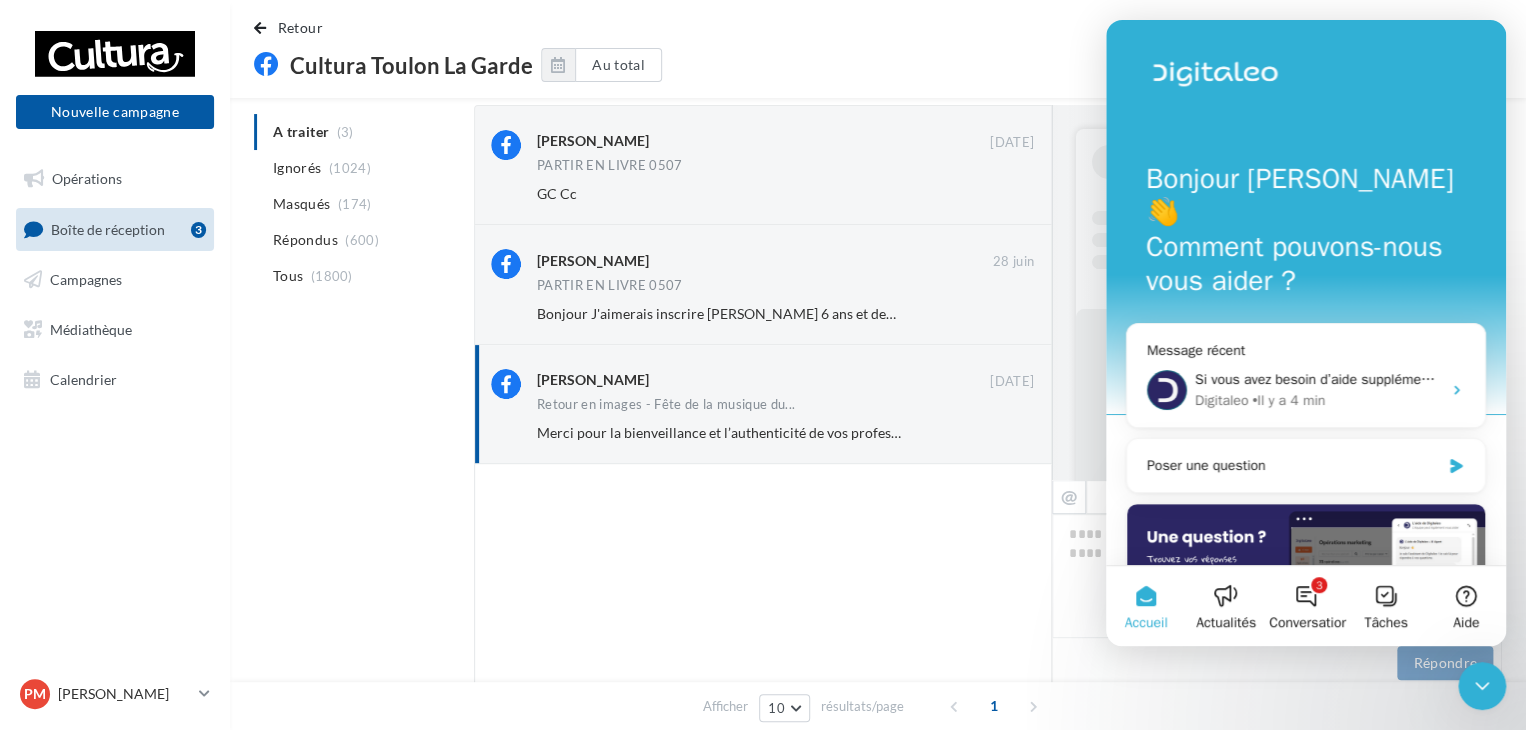 click at bounding box center [763, 576] 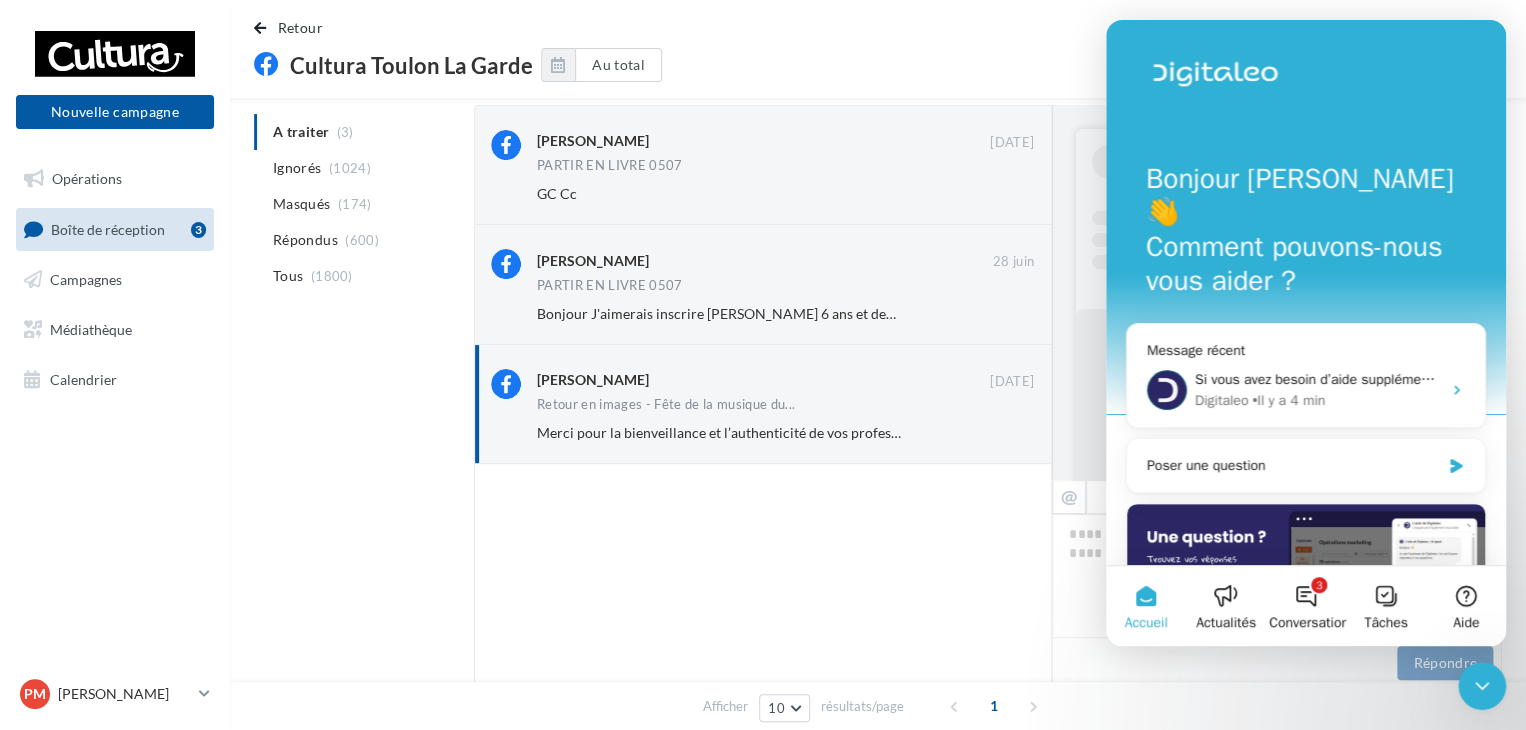click 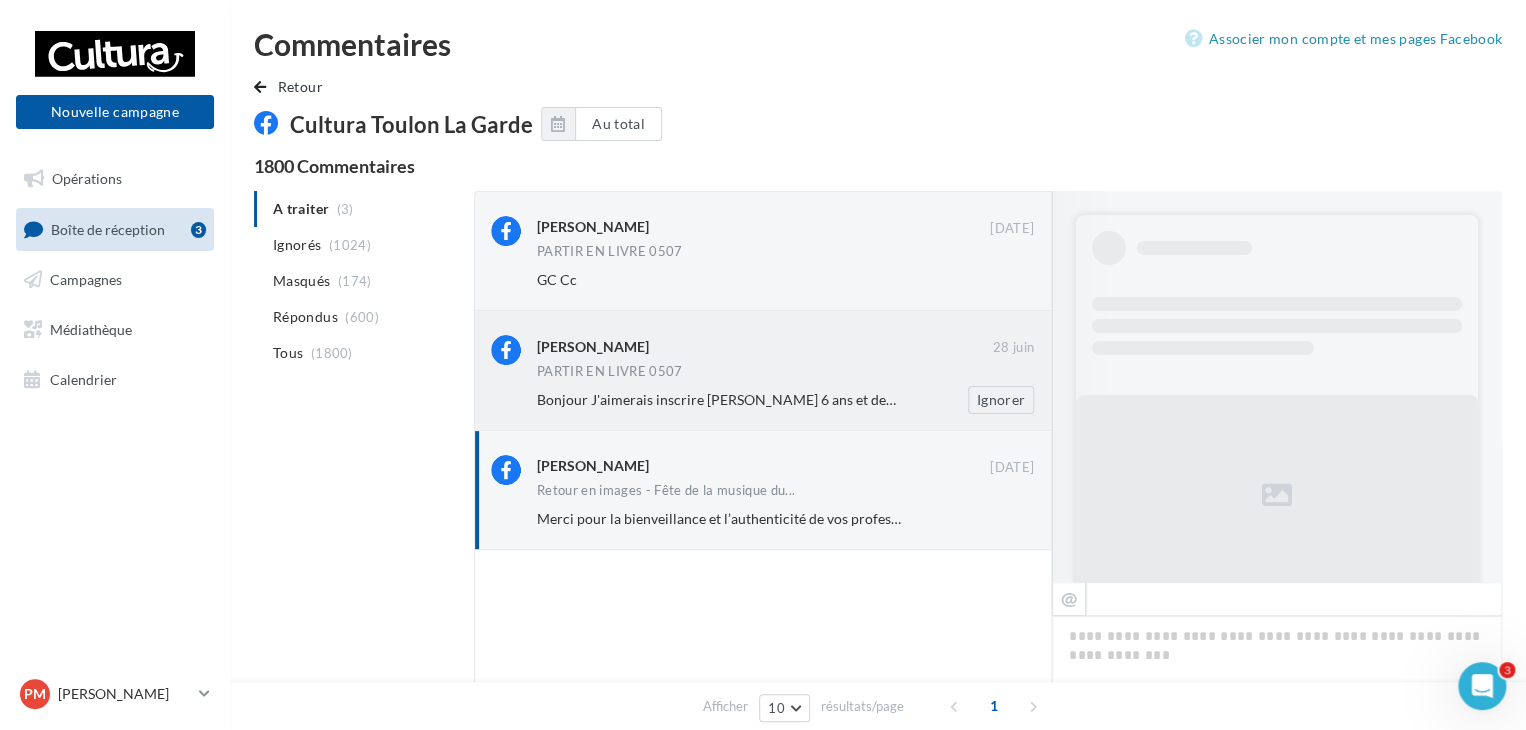 scroll, scrollTop: 0, scrollLeft: 0, axis: both 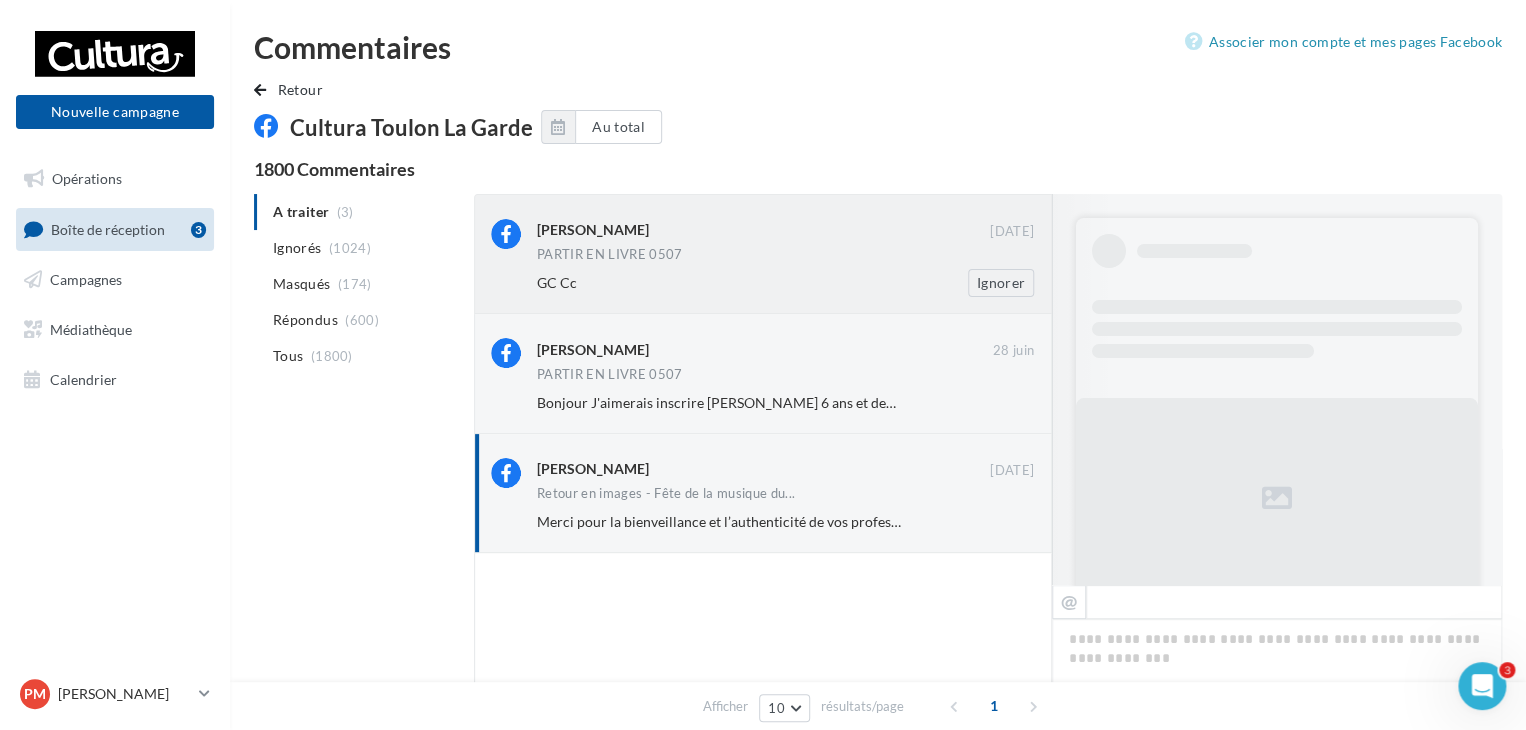 click on "GC Cc
Ignorer" at bounding box center [793, 283] 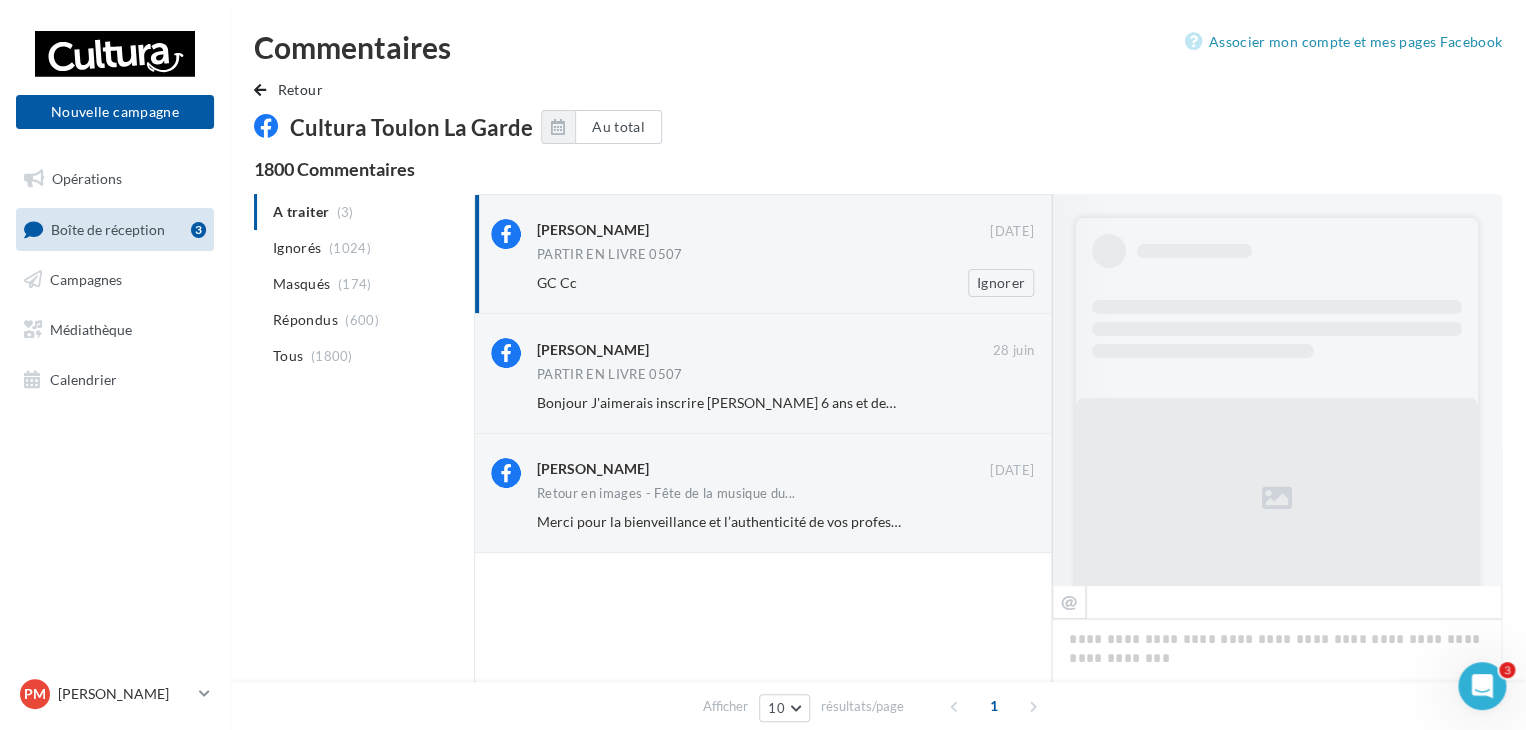 click on "GC Cc
Ignorer" at bounding box center (793, 283) 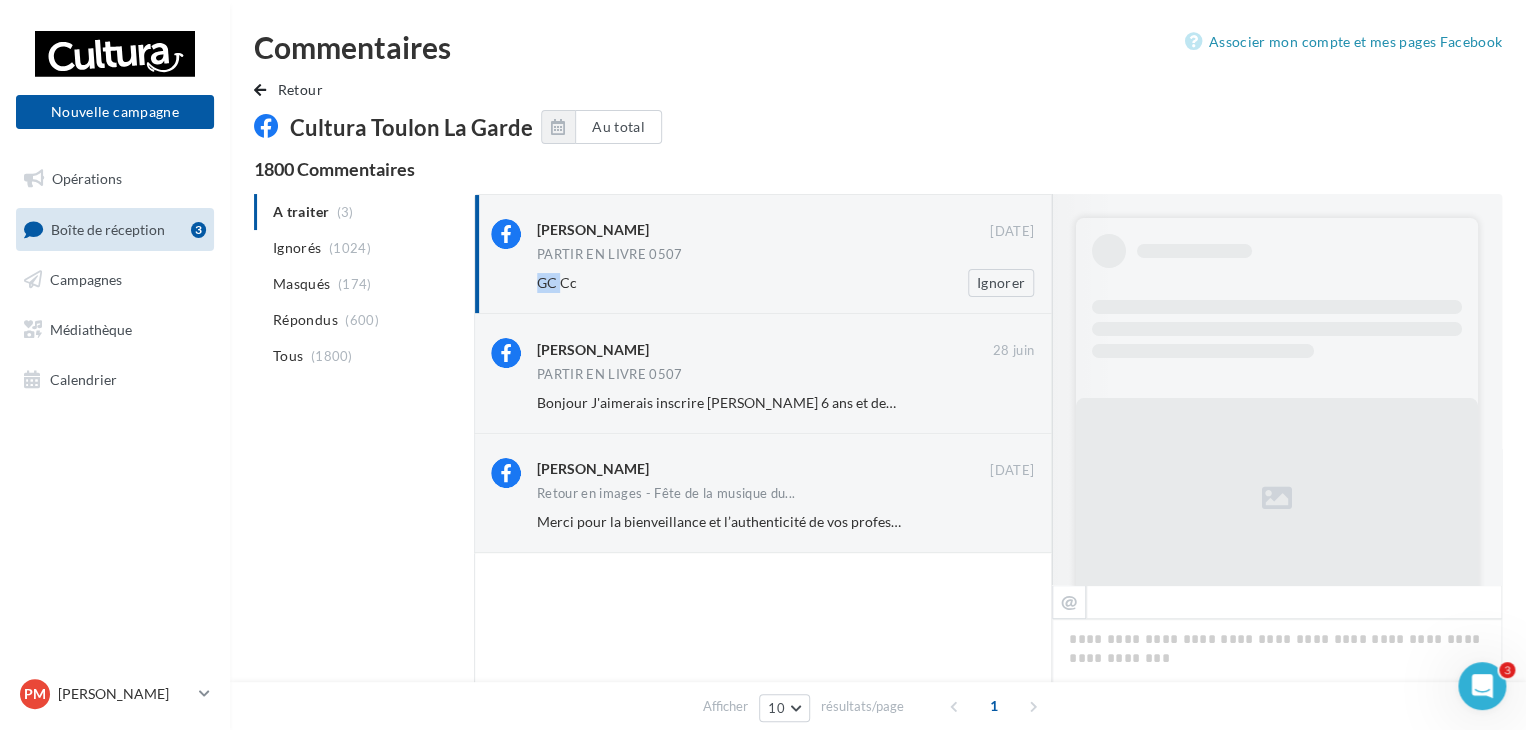 click on "GC Cc
Ignorer" at bounding box center (793, 283) 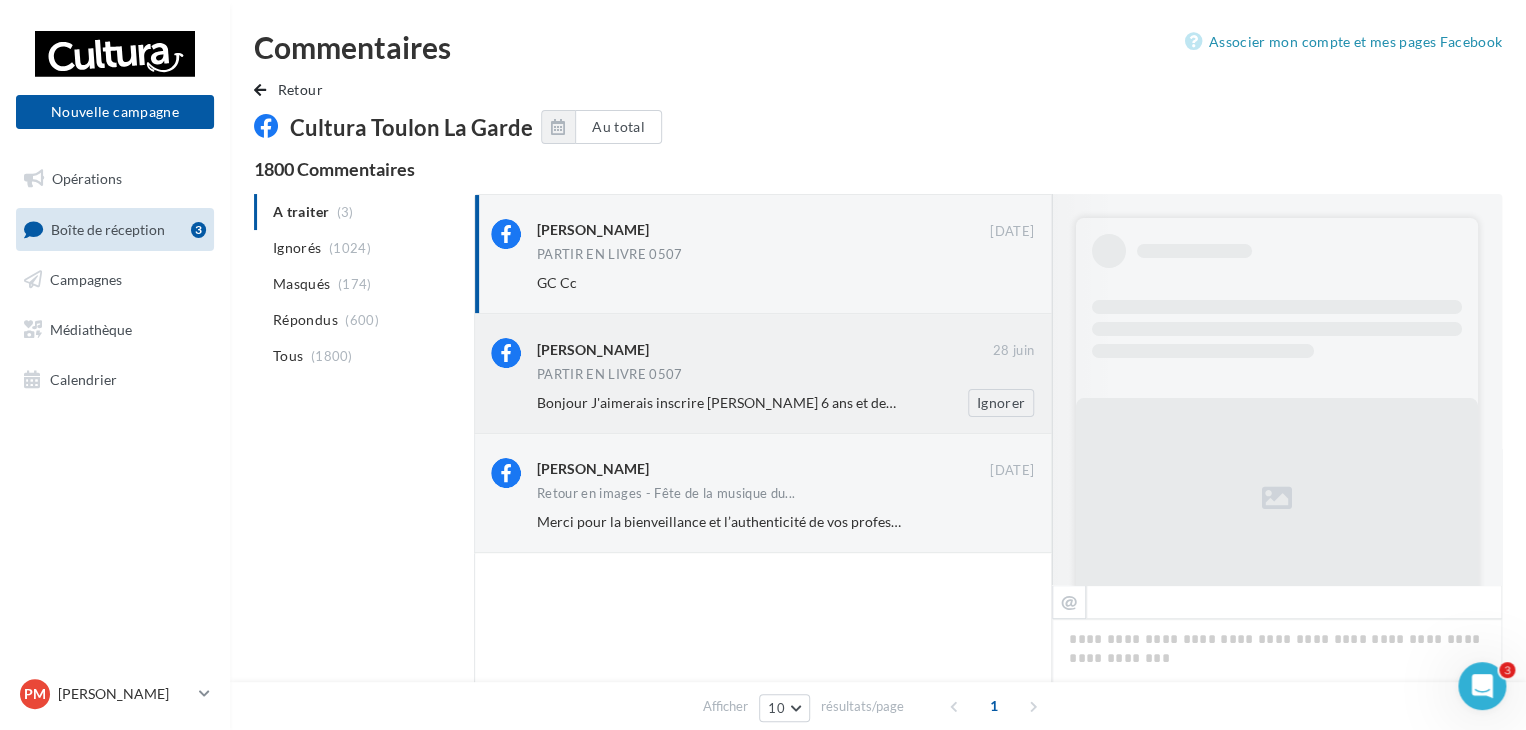 click on "Michel Carminati" at bounding box center (765, 348) 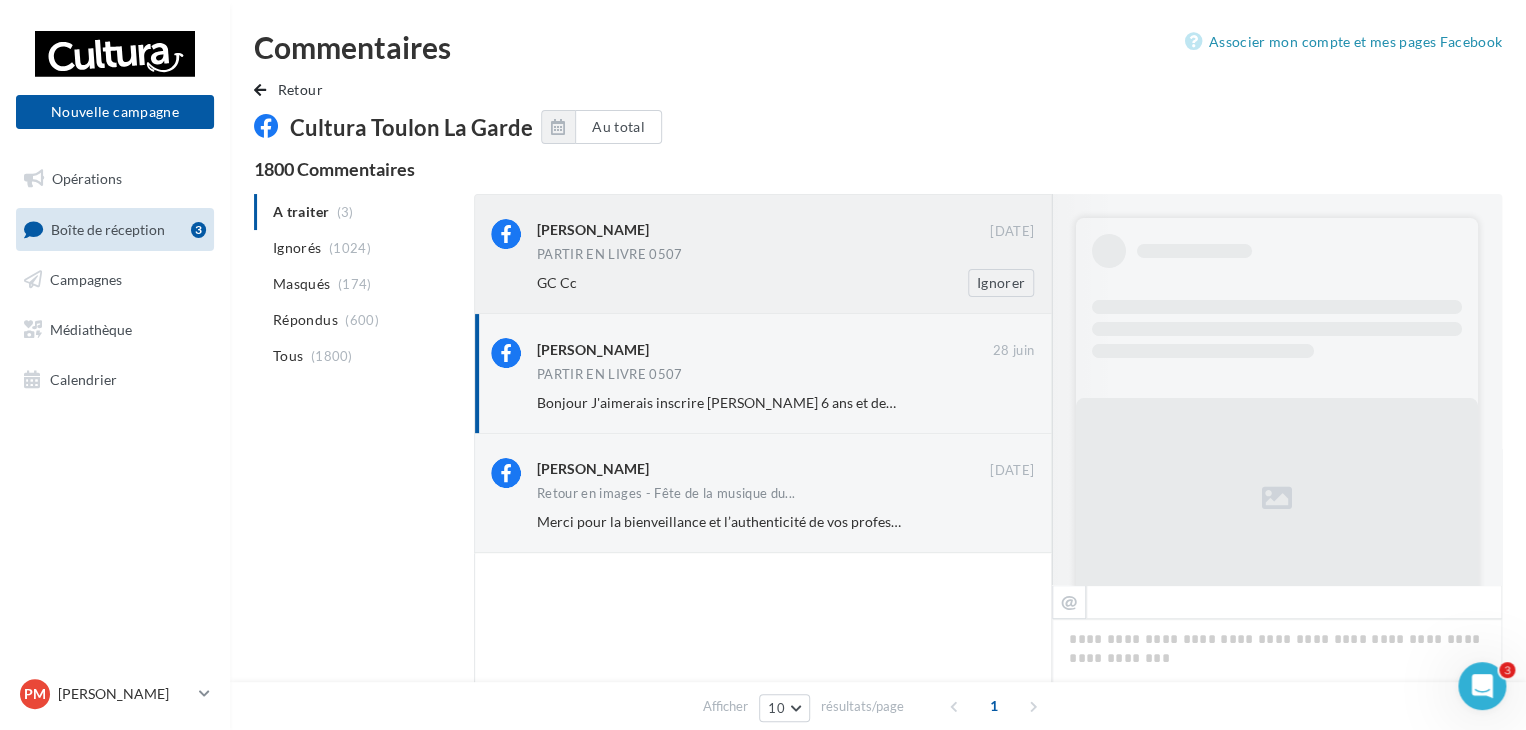 click on "Sarah Lambert
29 juin
PARTIR EN LIVRE 0507
GC Cc
Ignorer" at bounding box center [785, 258] 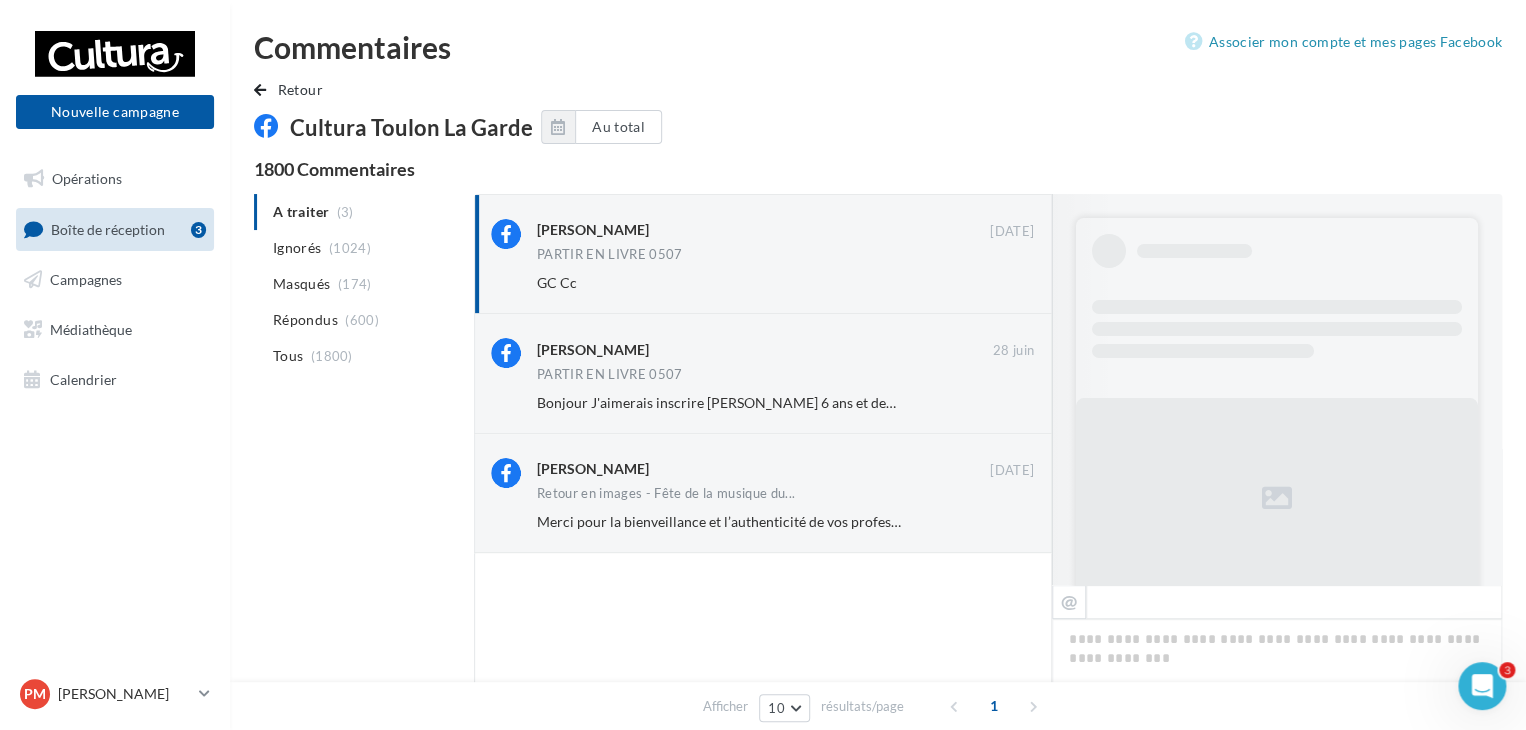 scroll, scrollTop: 0, scrollLeft: 0, axis: both 